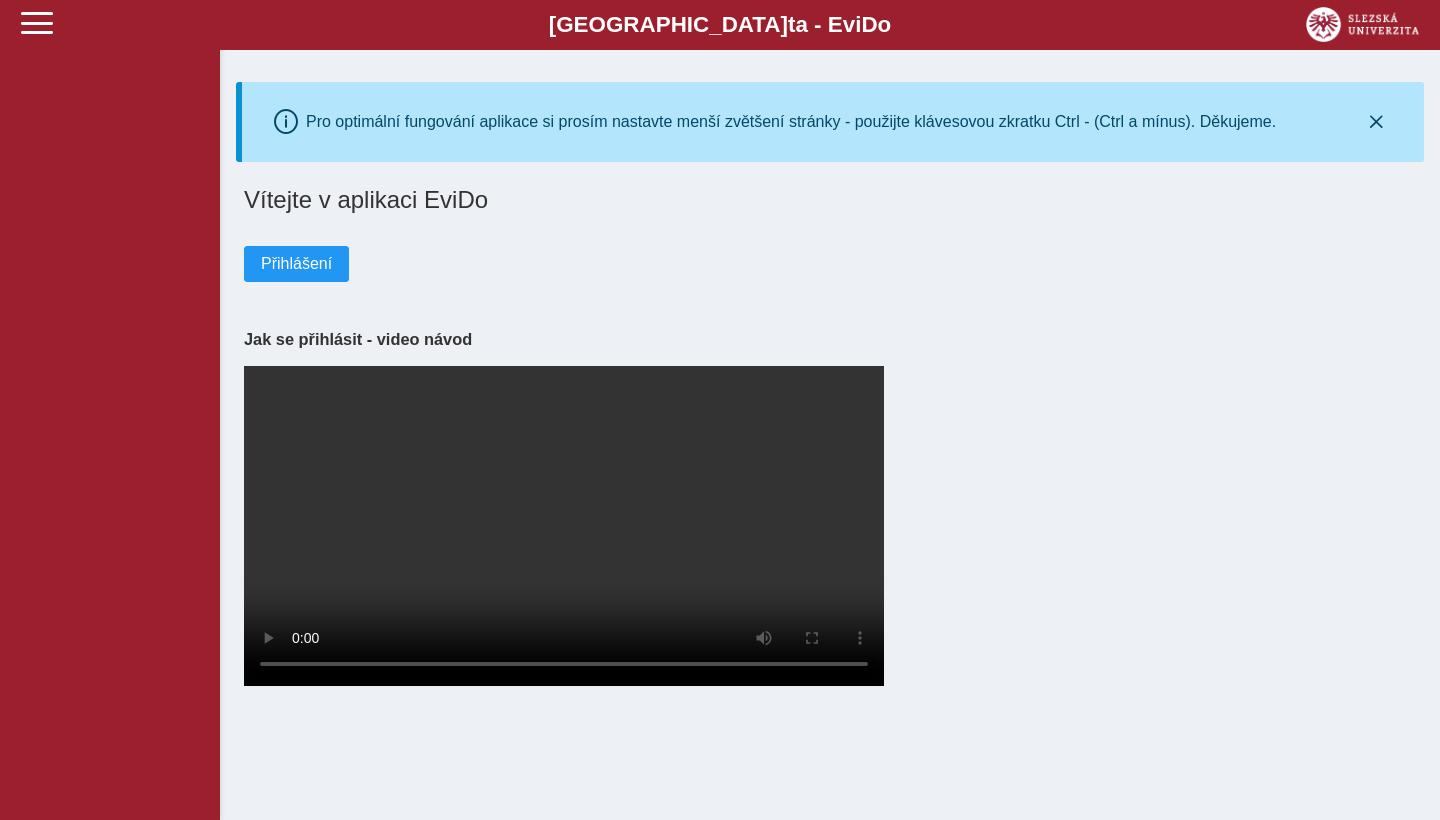 scroll, scrollTop: 0, scrollLeft: 0, axis: both 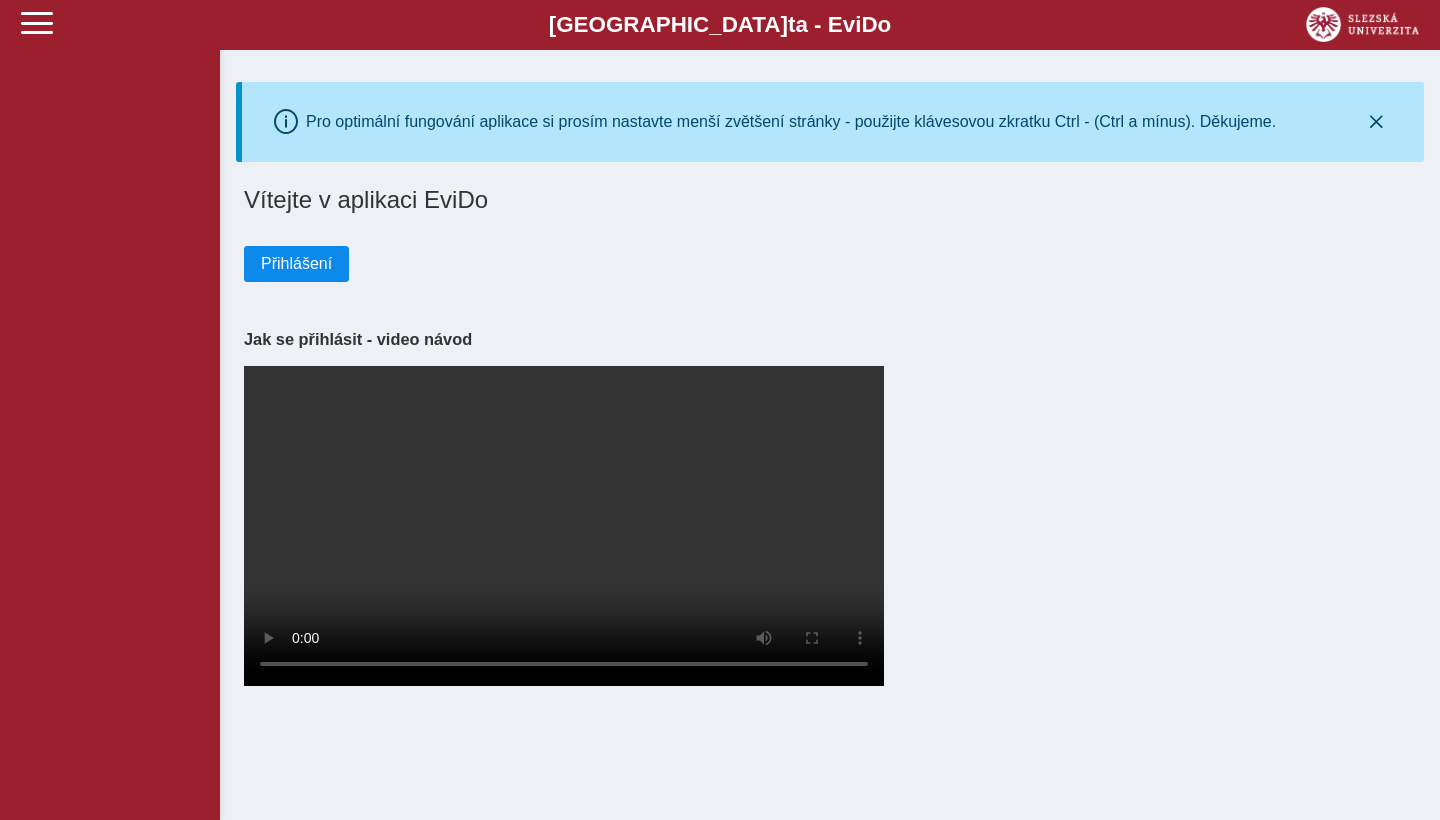 click on "Přihlášení" at bounding box center (296, 264) 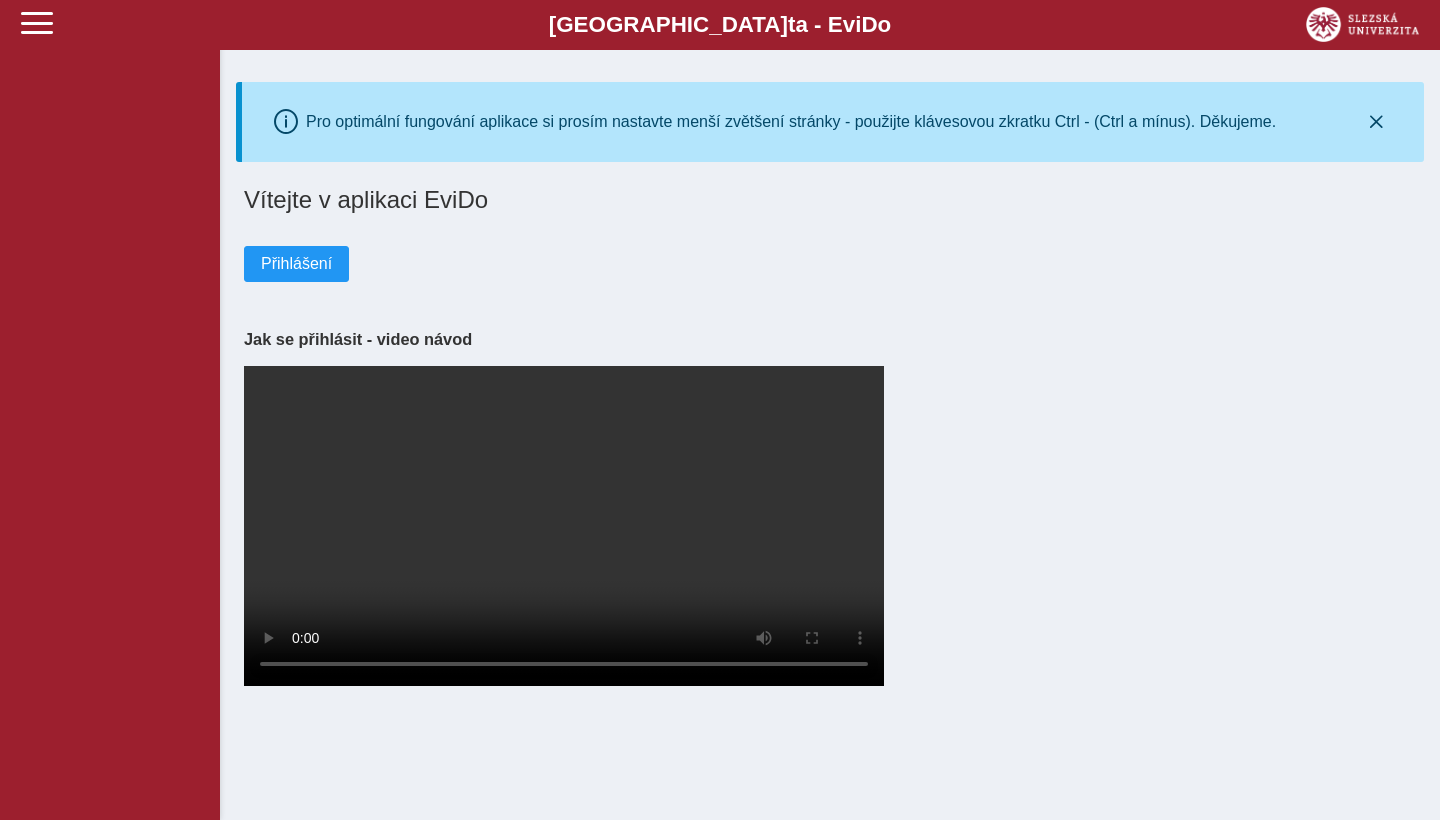 scroll, scrollTop: 0, scrollLeft: 0, axis: both 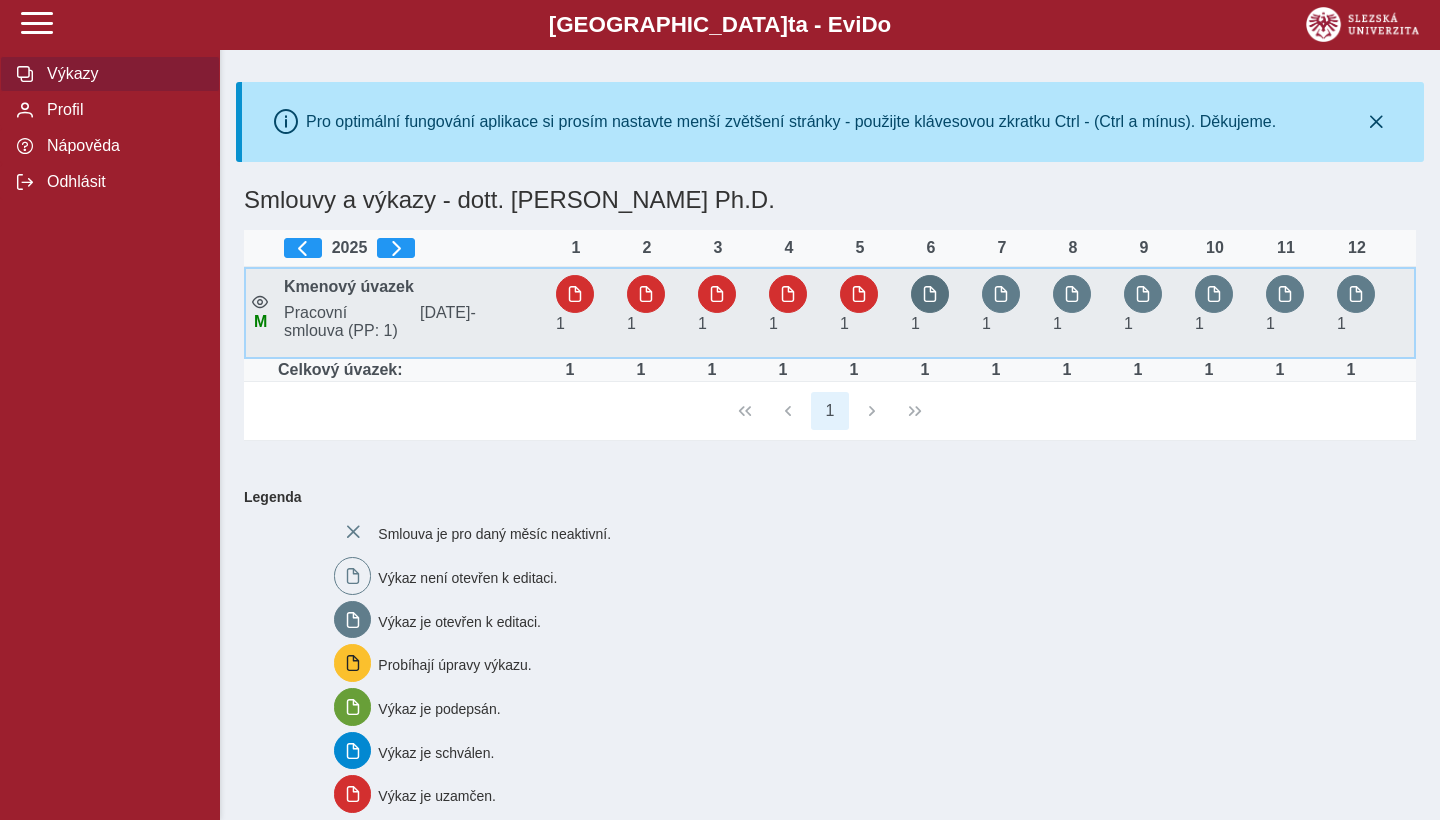 click at bounding box center [930, 294] 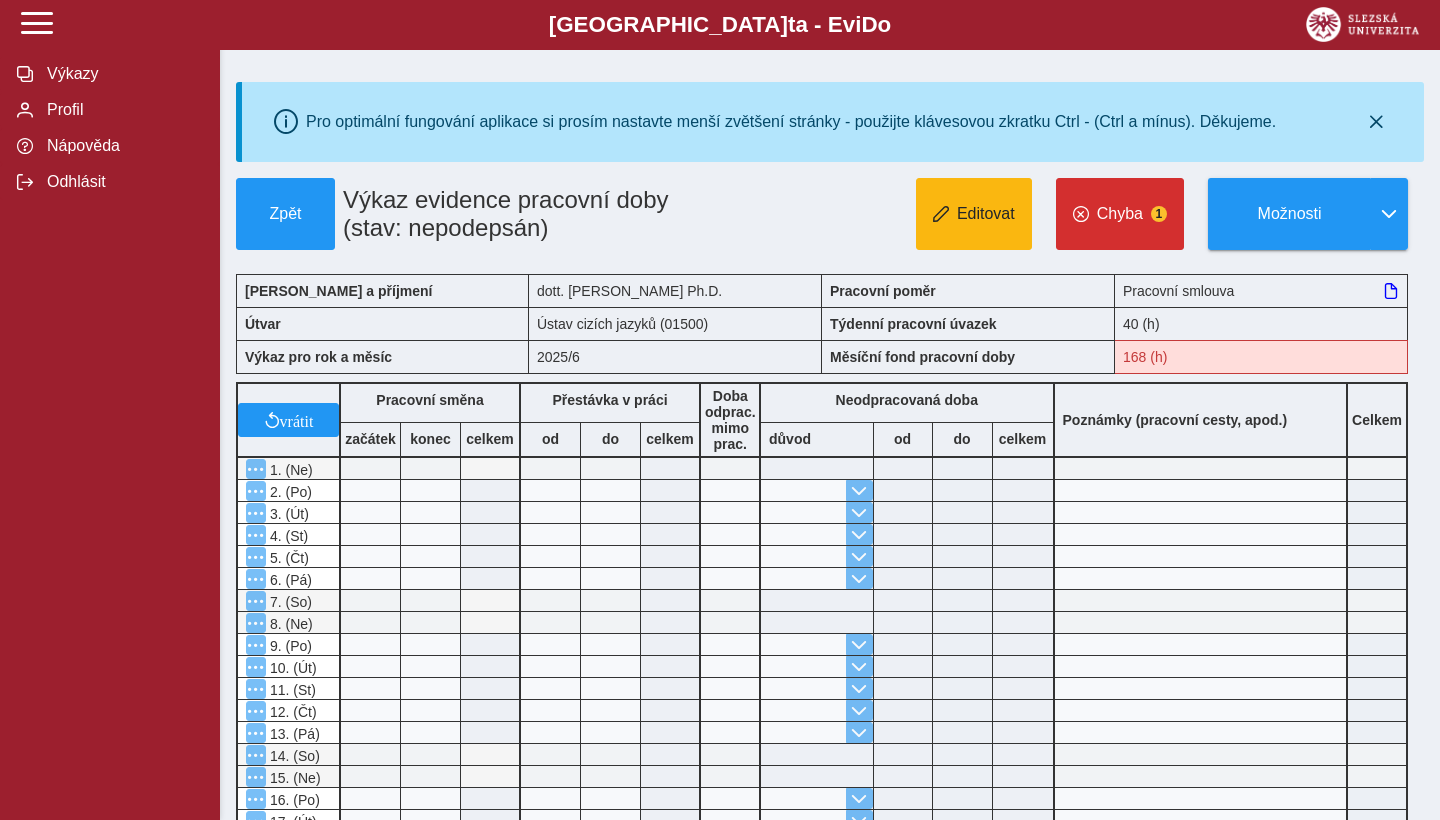 click on "Editovat" at bounding box center (986, 214) 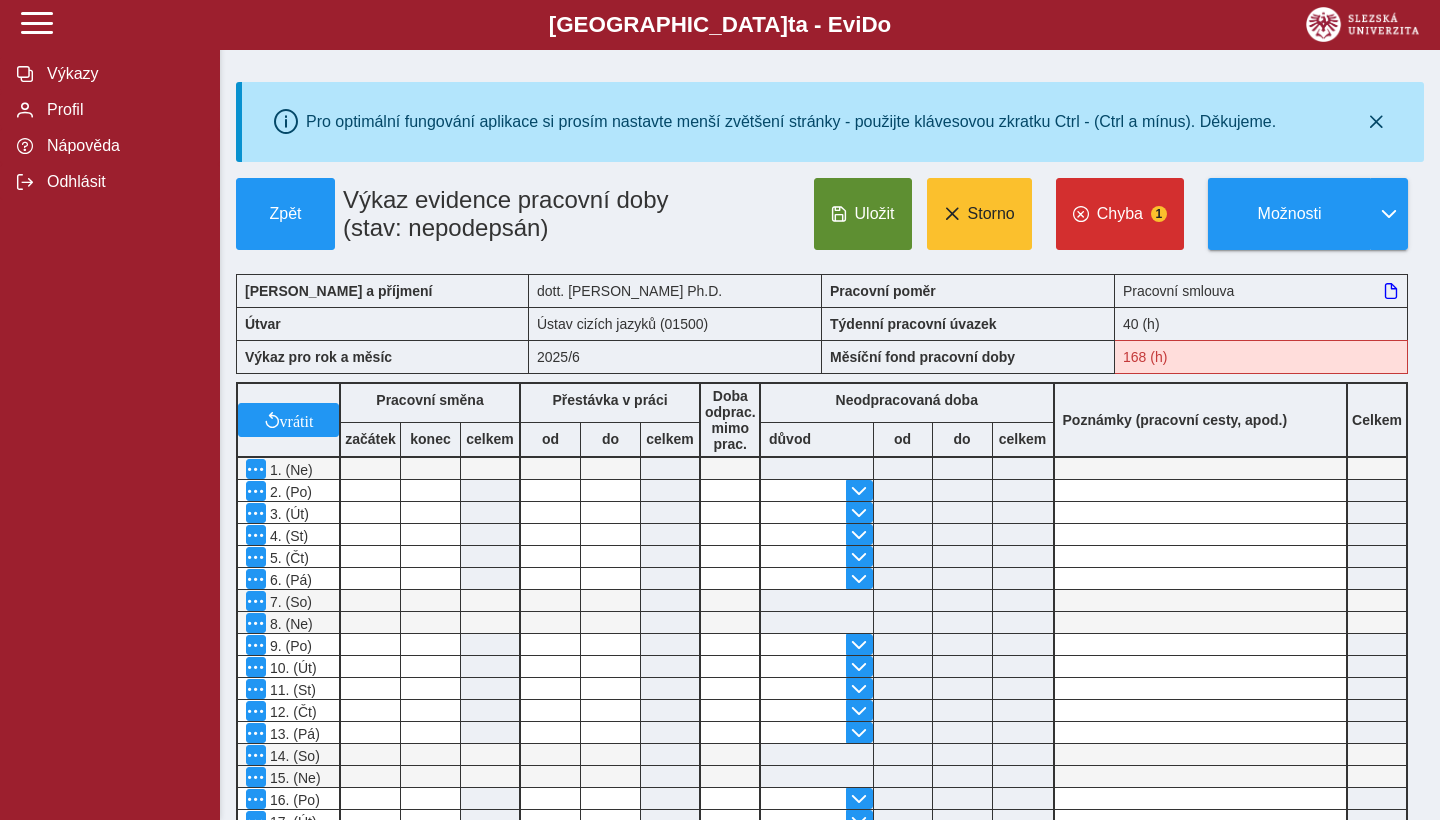 click on "Uložit" at bounding box center [863, 214] 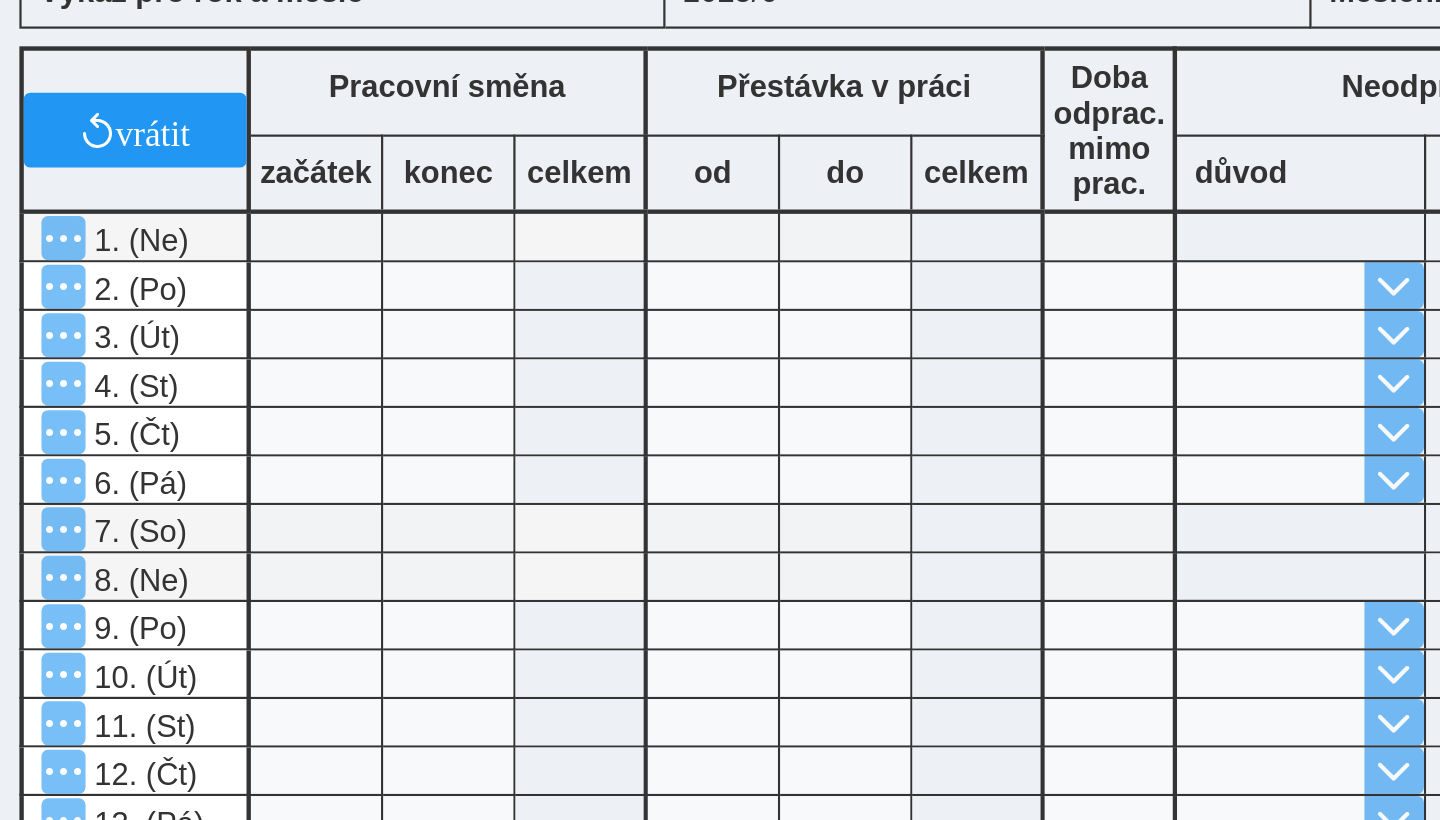 scroll, scrollTop: 84, scrollLeft: 0, axis: vertical 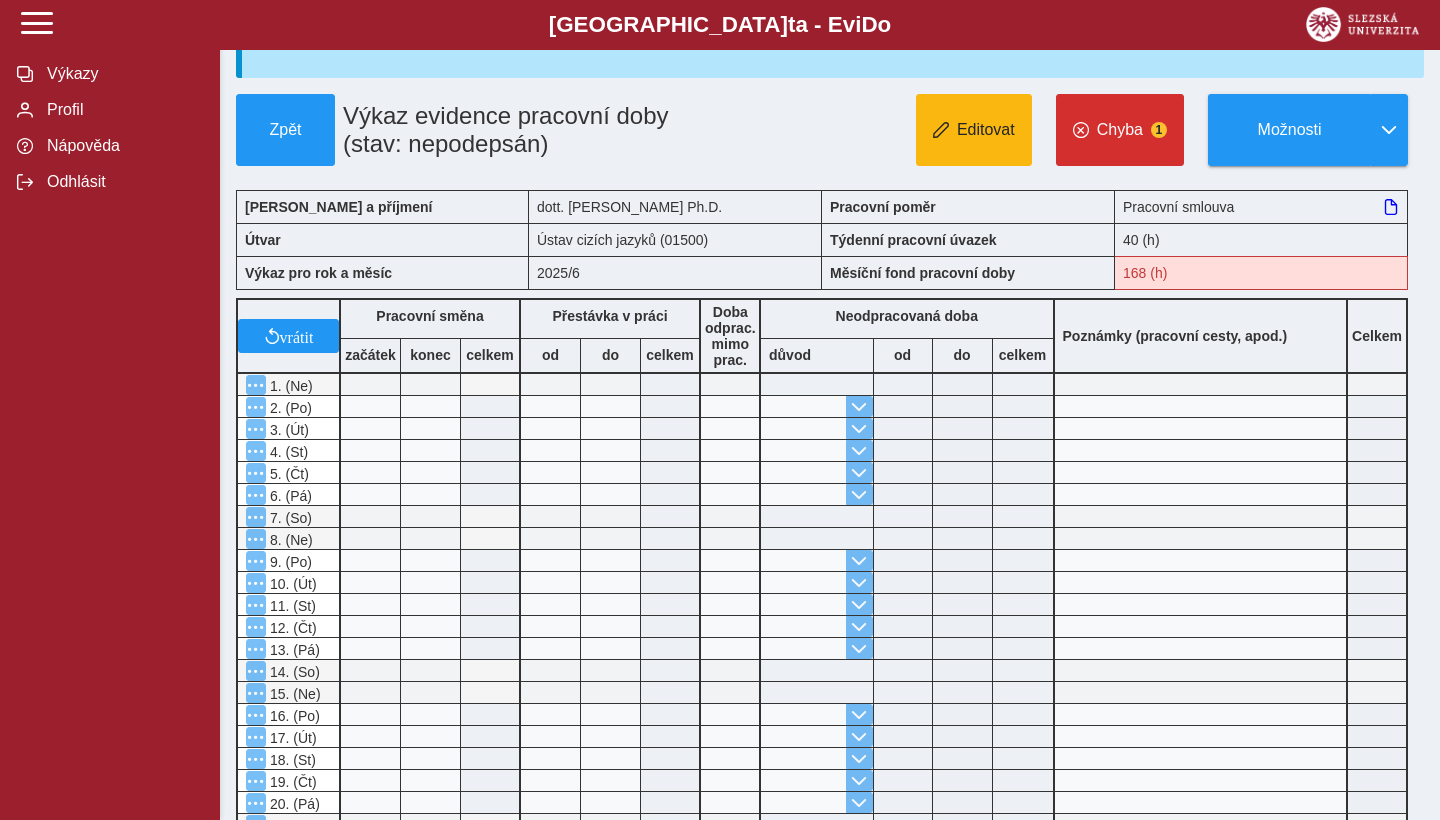 click on "Editovat" at bounding box center (974, 130) 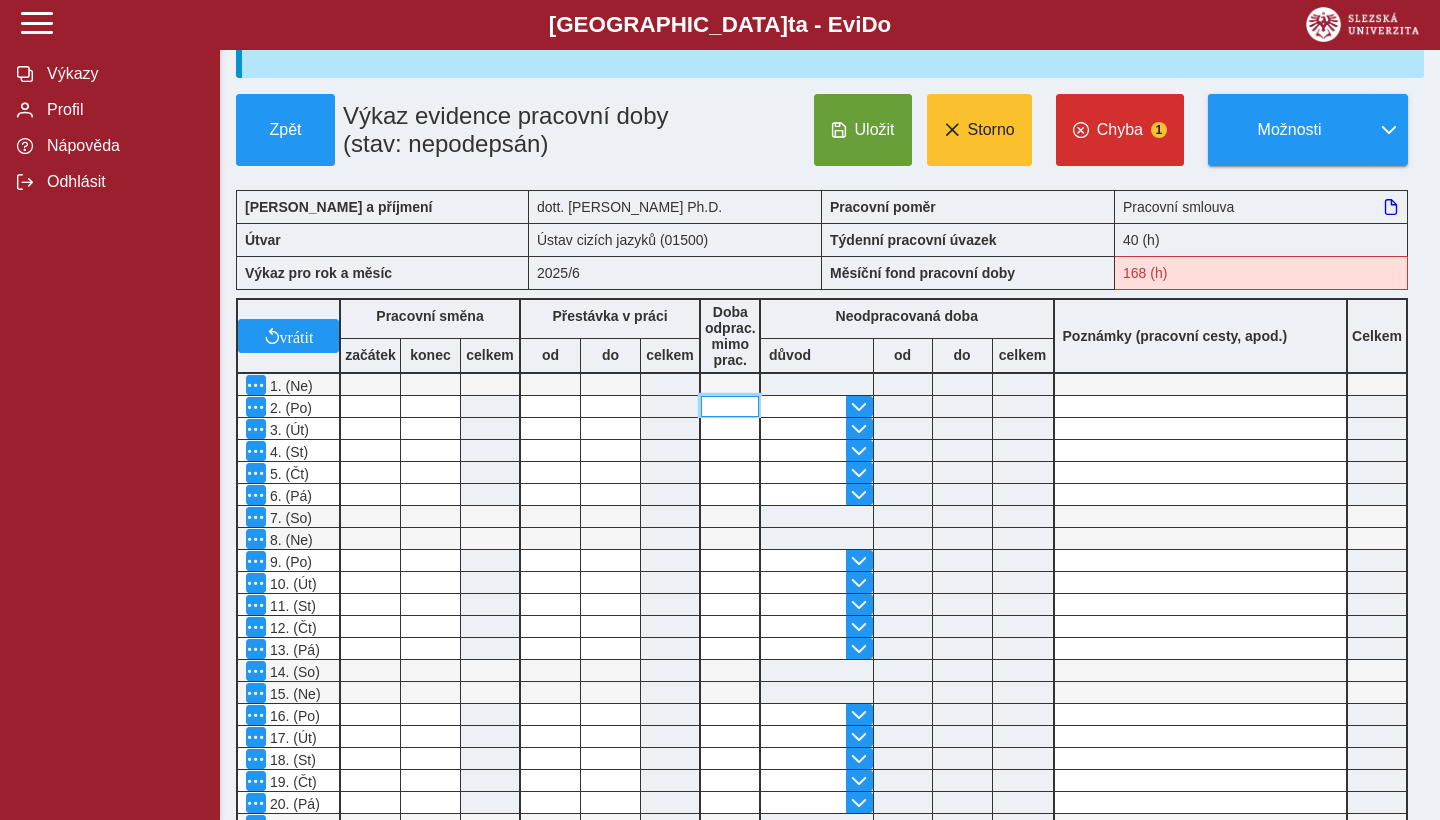 click at bounding box center (730, 406) 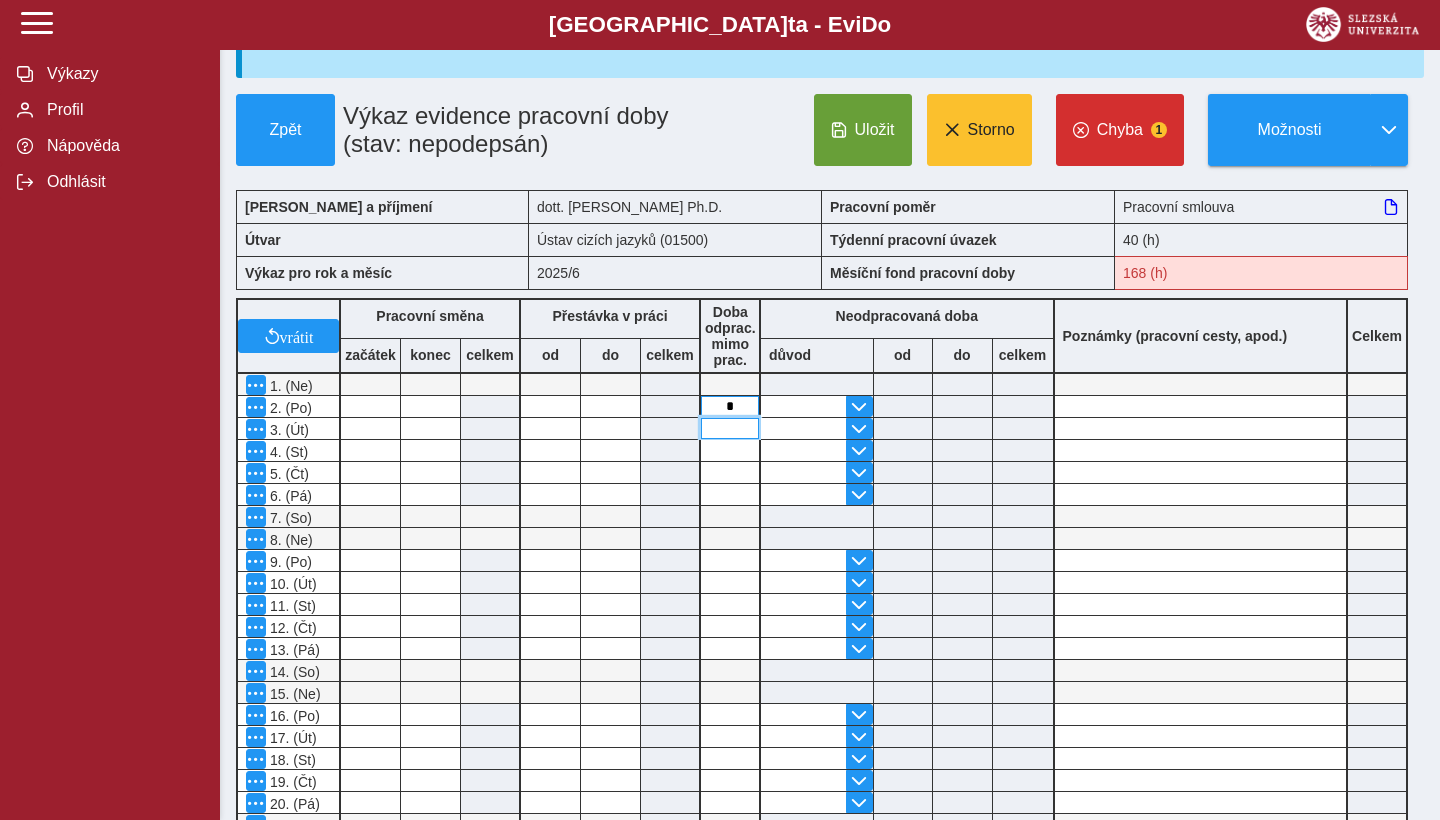 type on "****" 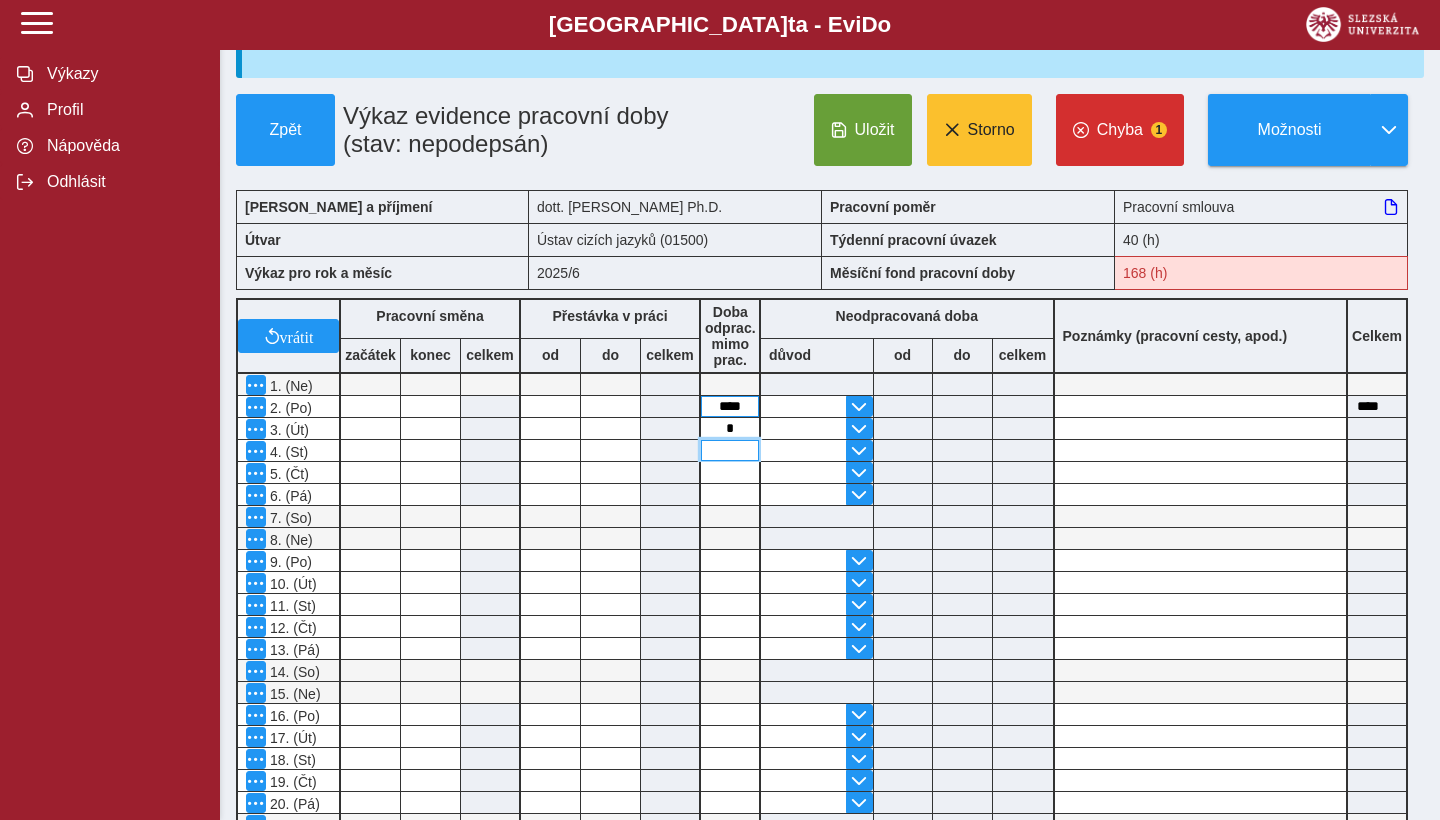 type on "****" 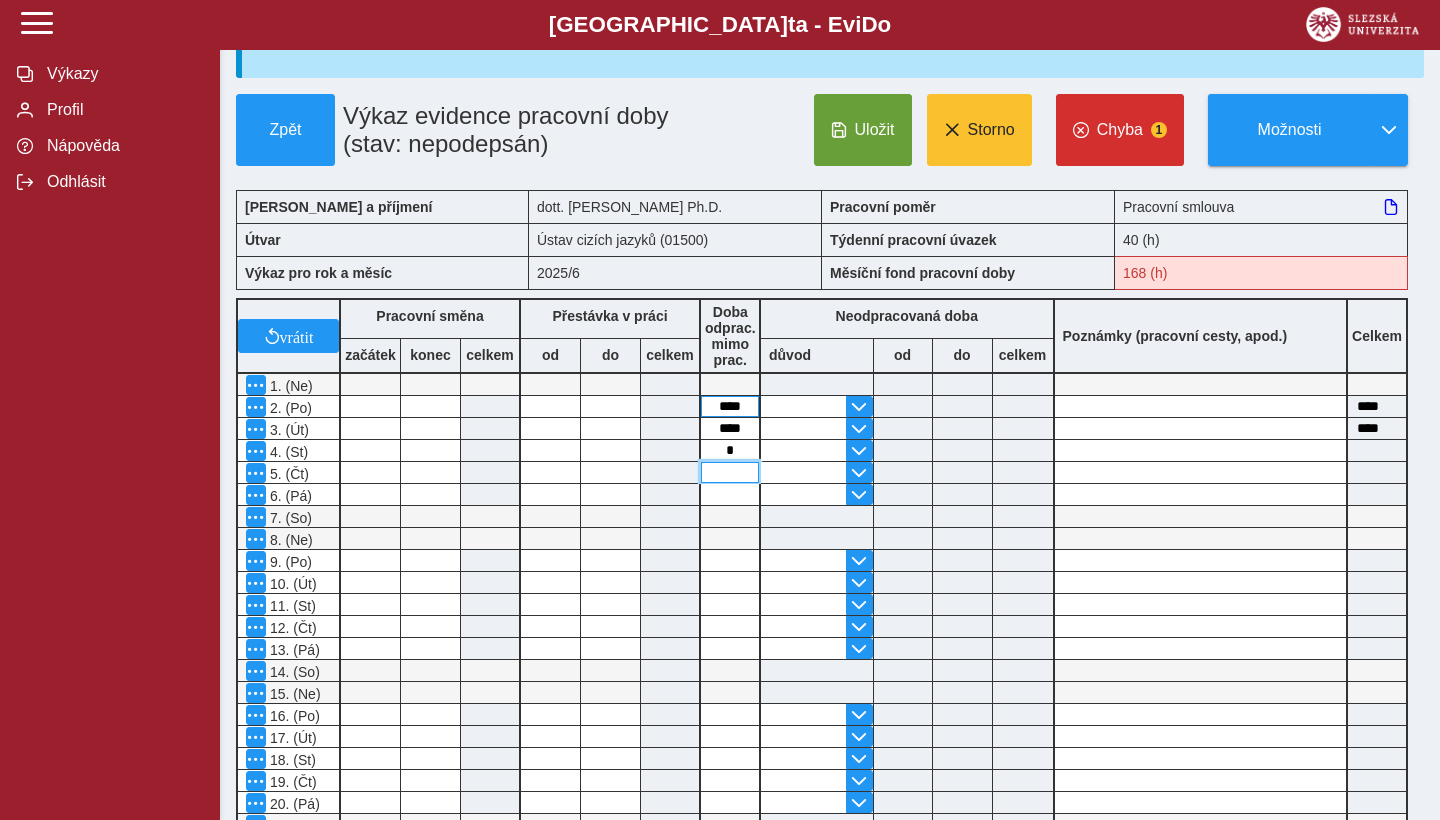type on "****" 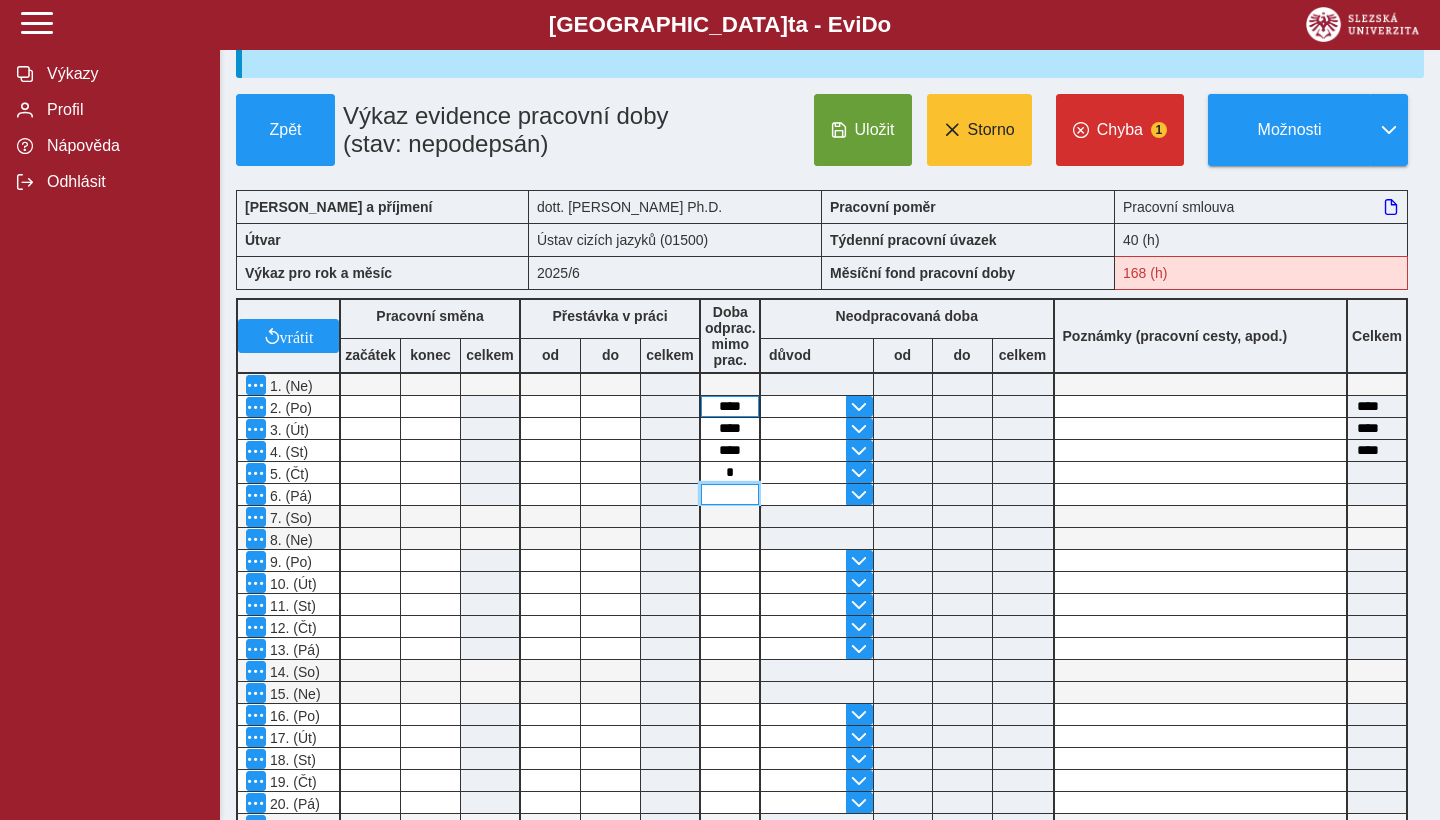 type on "****" 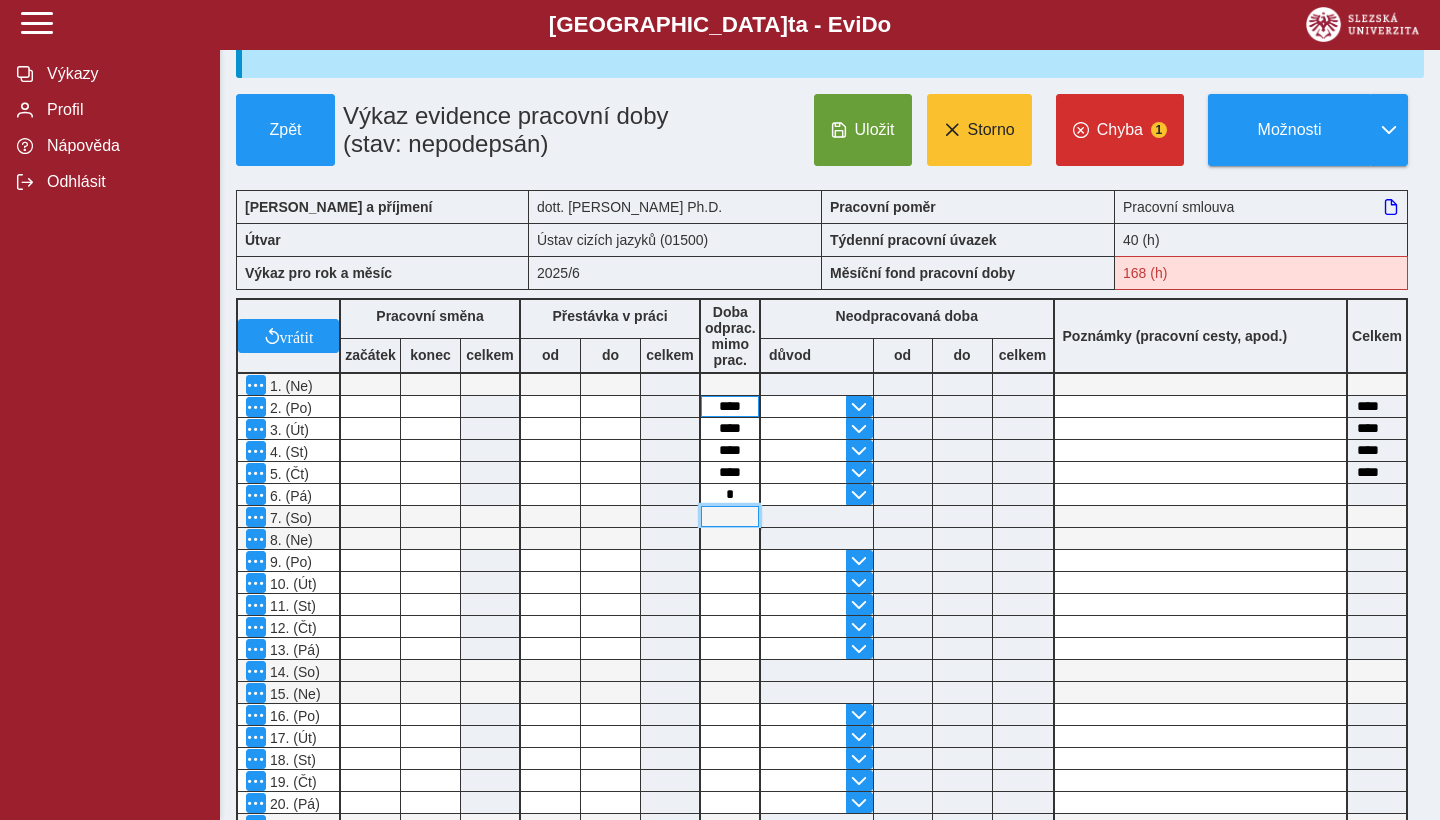 type on "****" 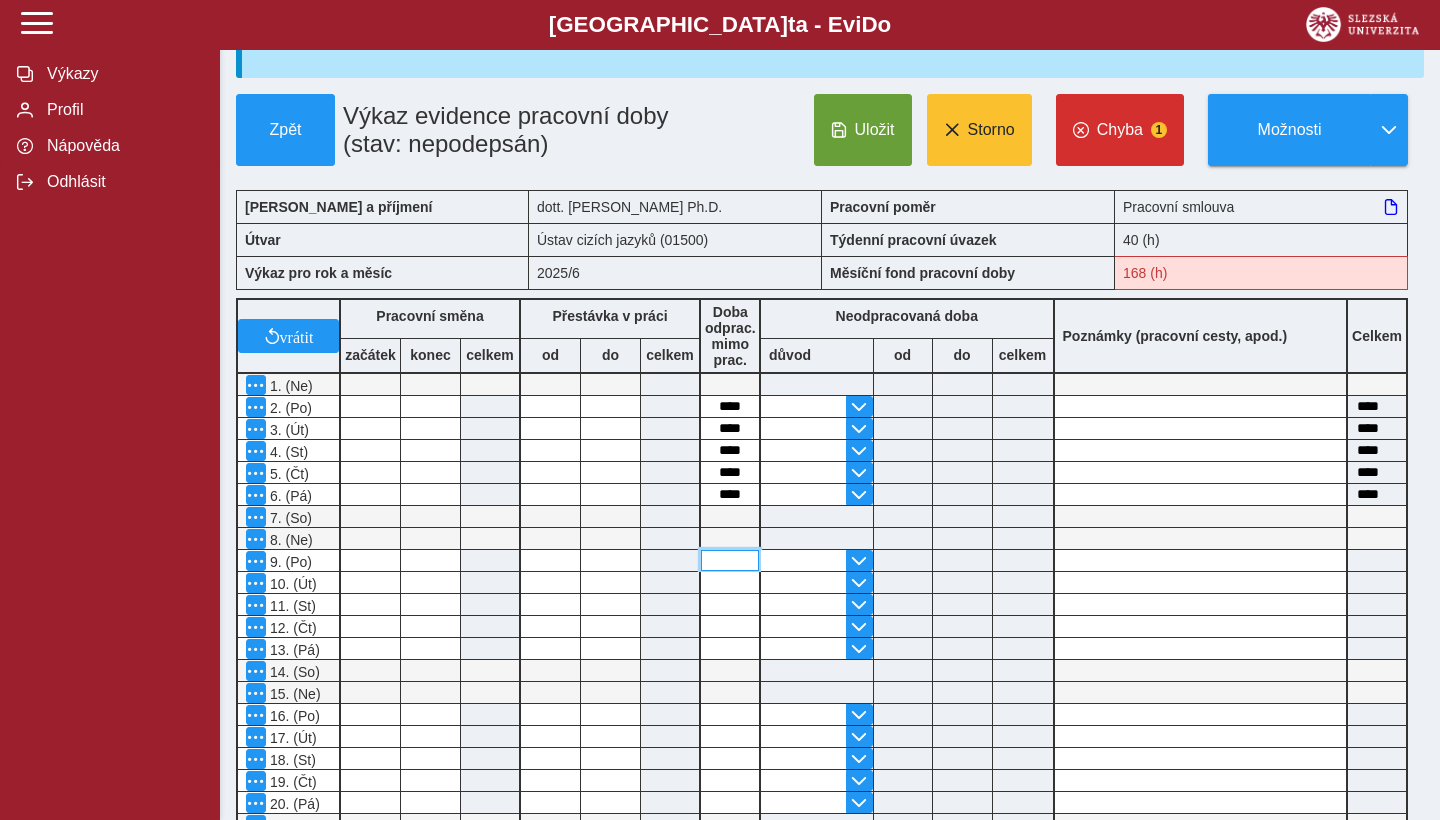 click at bounding box center [730, 560] 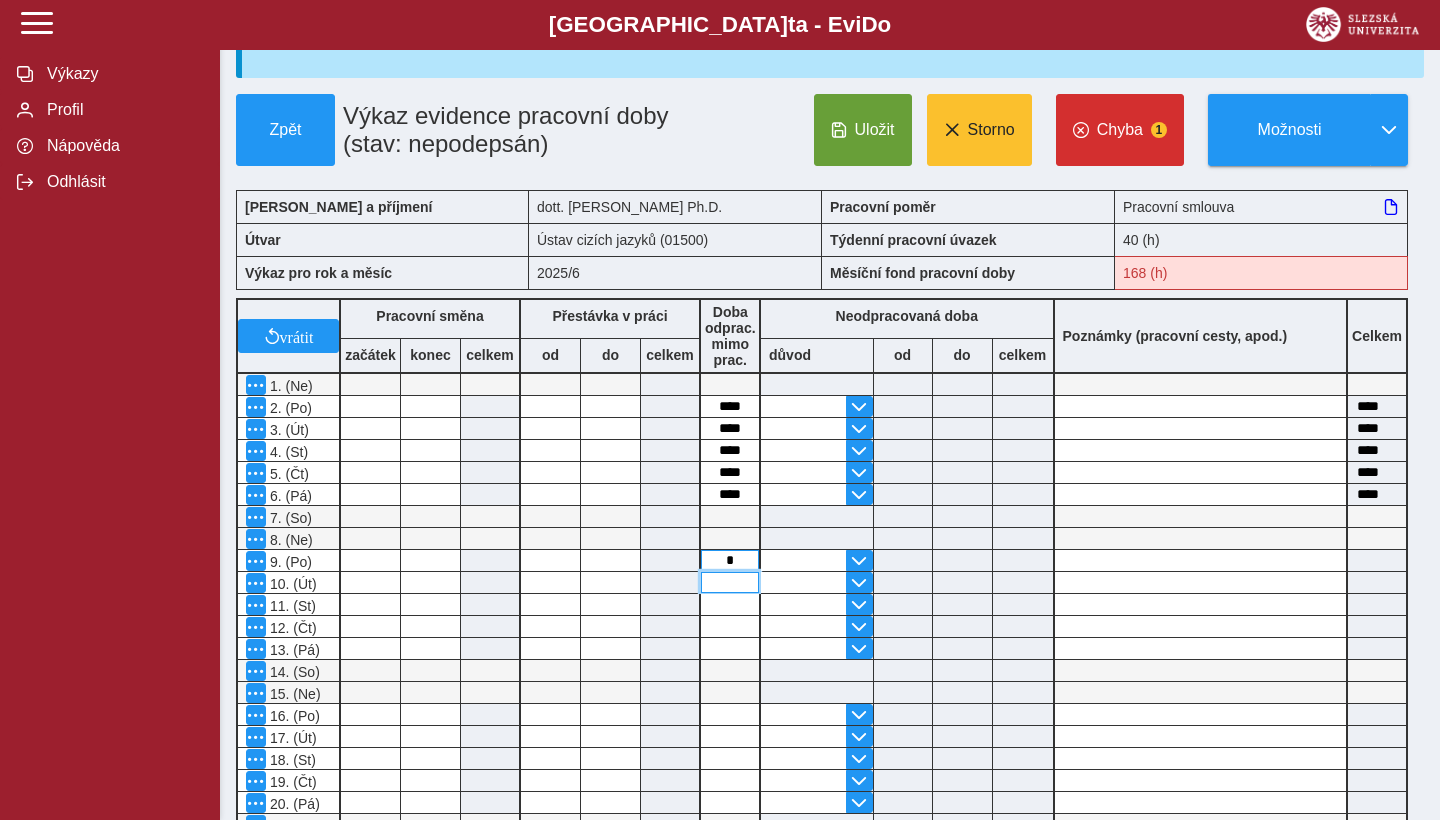 type on "****" 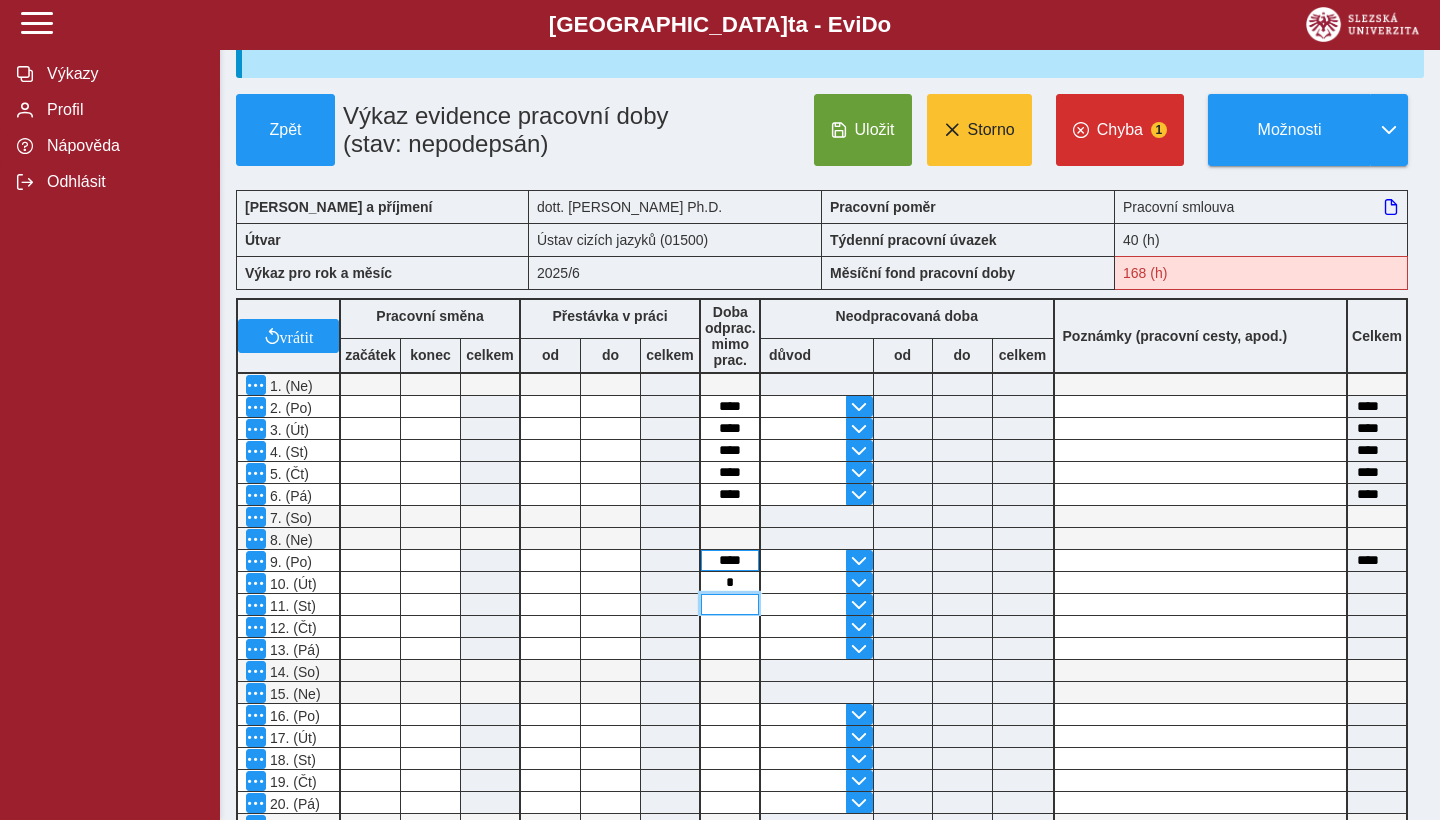 type on "****" 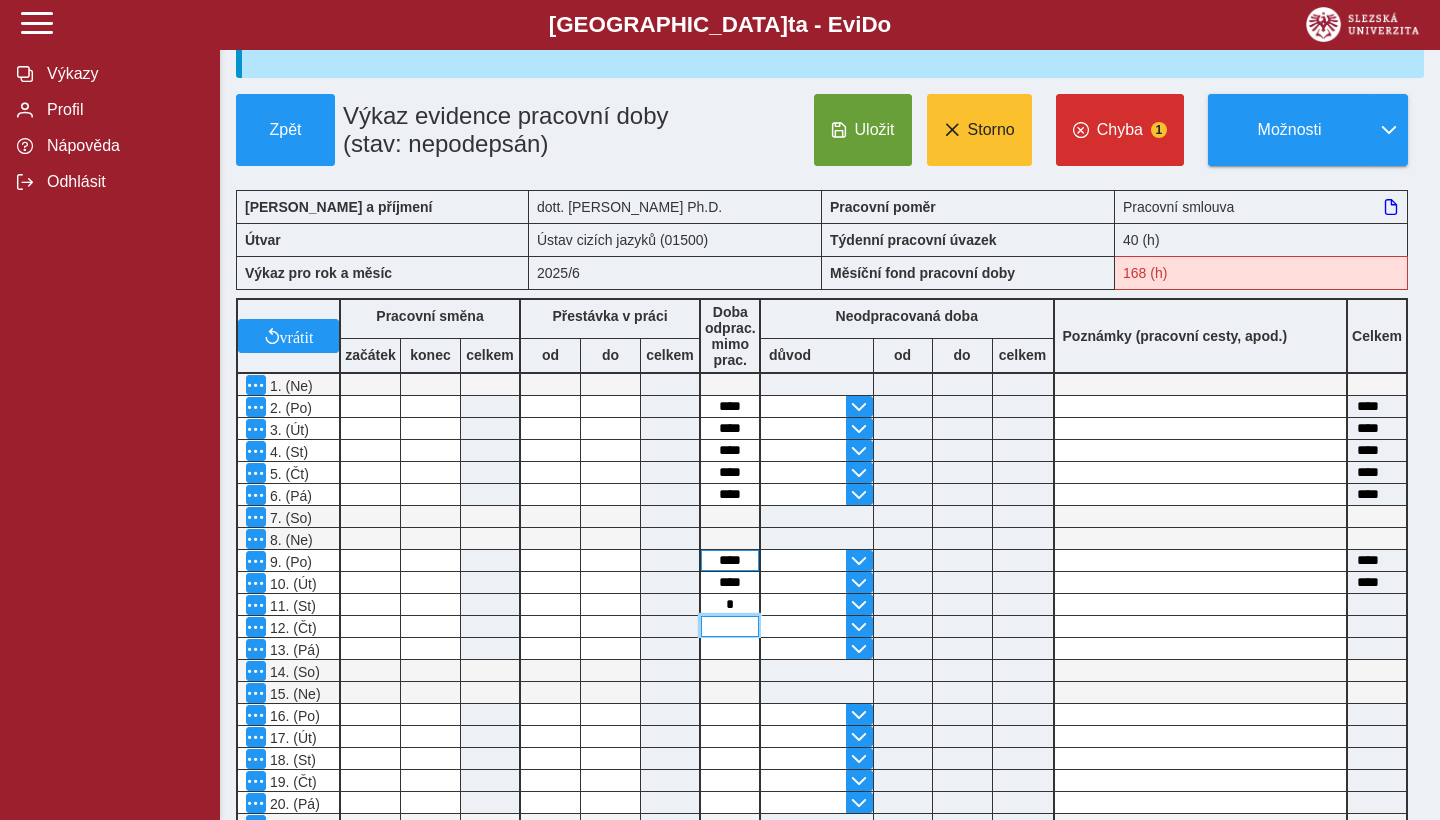 type on "****" 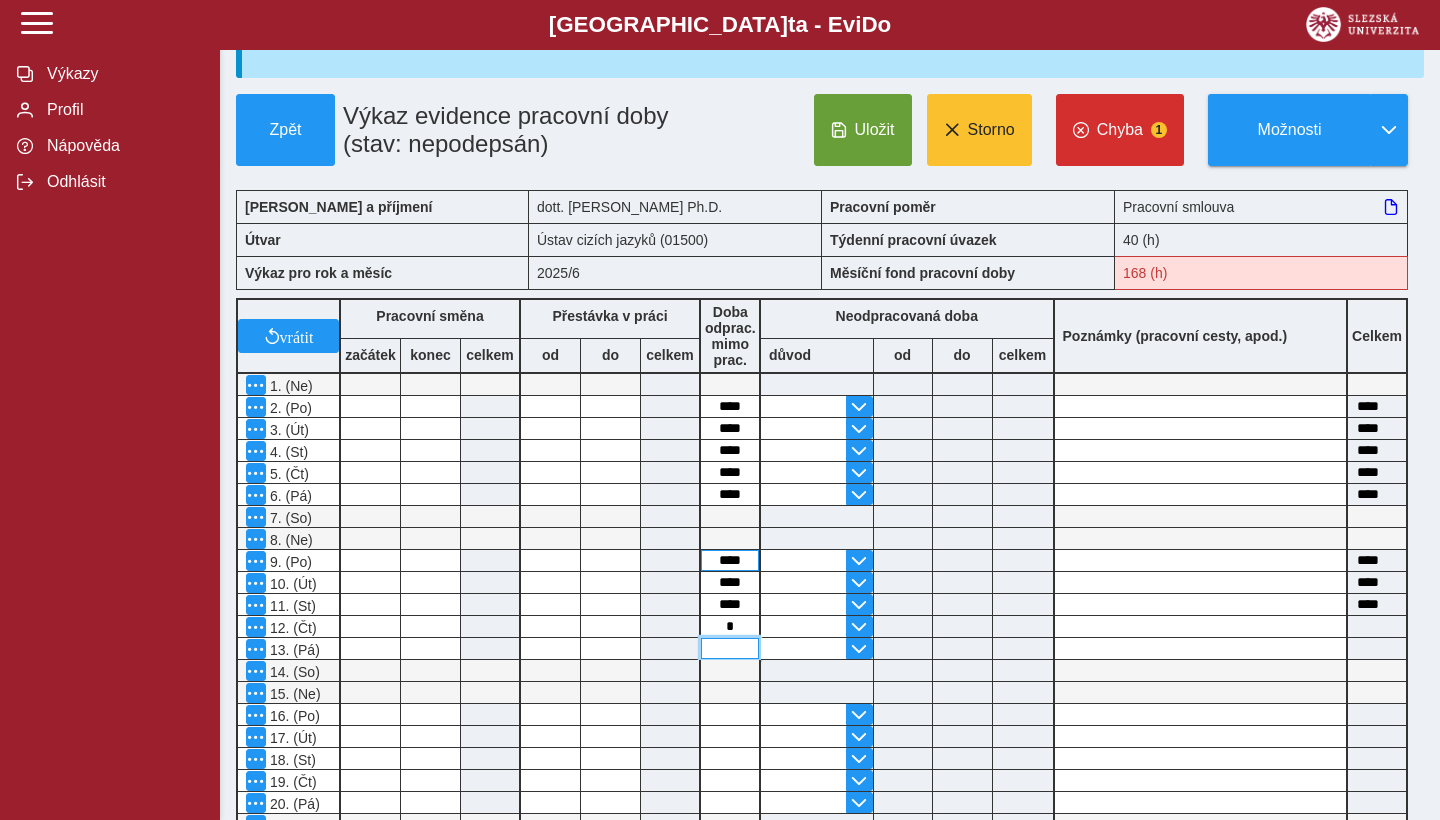 type on "****" 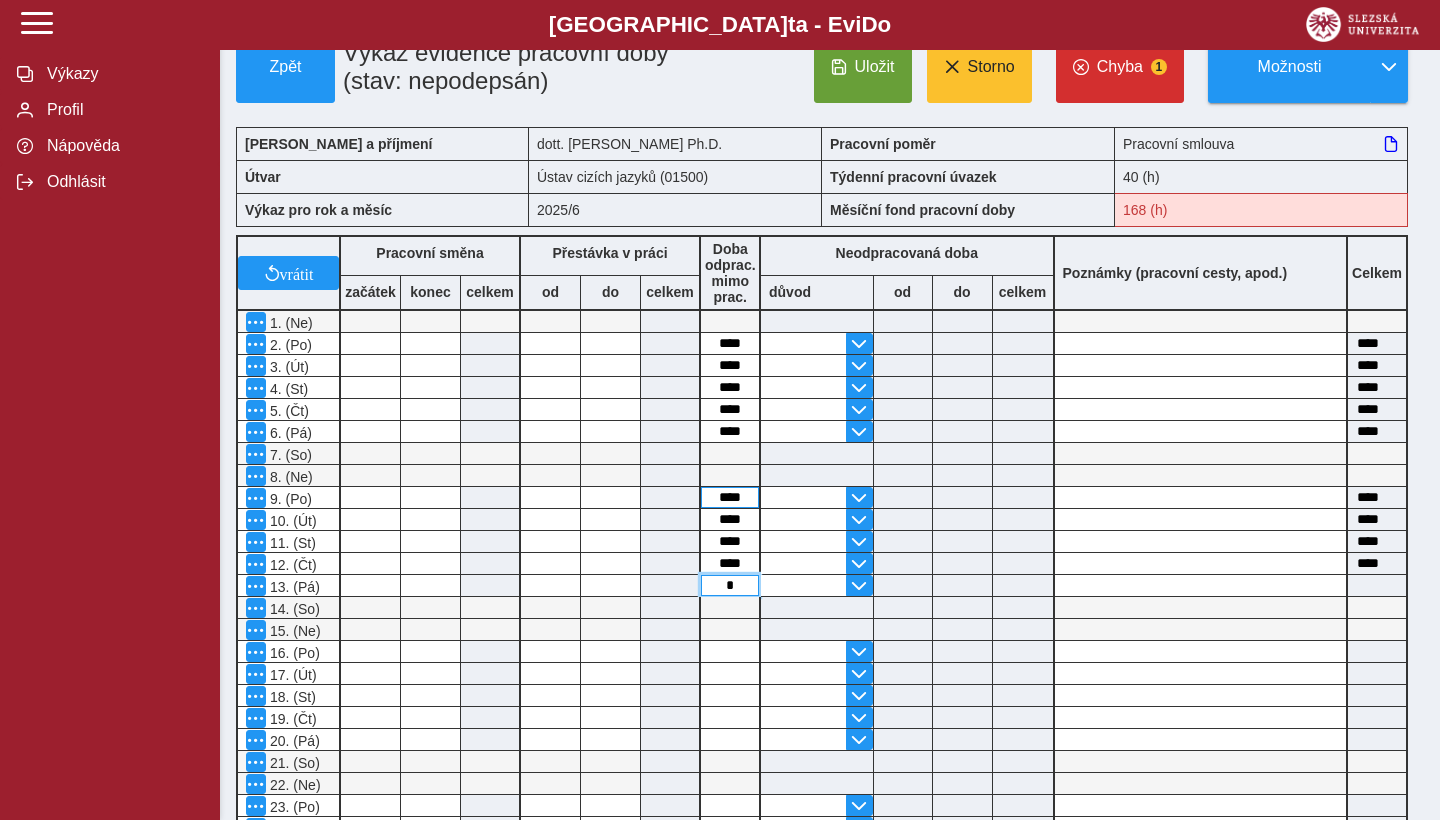 scroll, scrollTop: 148, scrollLeft: 0, axis: vertical 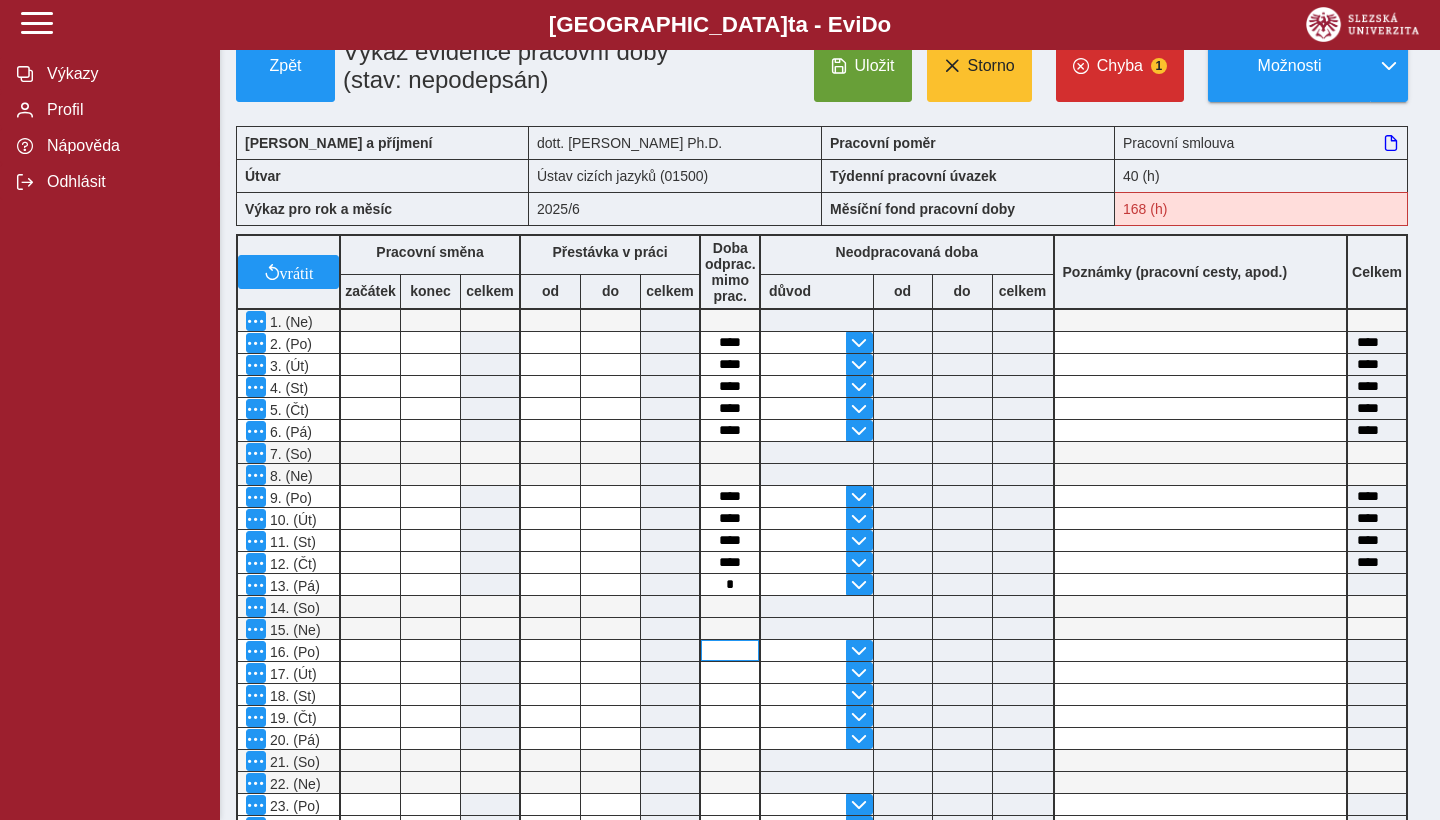 type on "****" 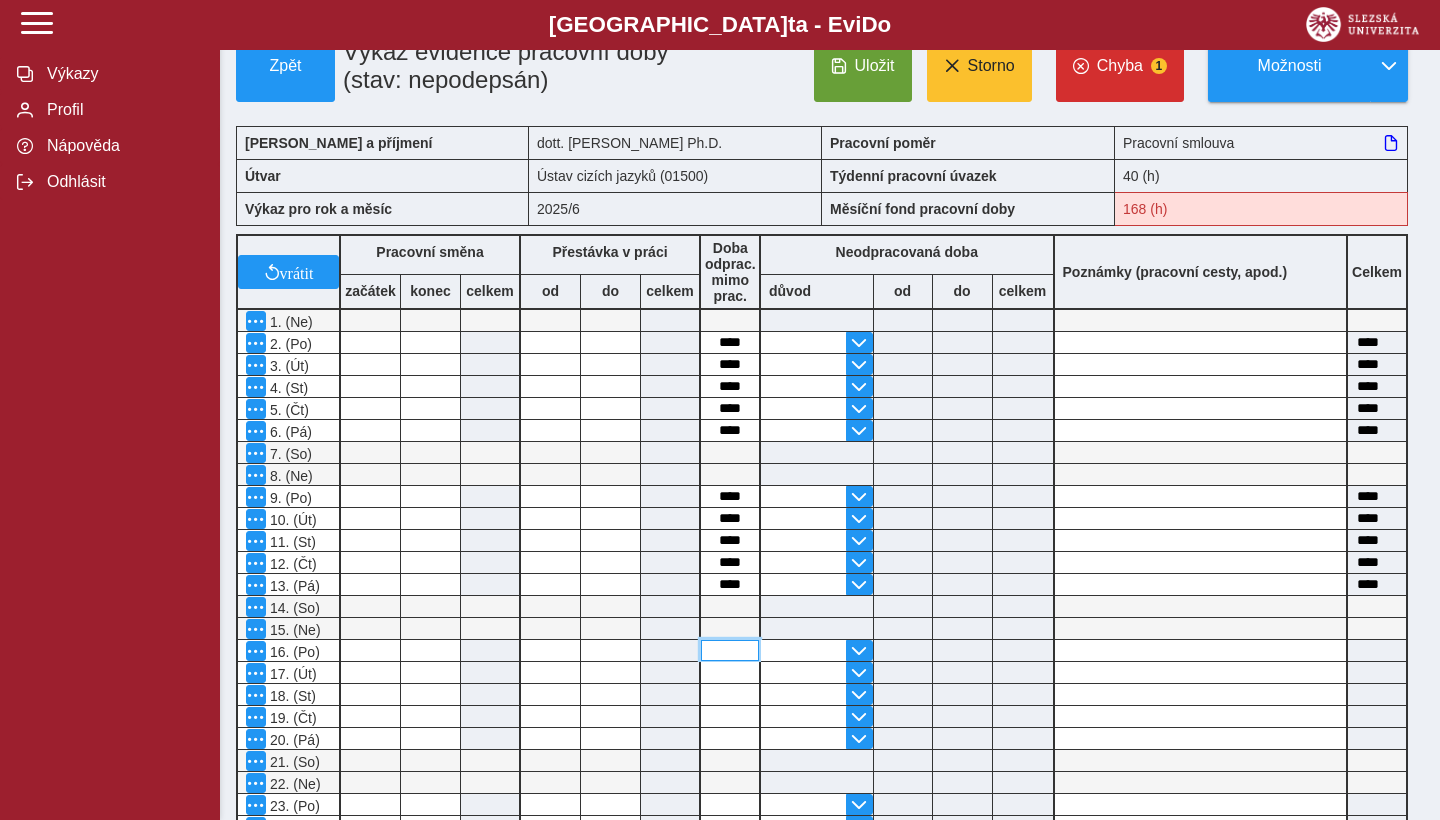 click at bounding box center (730, 650) 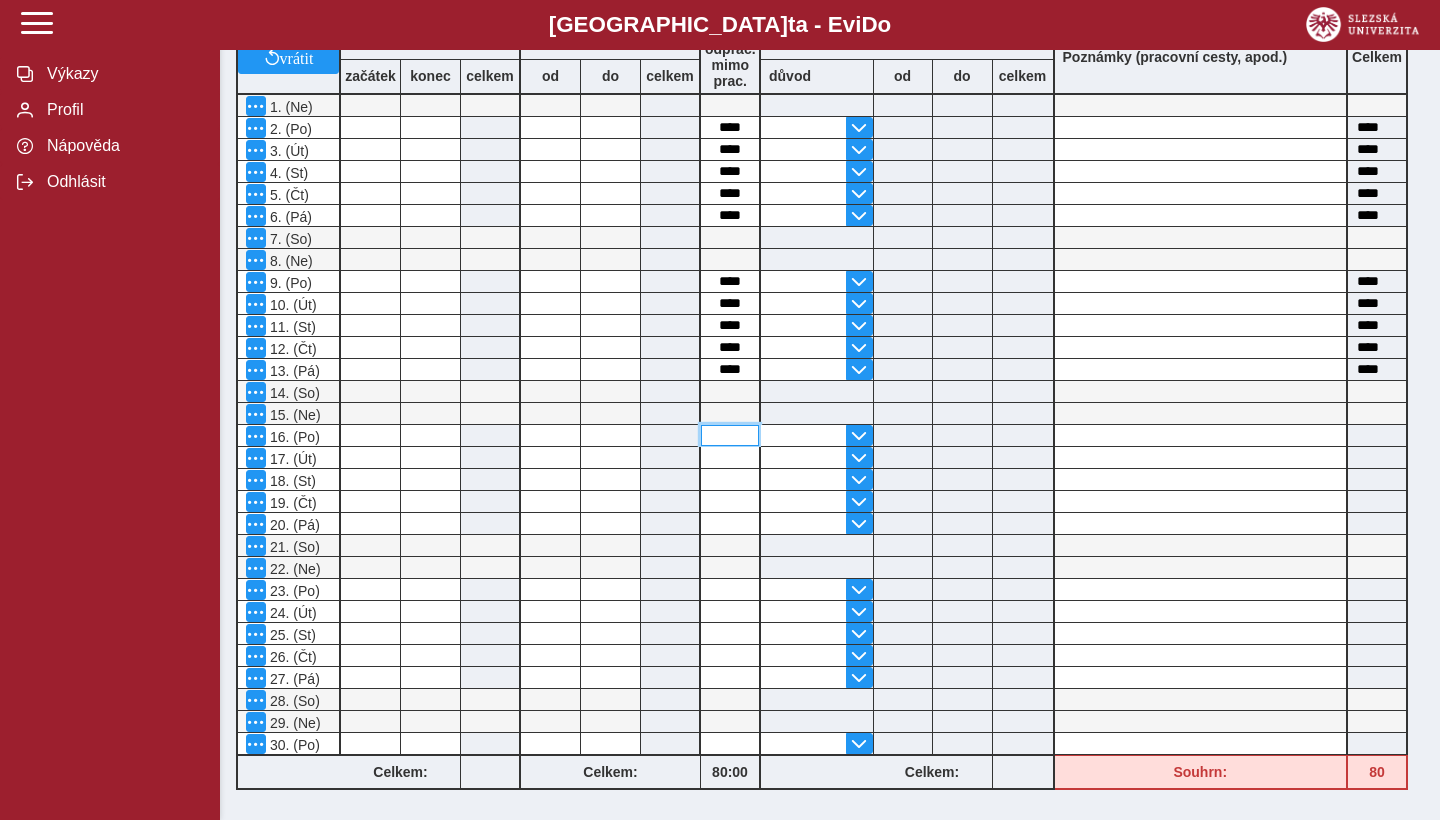 scroll, scrollTop: 349, scrollLeft: 0, axis: vertical 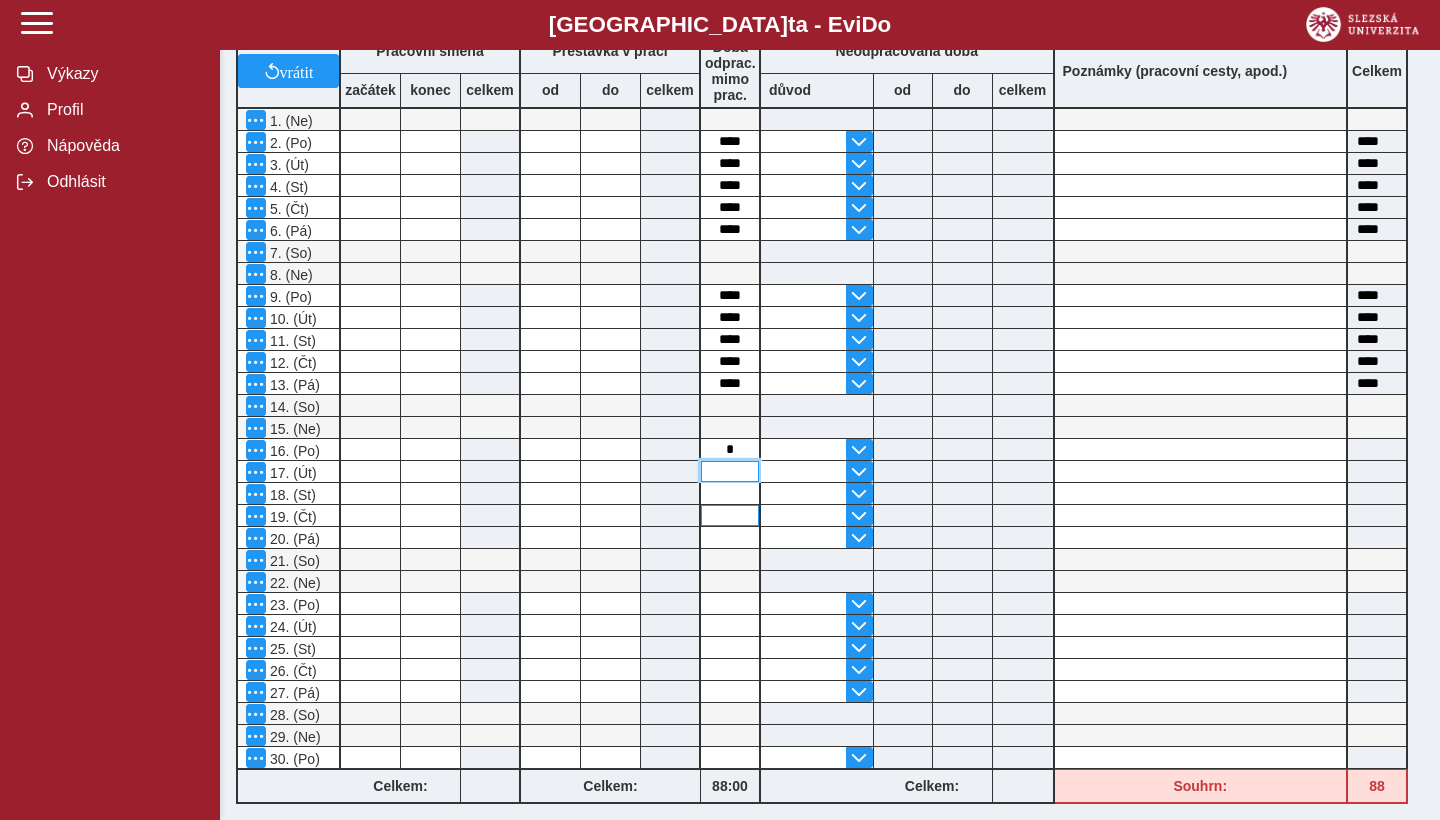 type on "****" 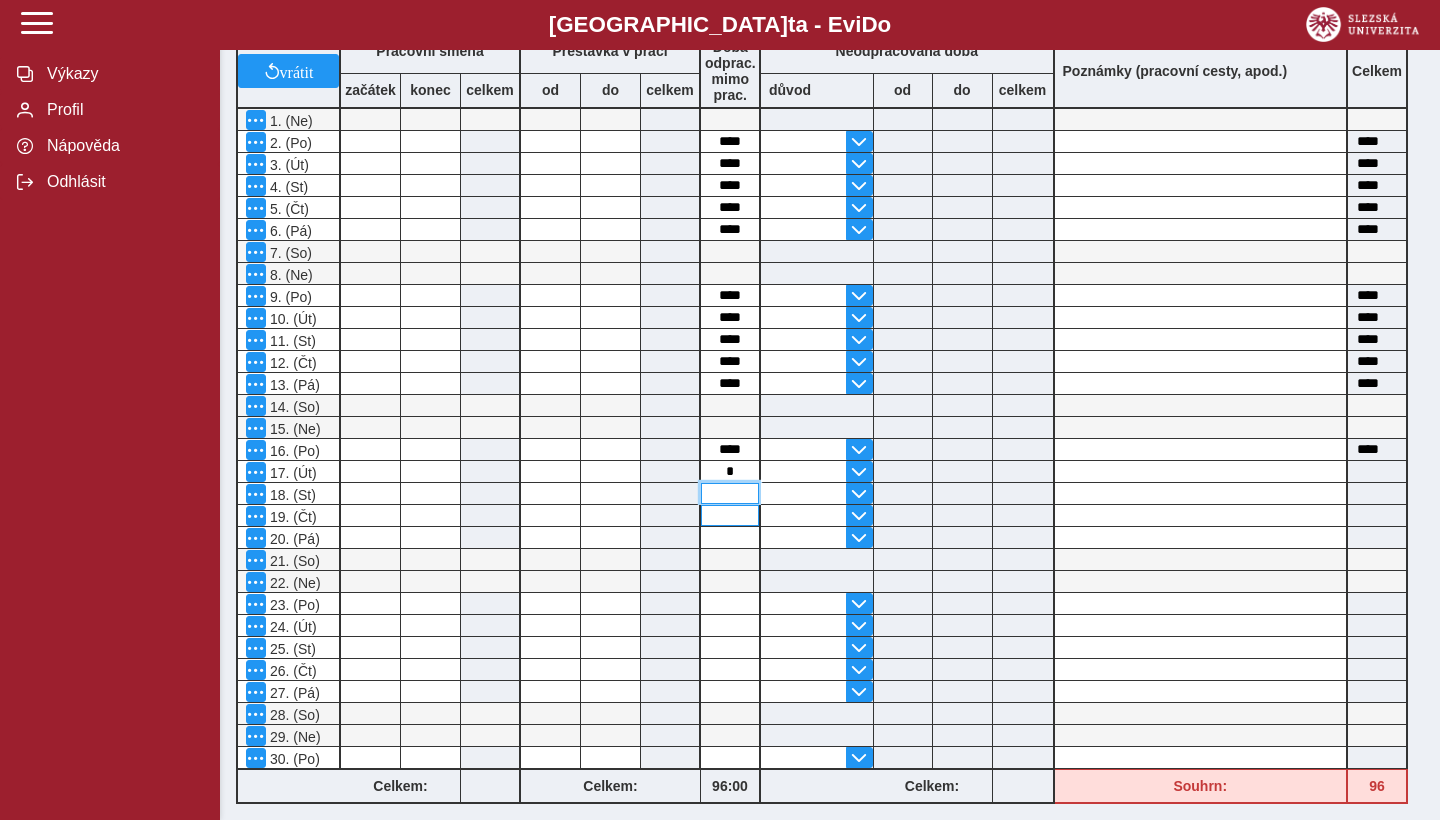 type on "****" 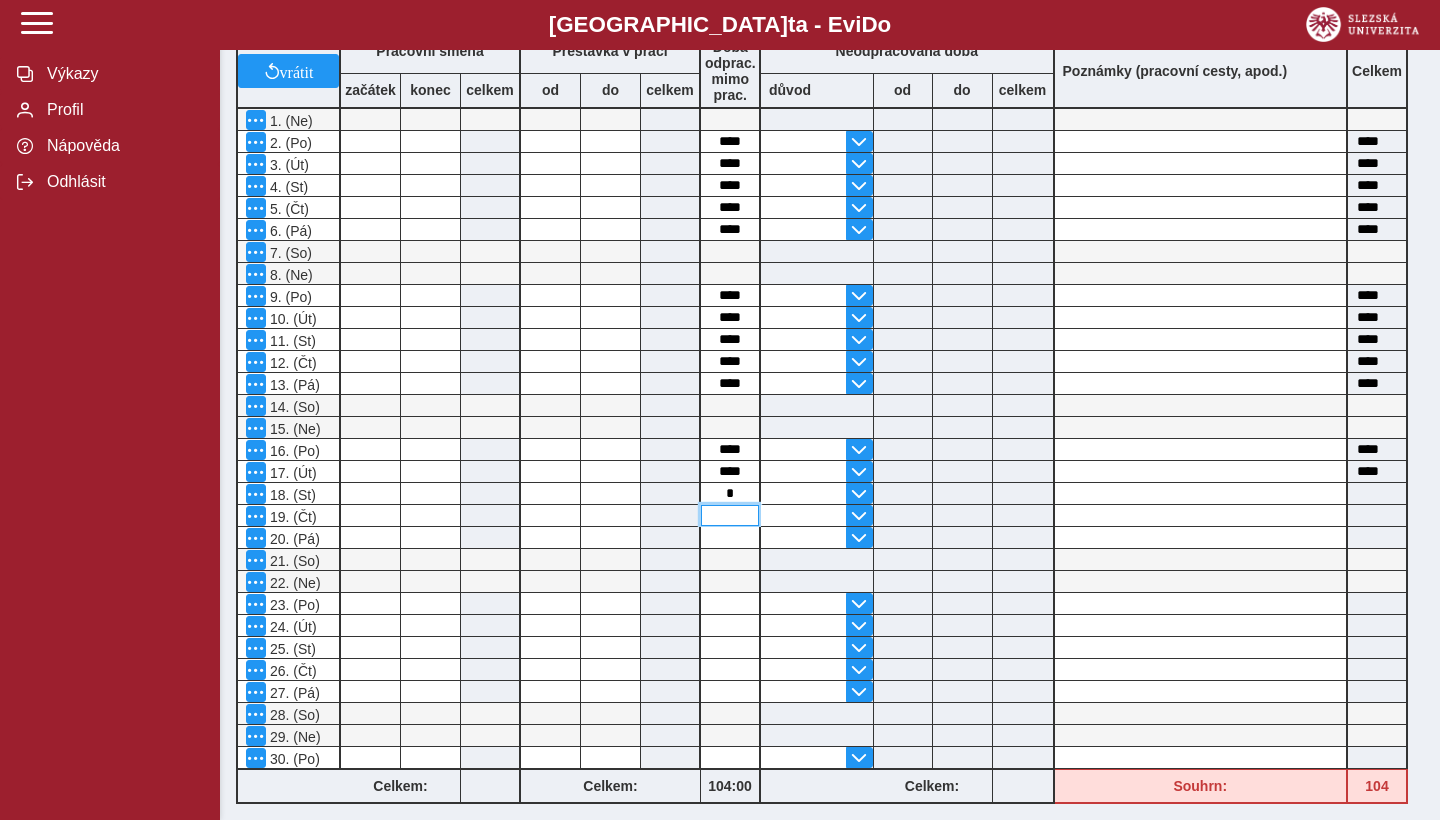 type on "****" 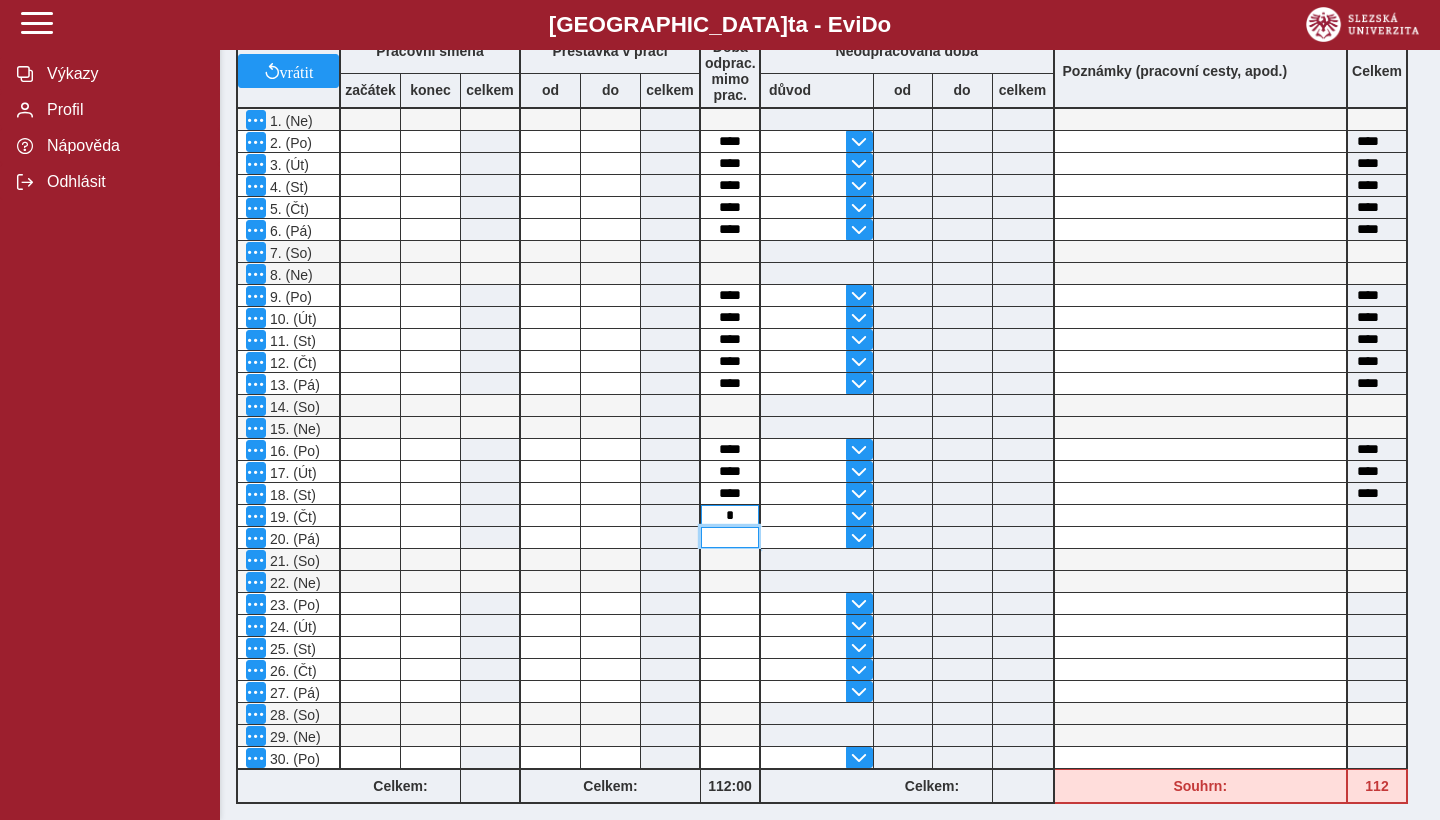 type on "****" 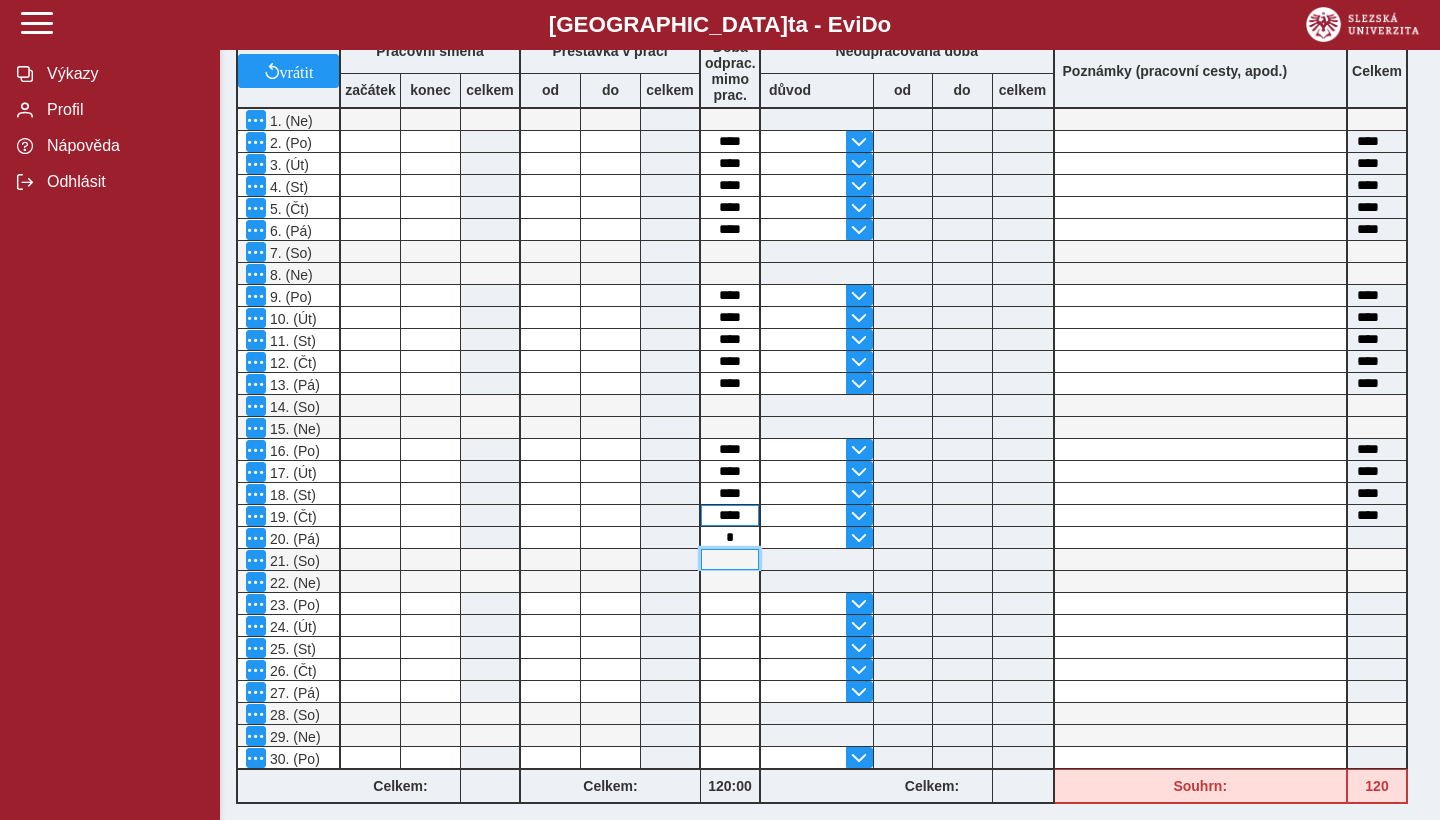 type on "****" 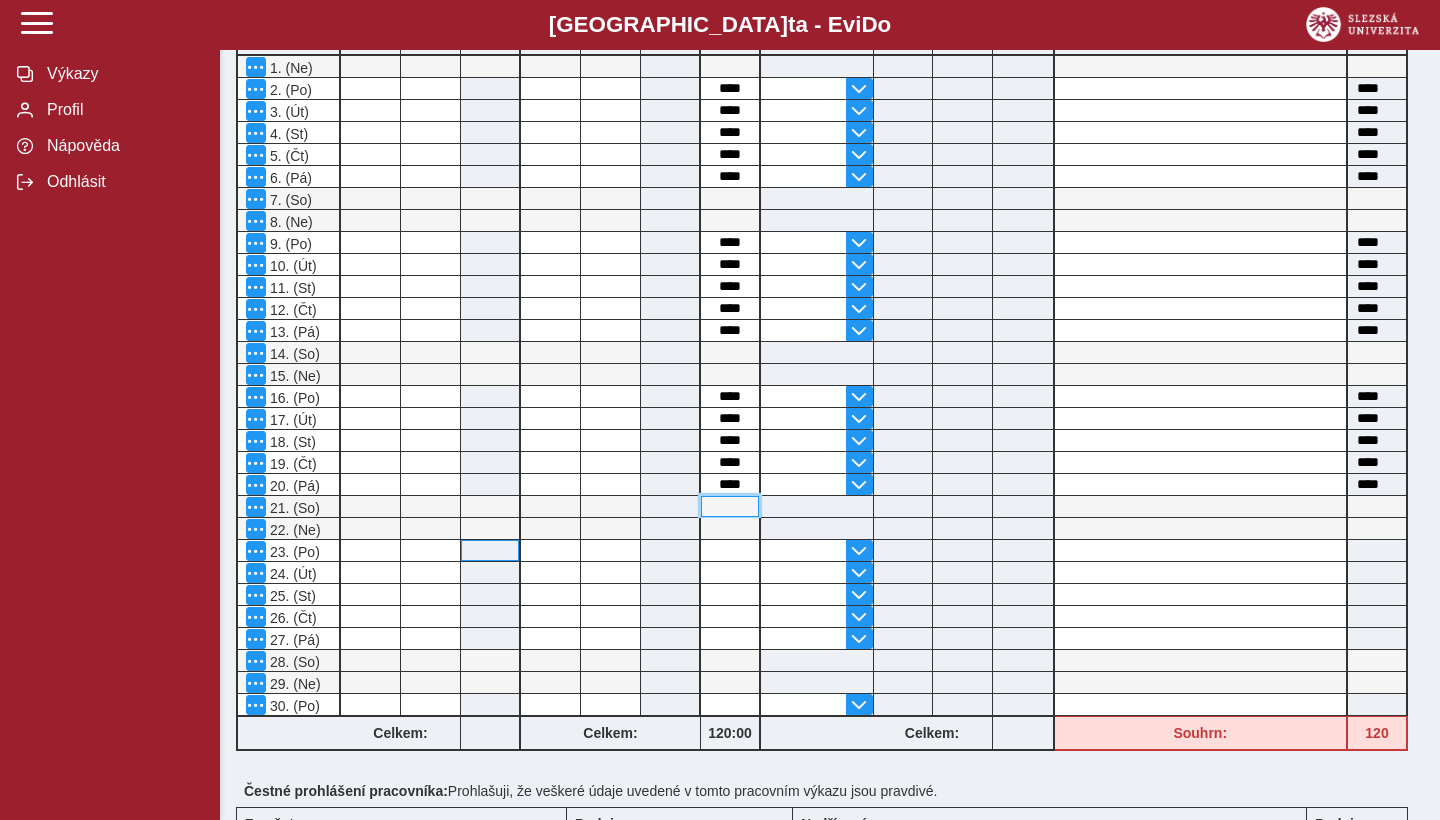 scroll, scrollTop: 426, scrollLeft: 0, axis: vertical 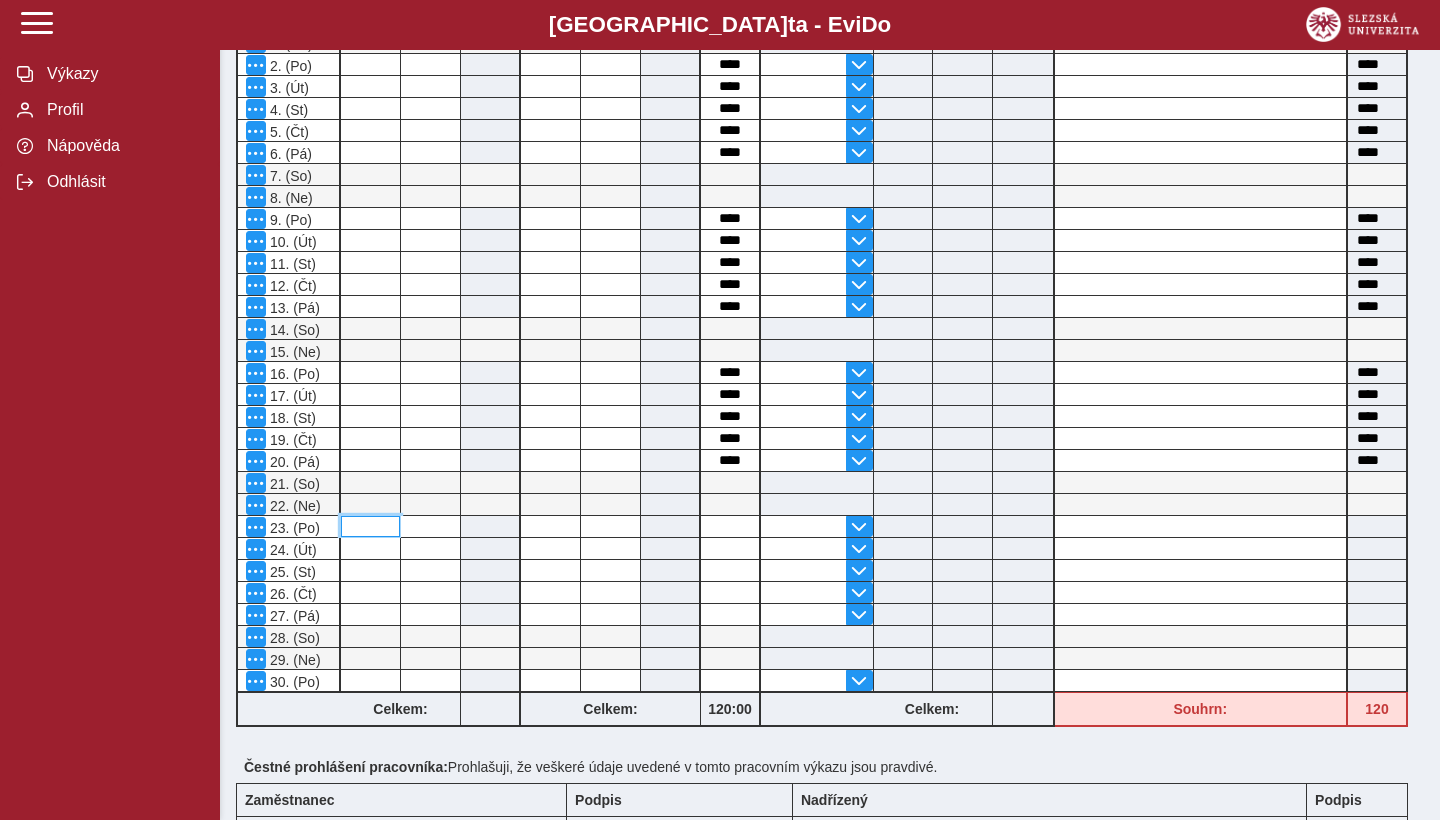 click at bounding box center [370, 526] 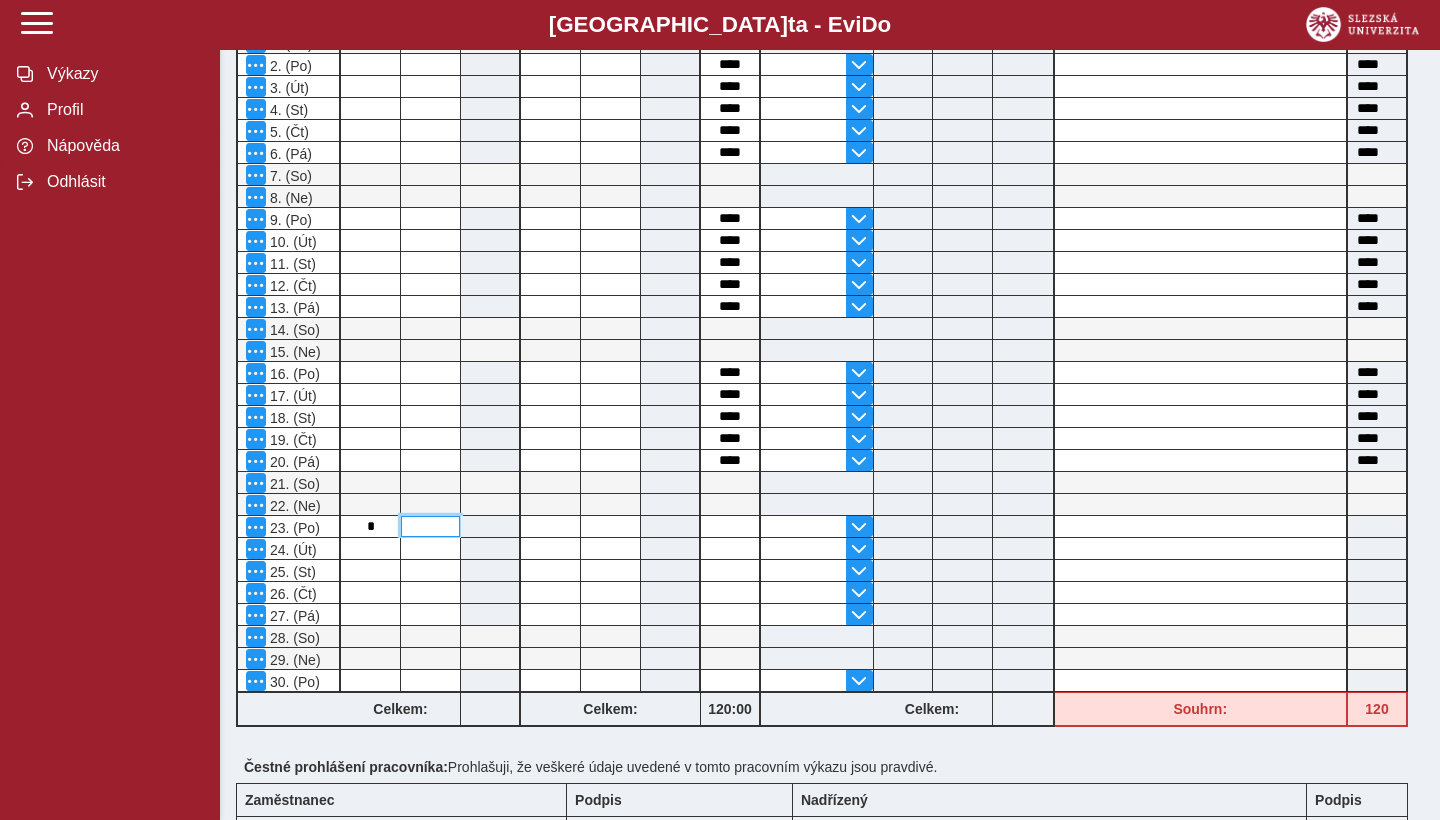 type on "****" 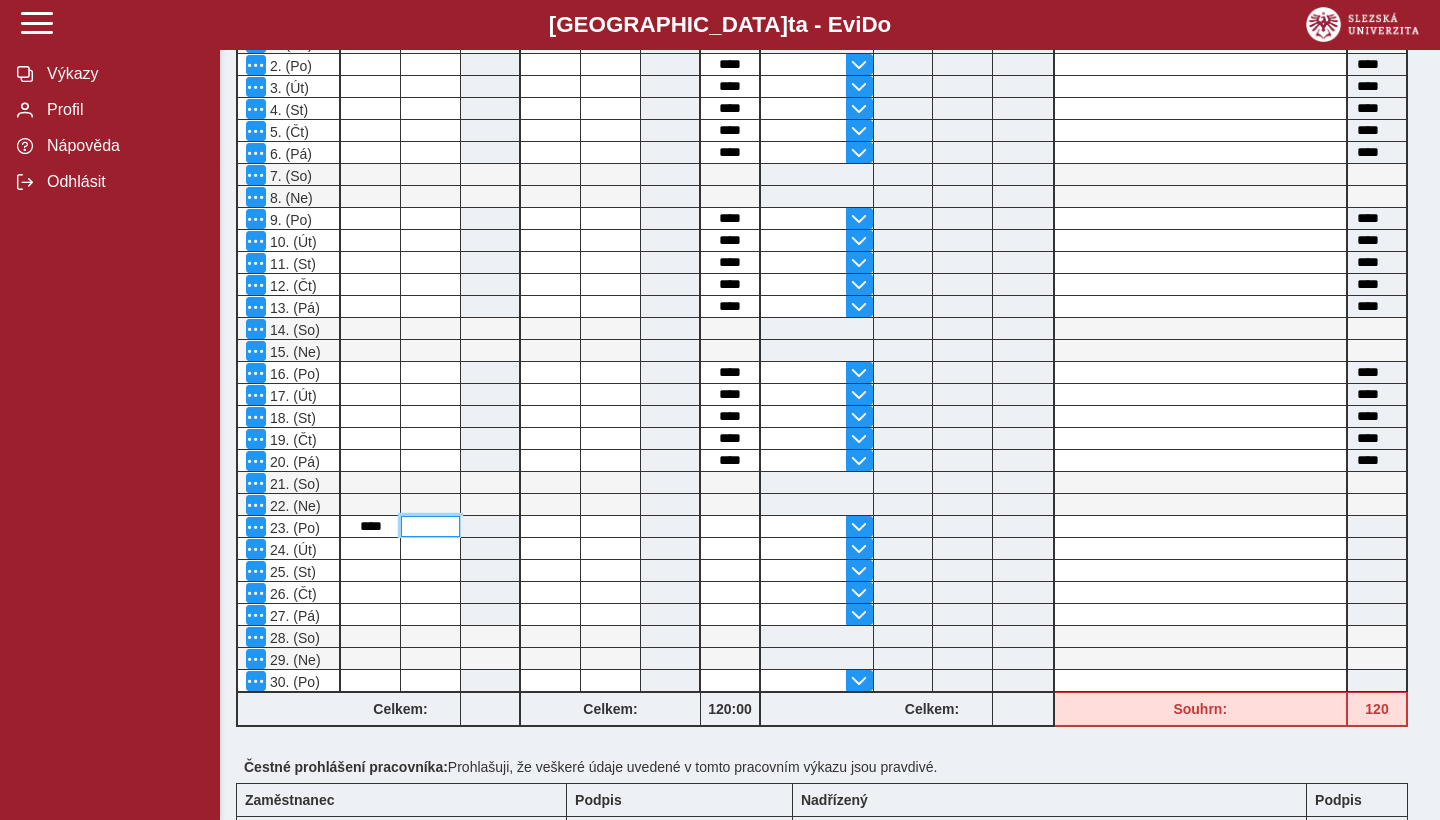 click at bounding box center (430, 526) 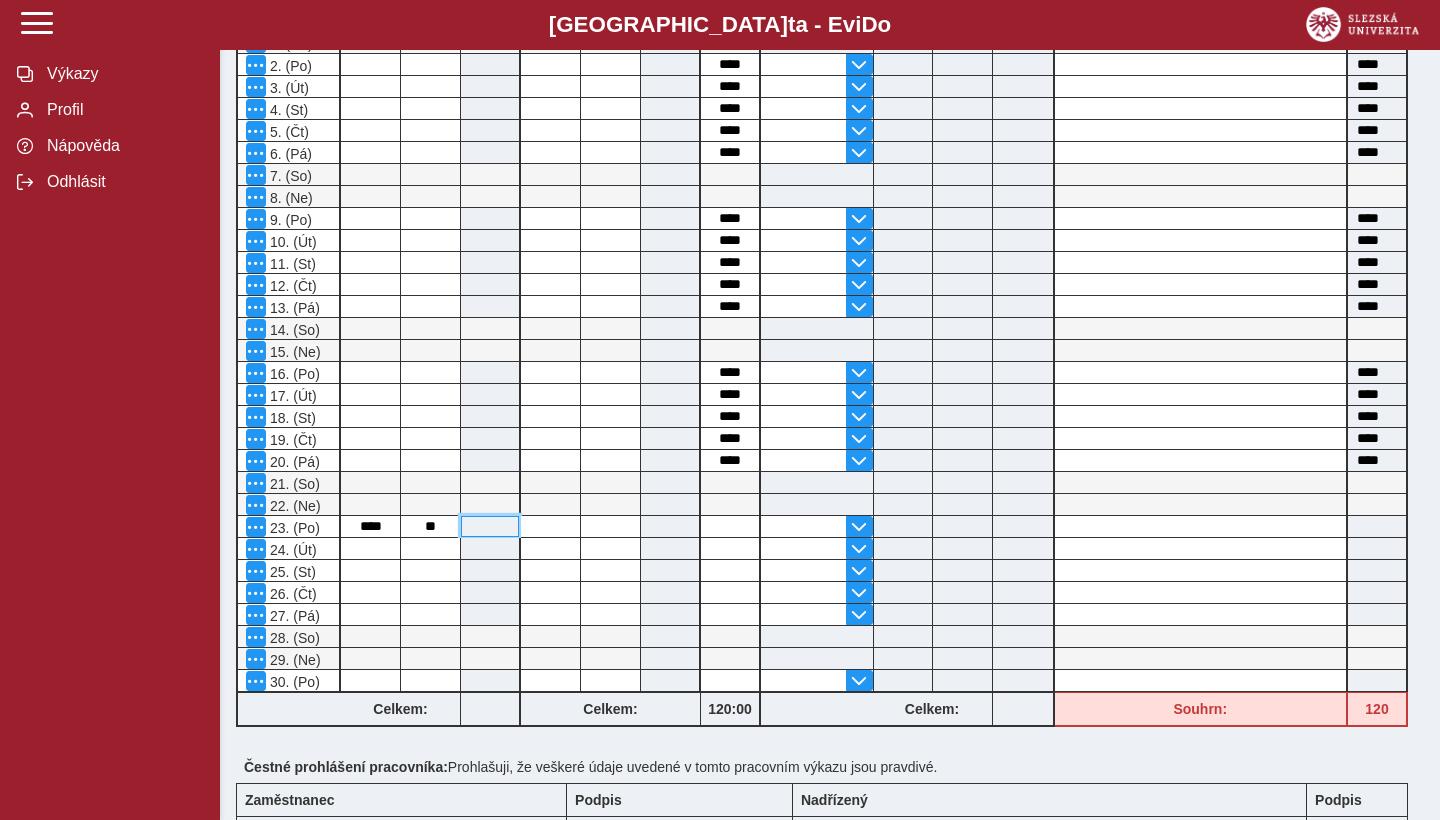 type on "*****" 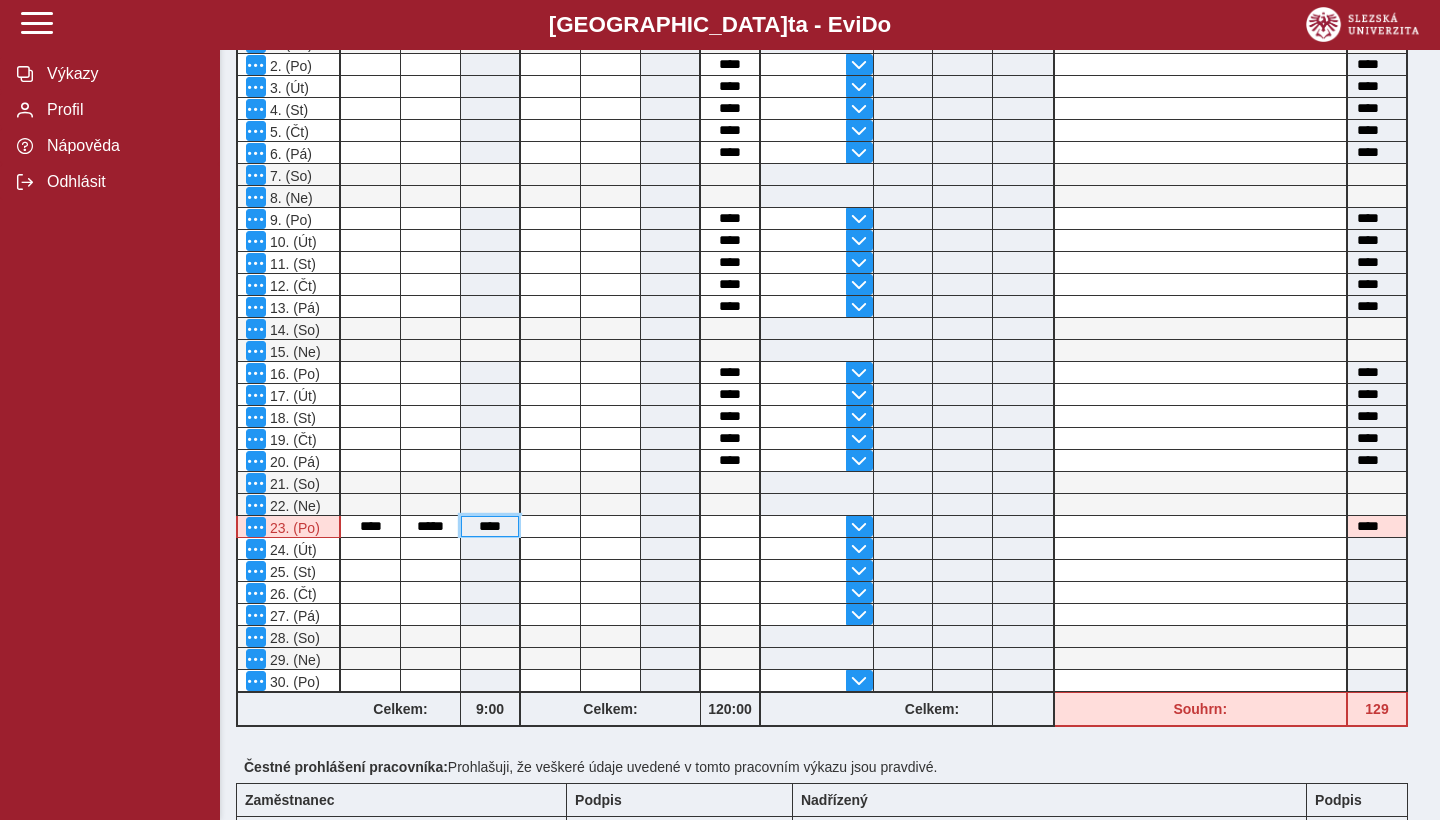 click on "****" at bounding box center [490, 526] 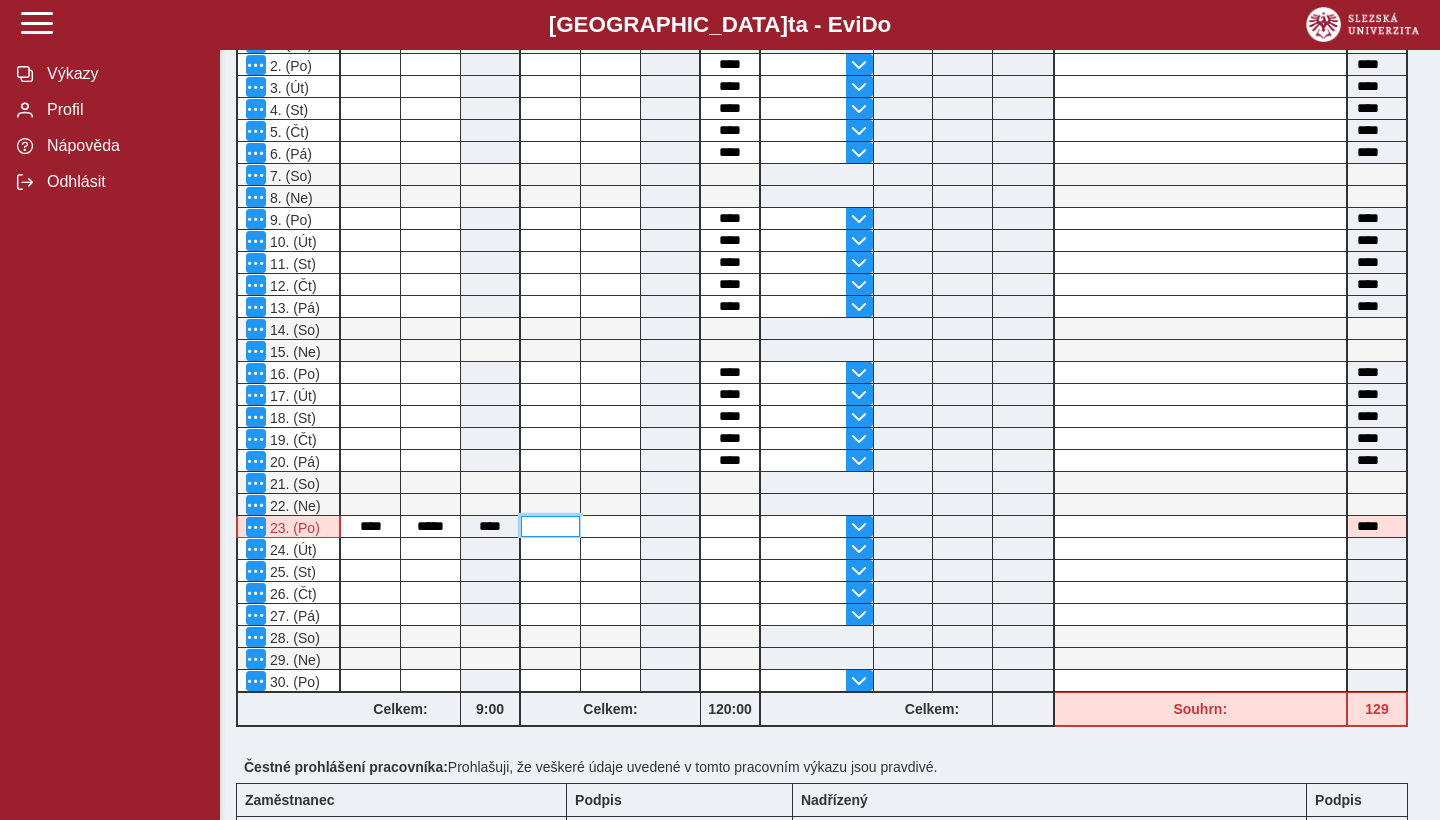 click at bounding box center [550, 526] 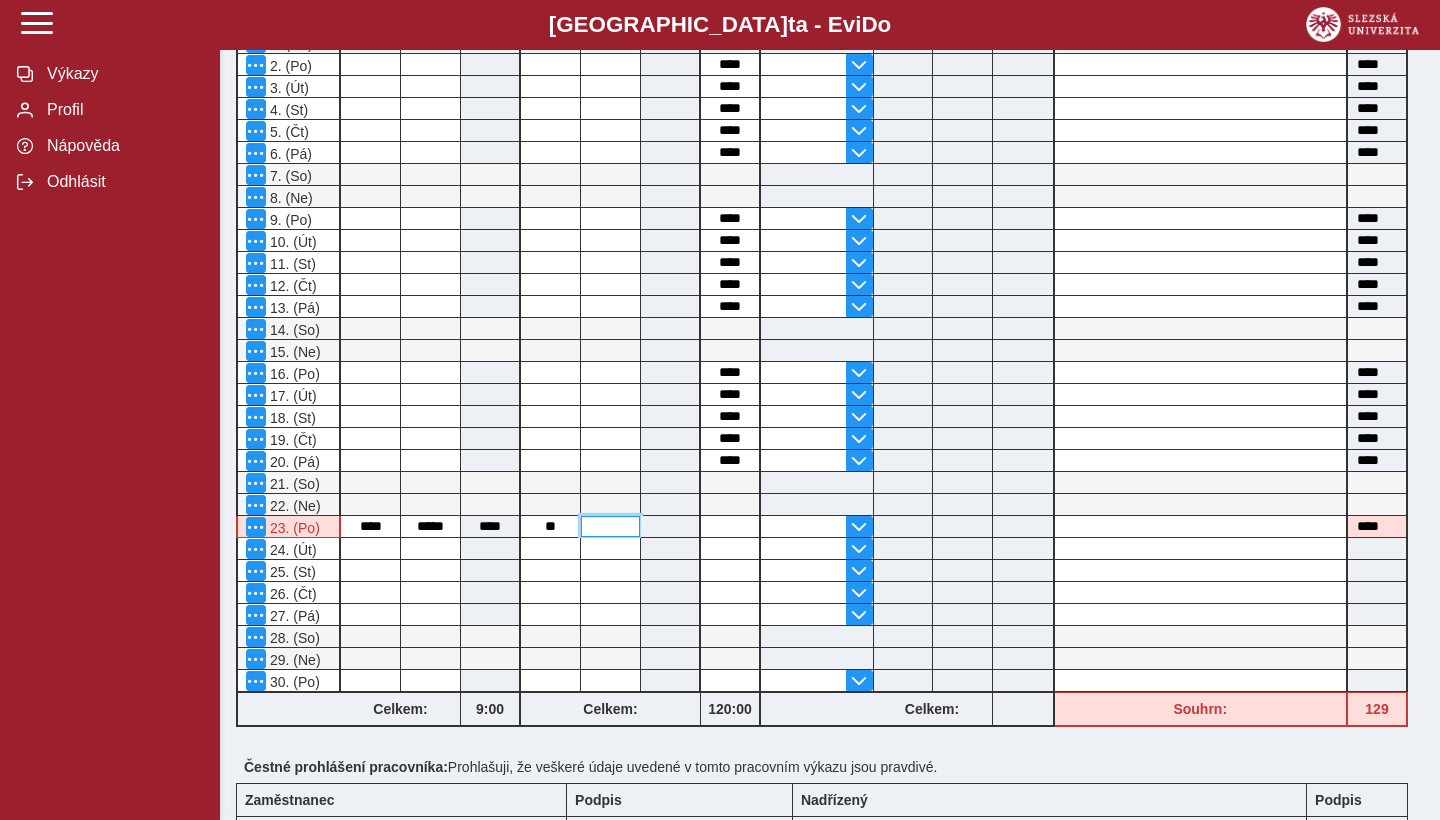type on "*****" 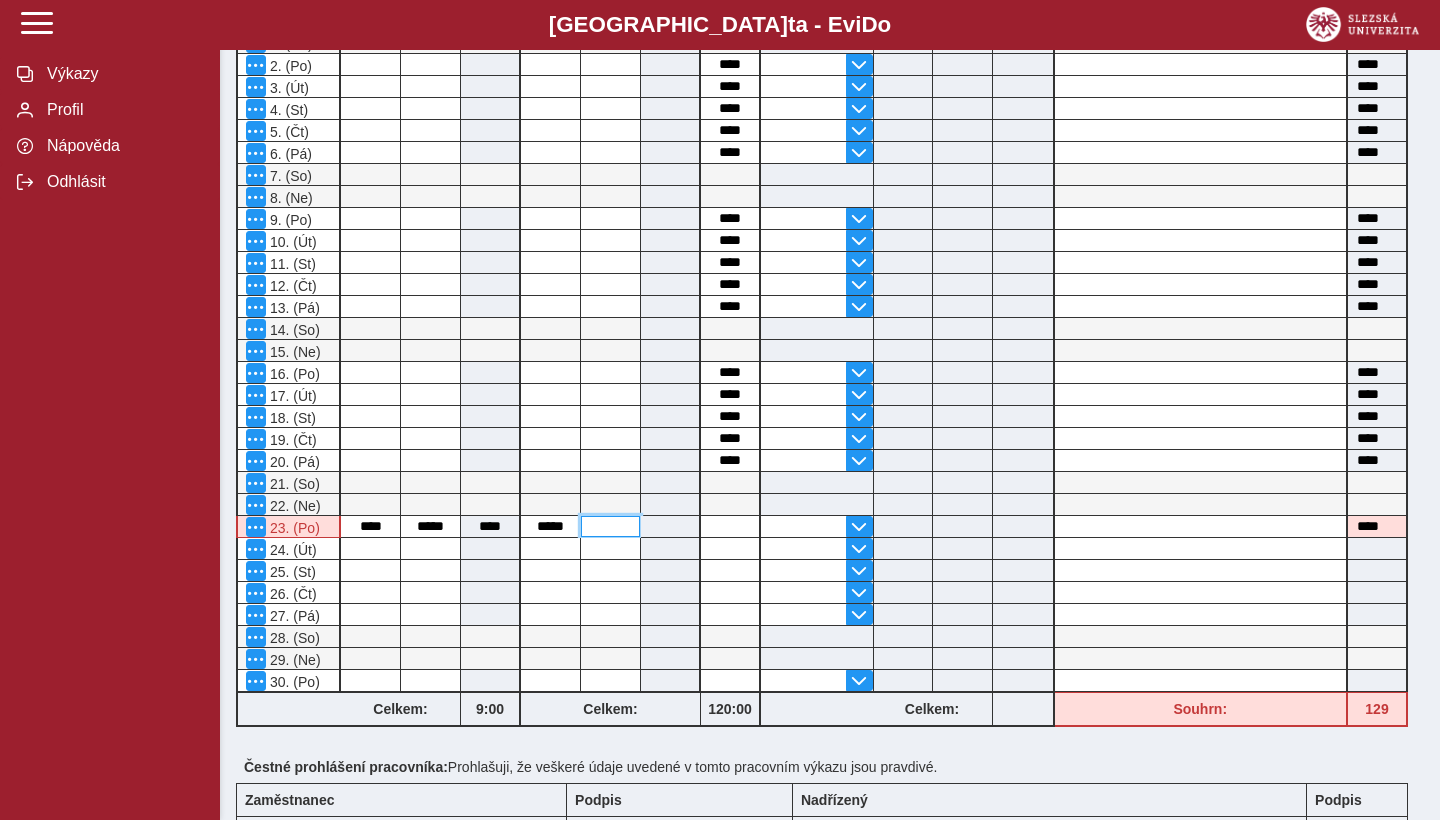 click at bounding box center (610, 526) 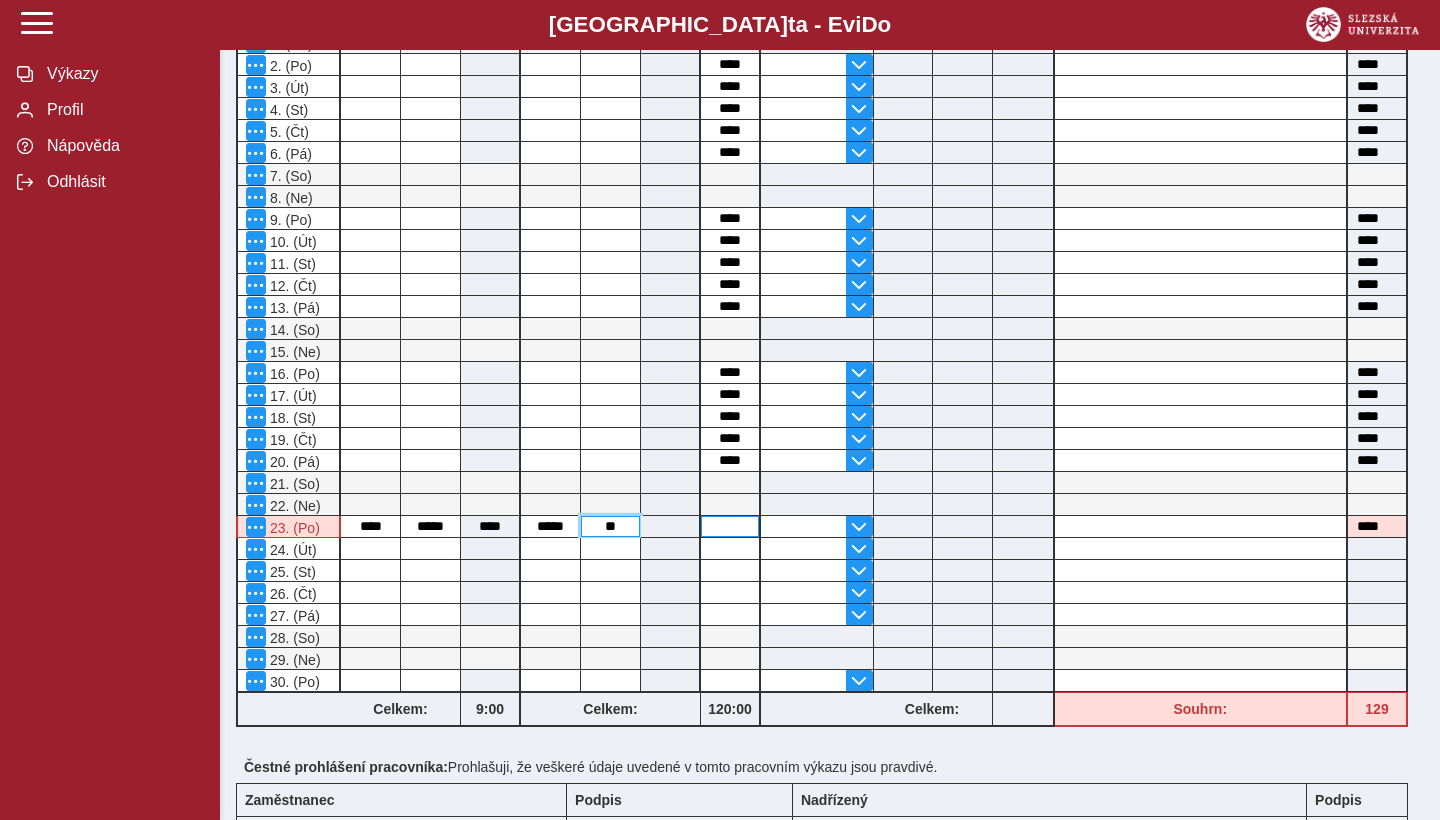 type on "**" 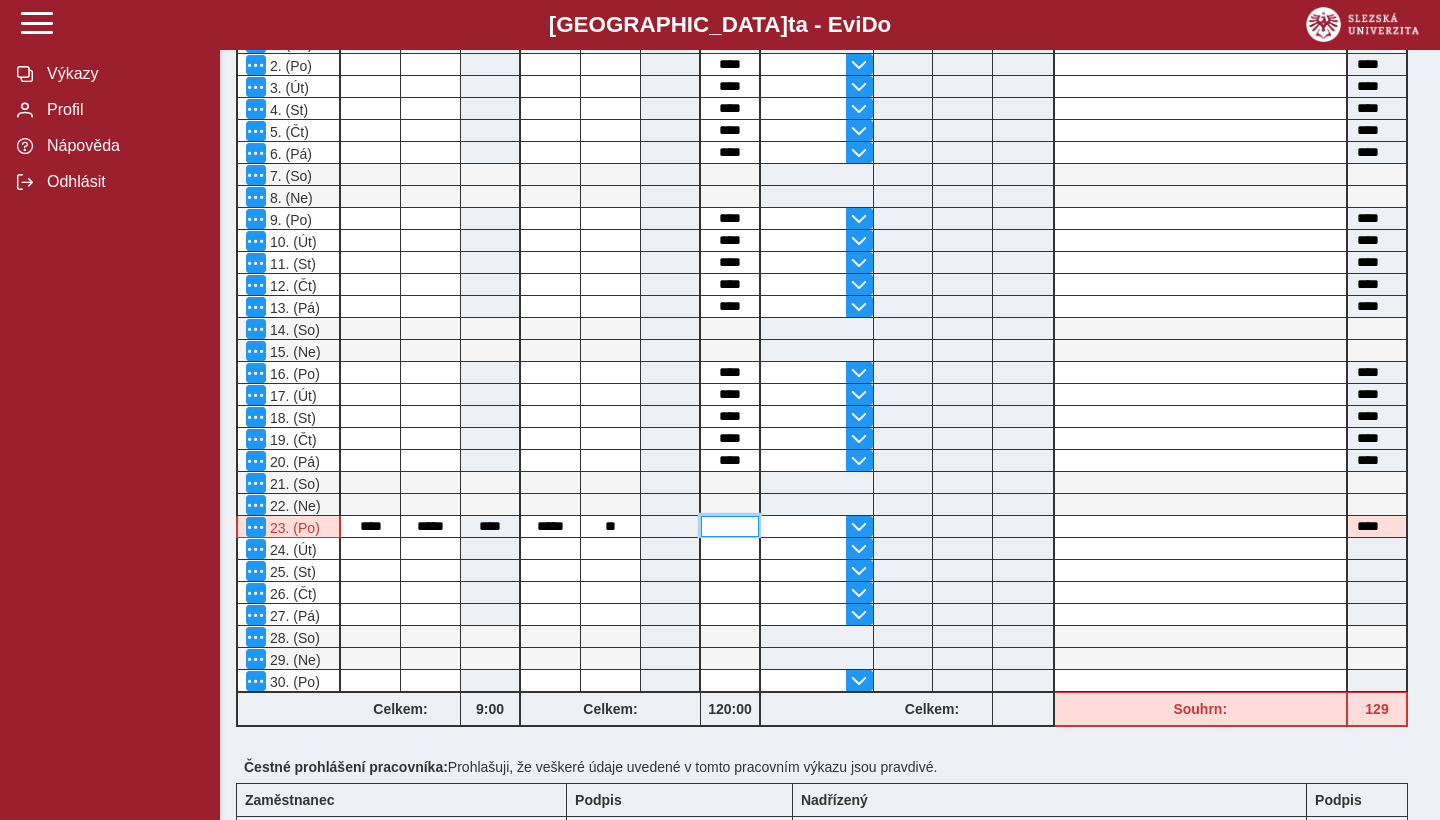 type on "****" 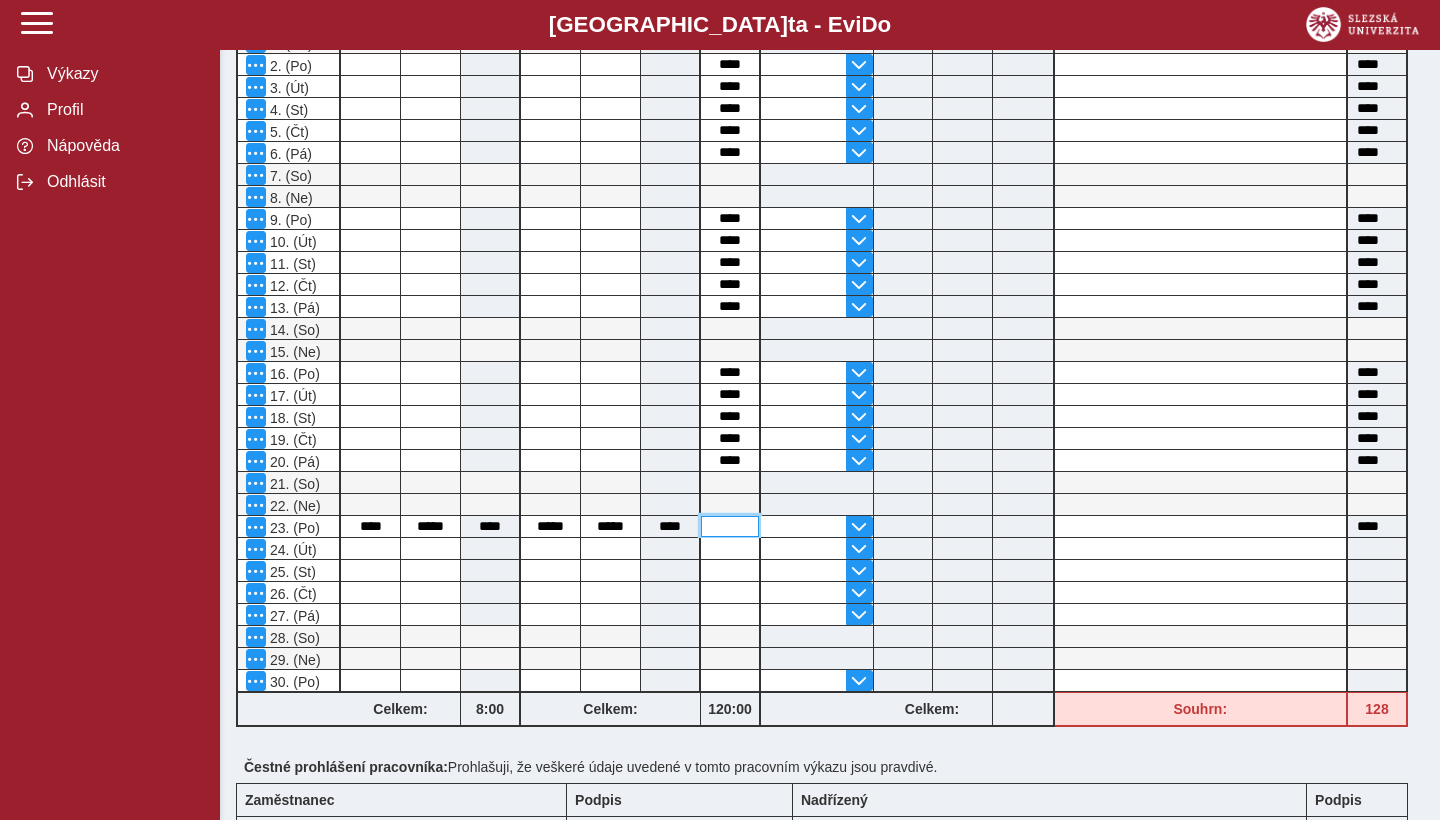click at bounding box center [730, 526] 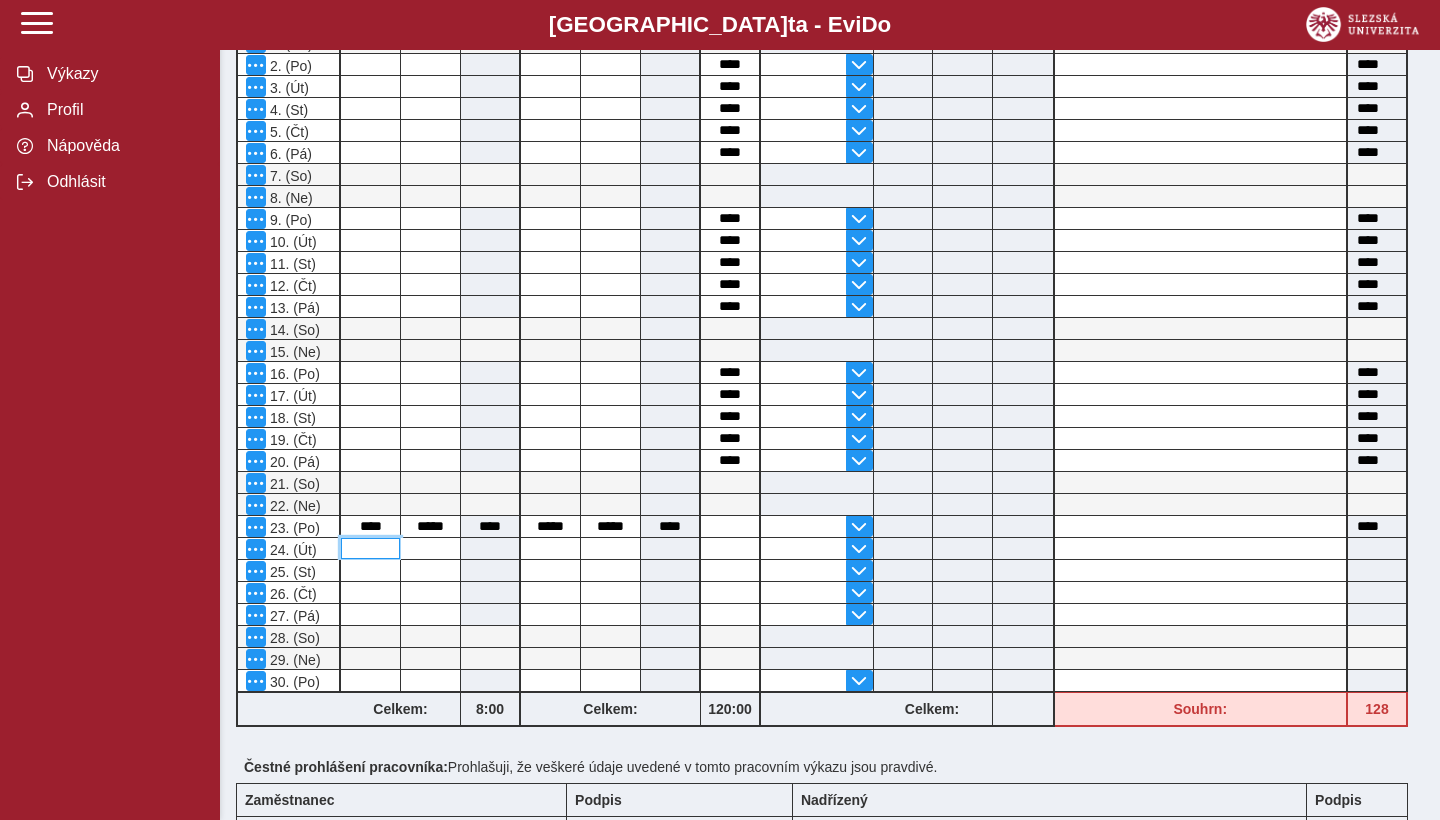 click at bounding box center [370, 548] 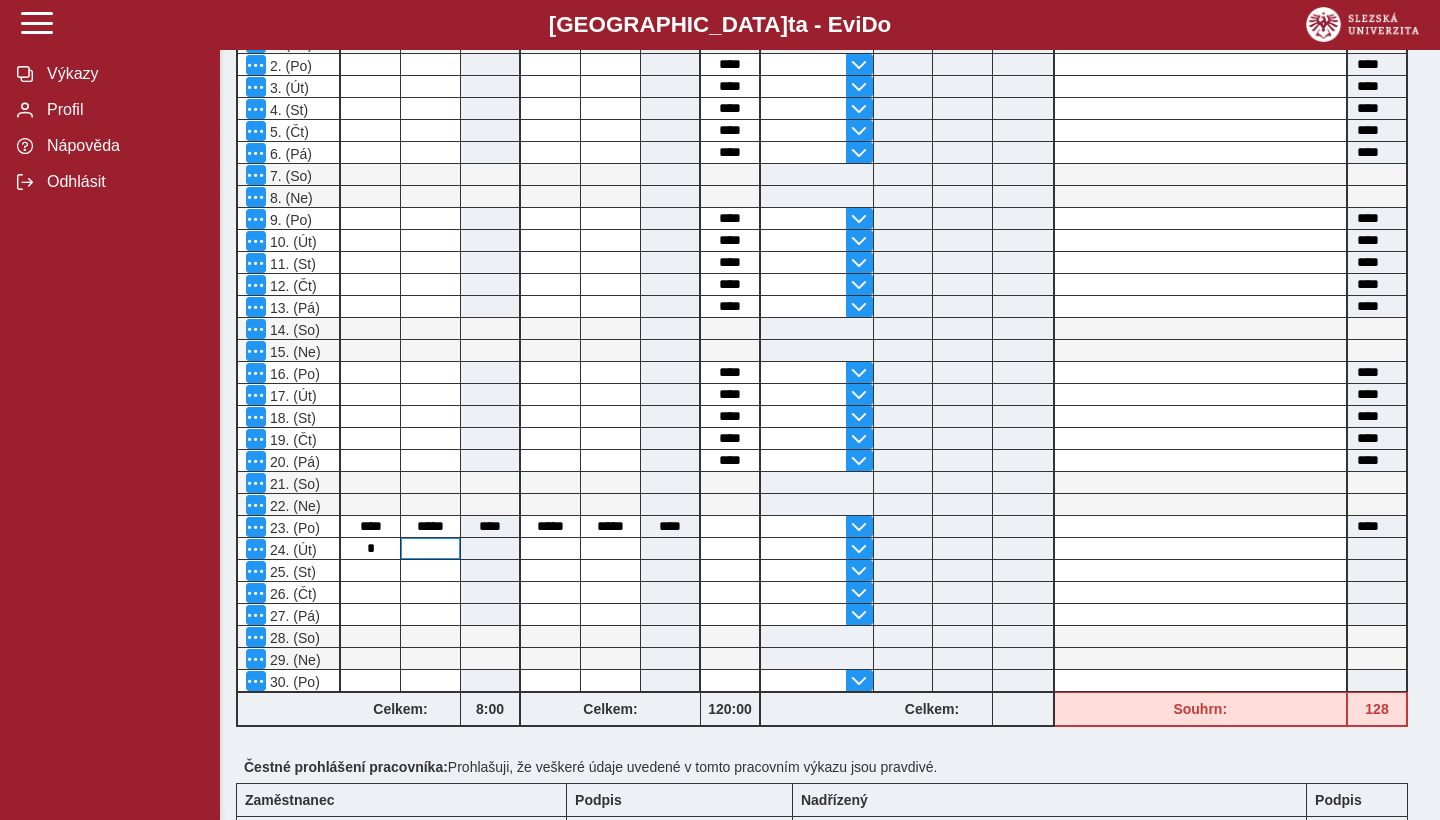 type on "****" 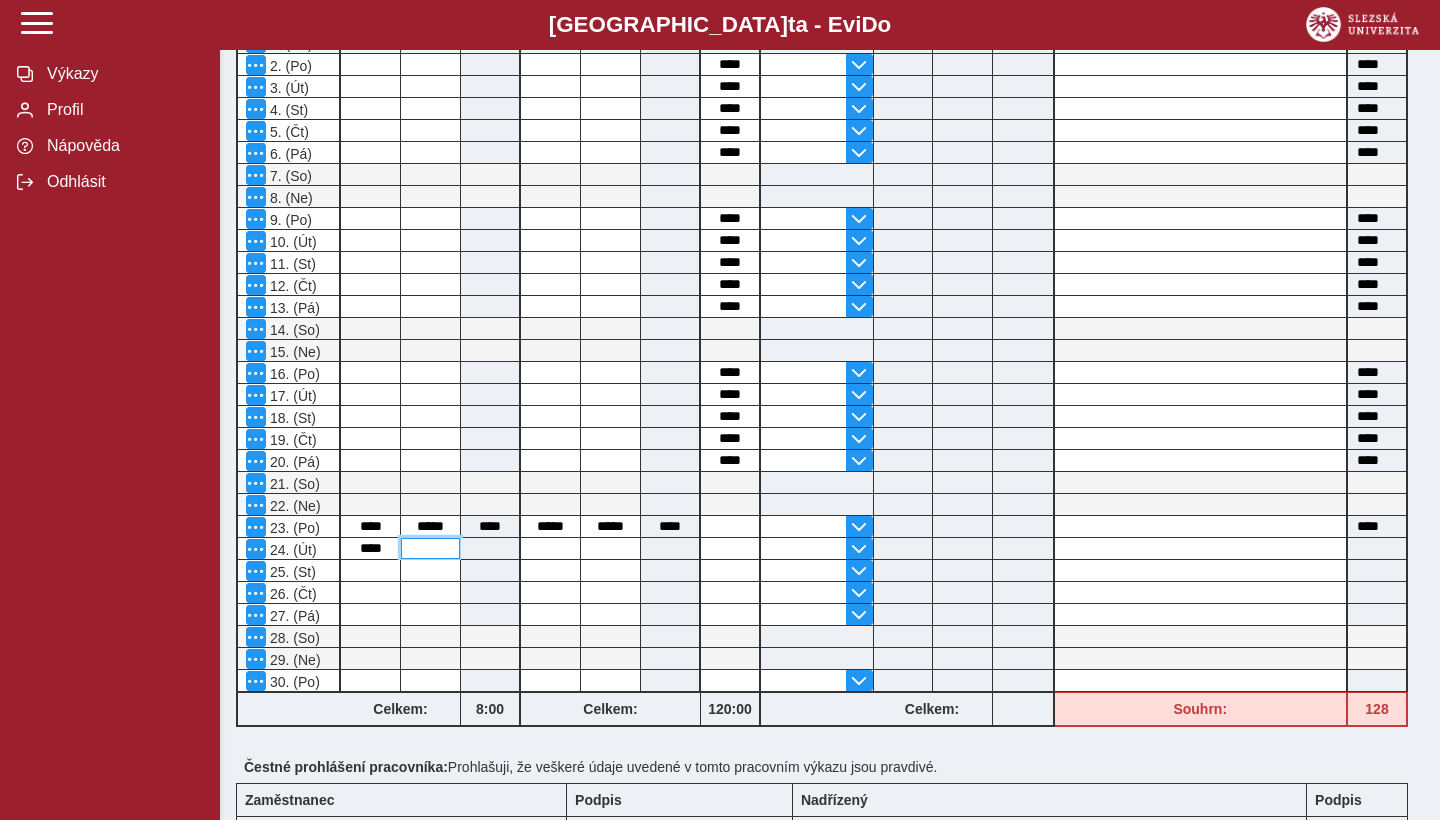 click at bounding box center (430, 548) 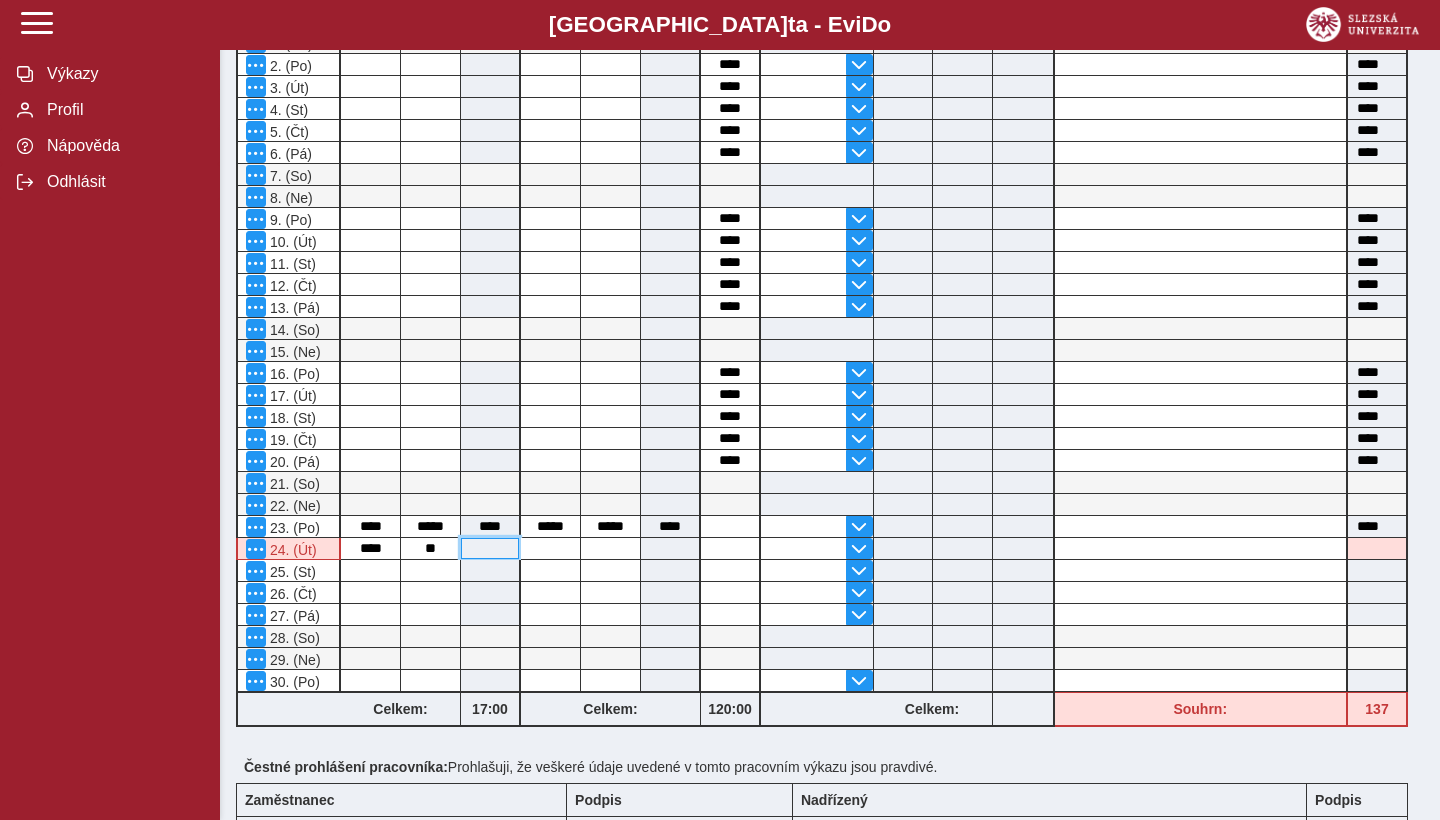 type on "*****" 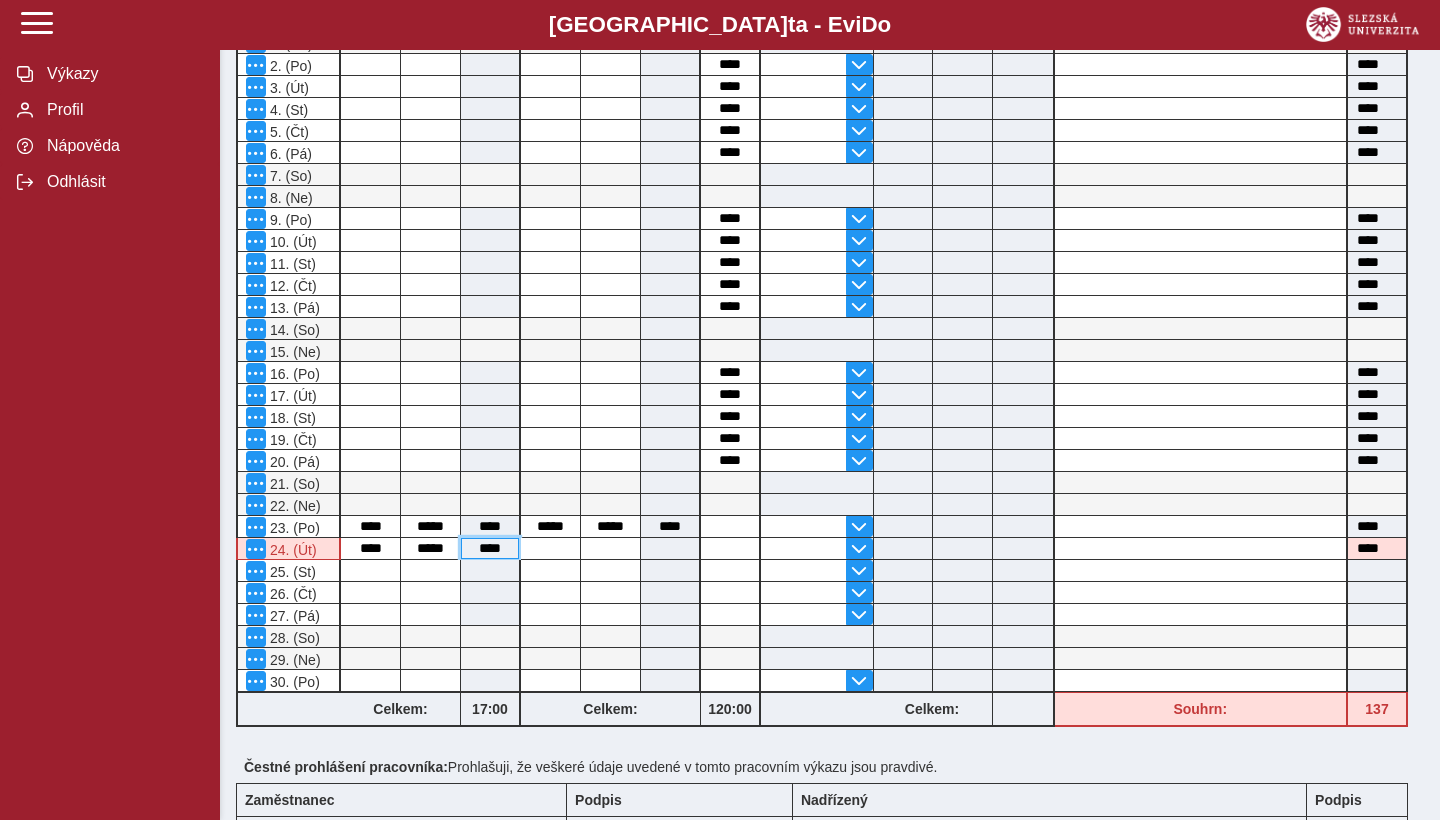 click on "****" at bounding box center (490, 548) 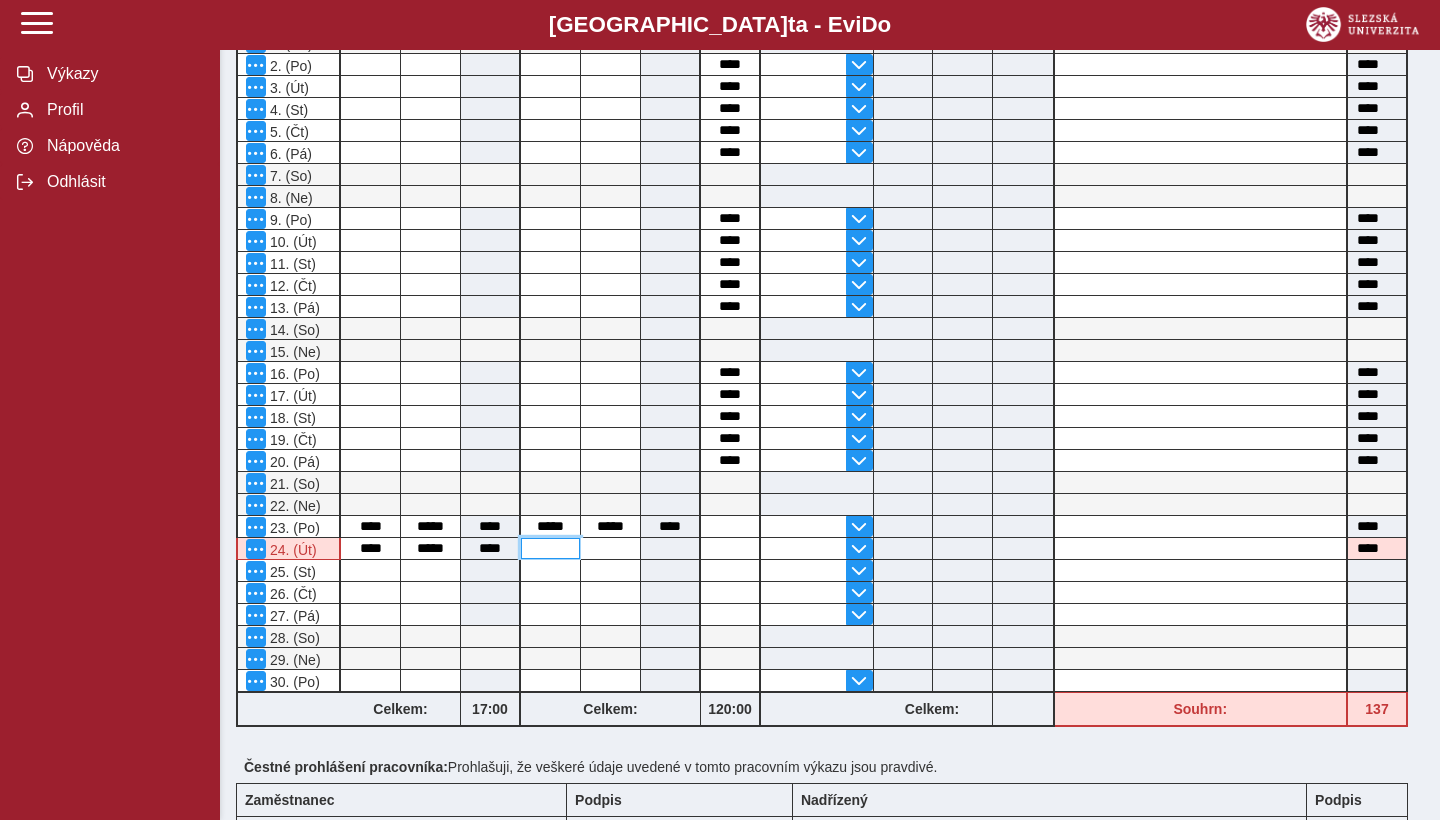 click at bounding box center [550, 548] 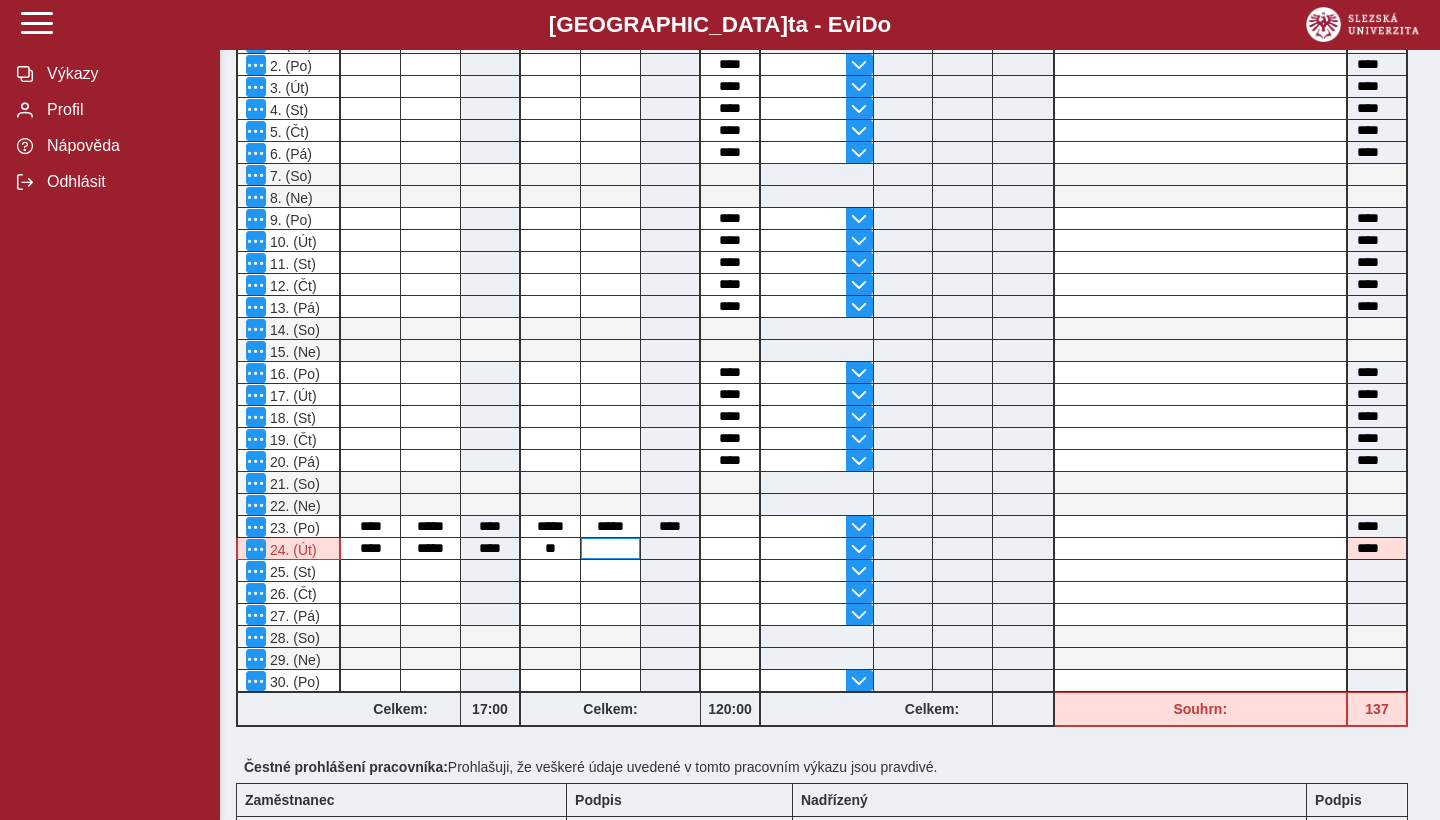 type on "*****" 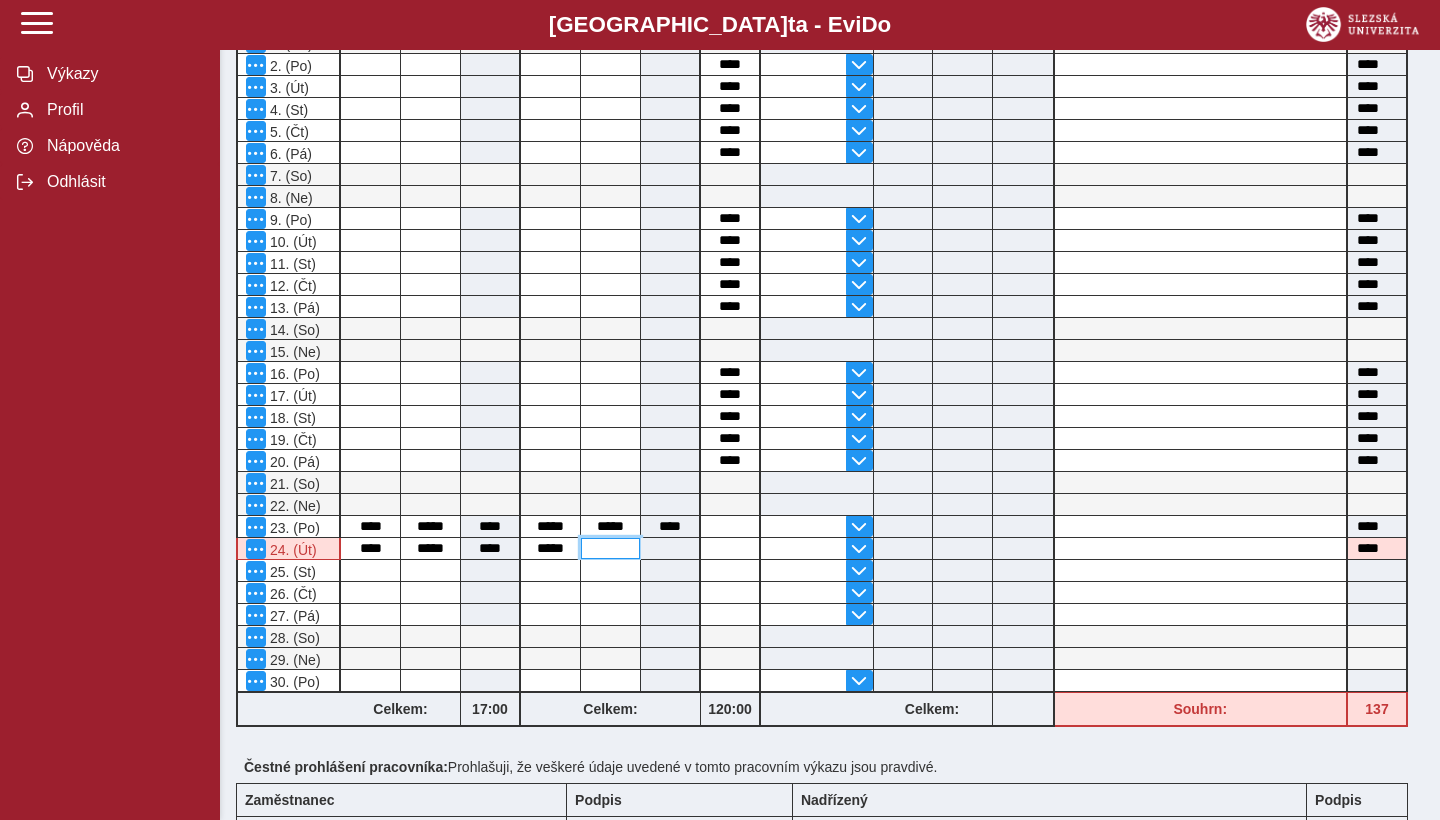 click at bounding box center (610, 548) 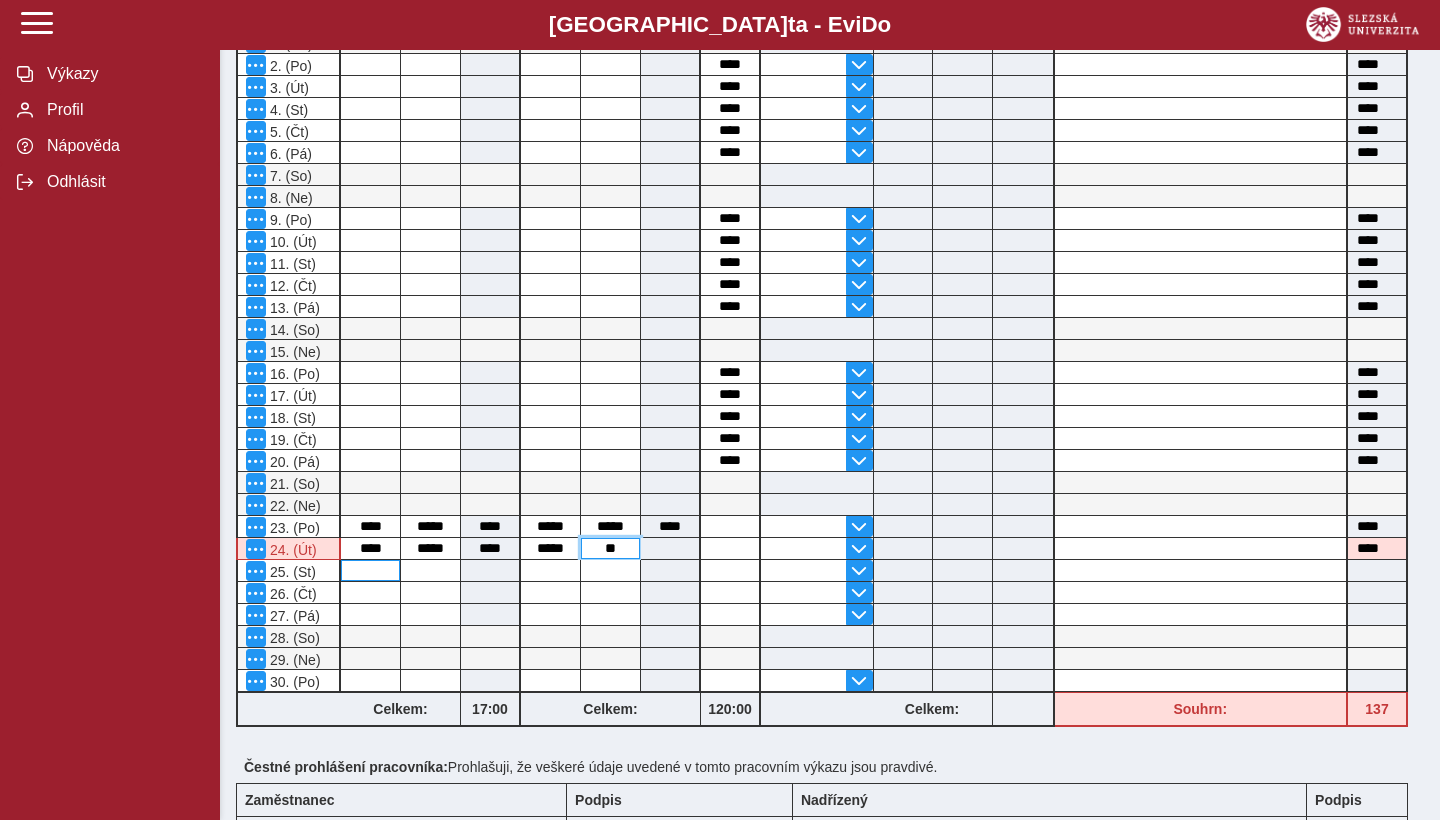 type on "**" 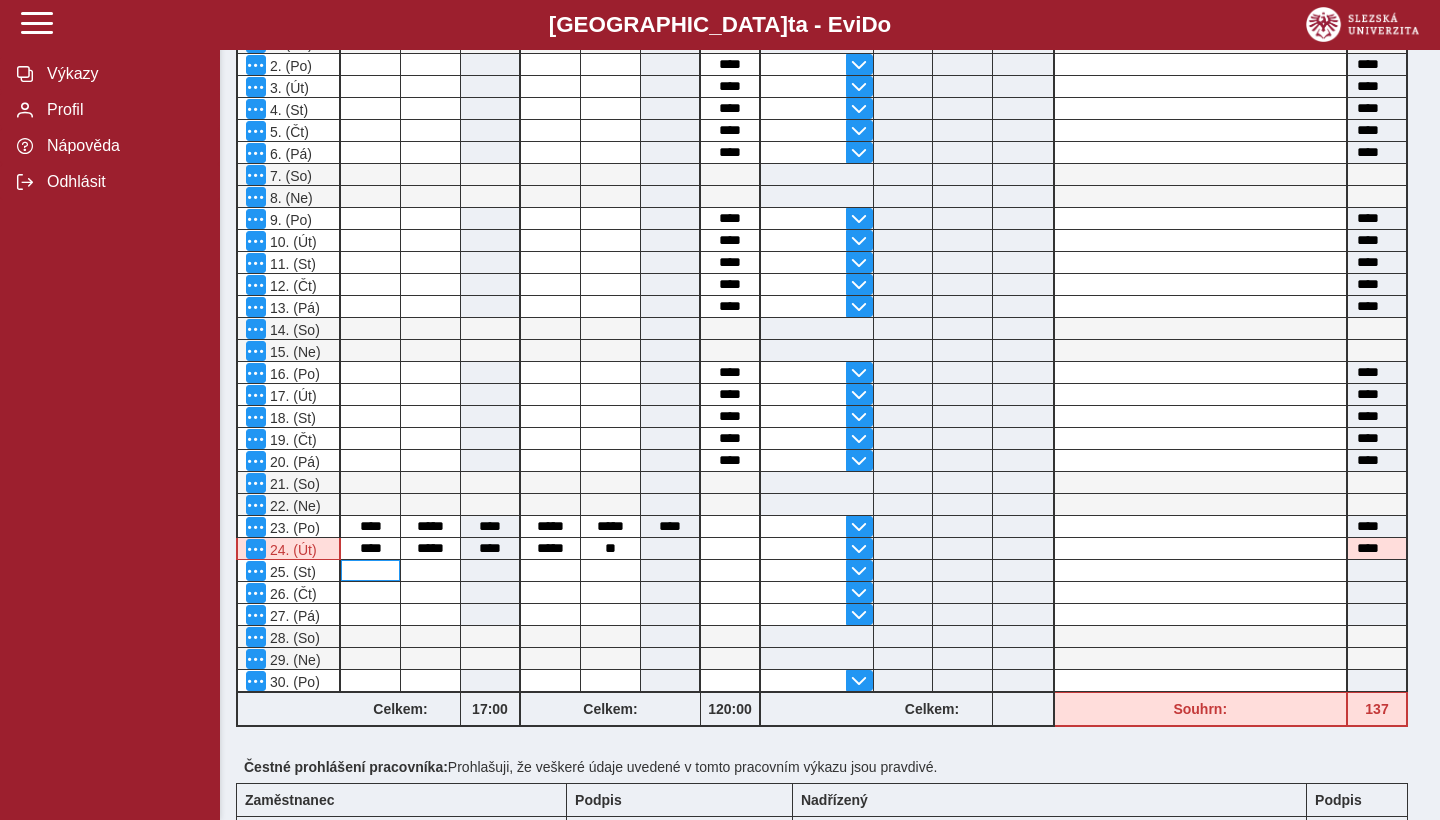 type on "****" 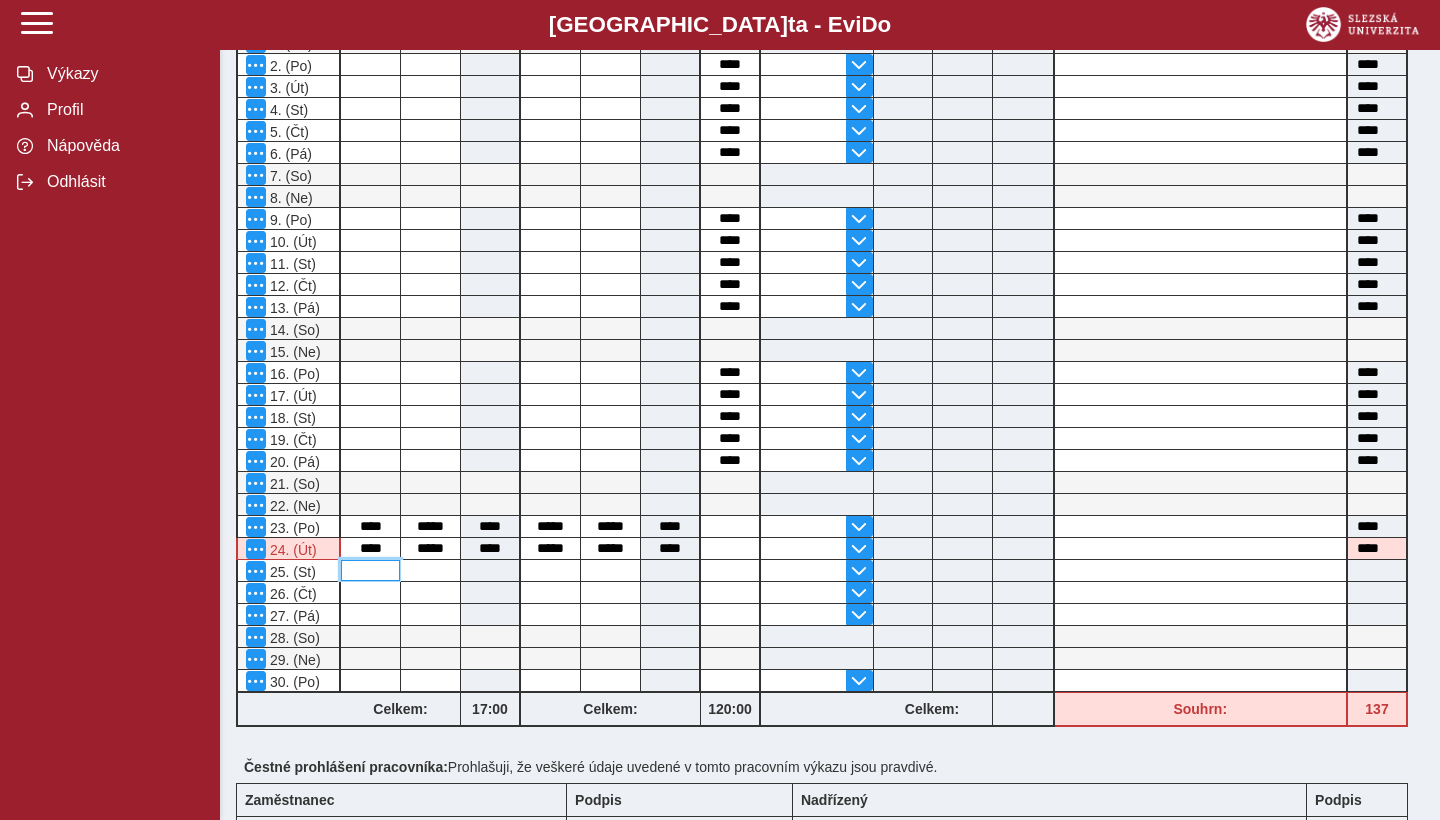 click at bounding box center [370, 570] 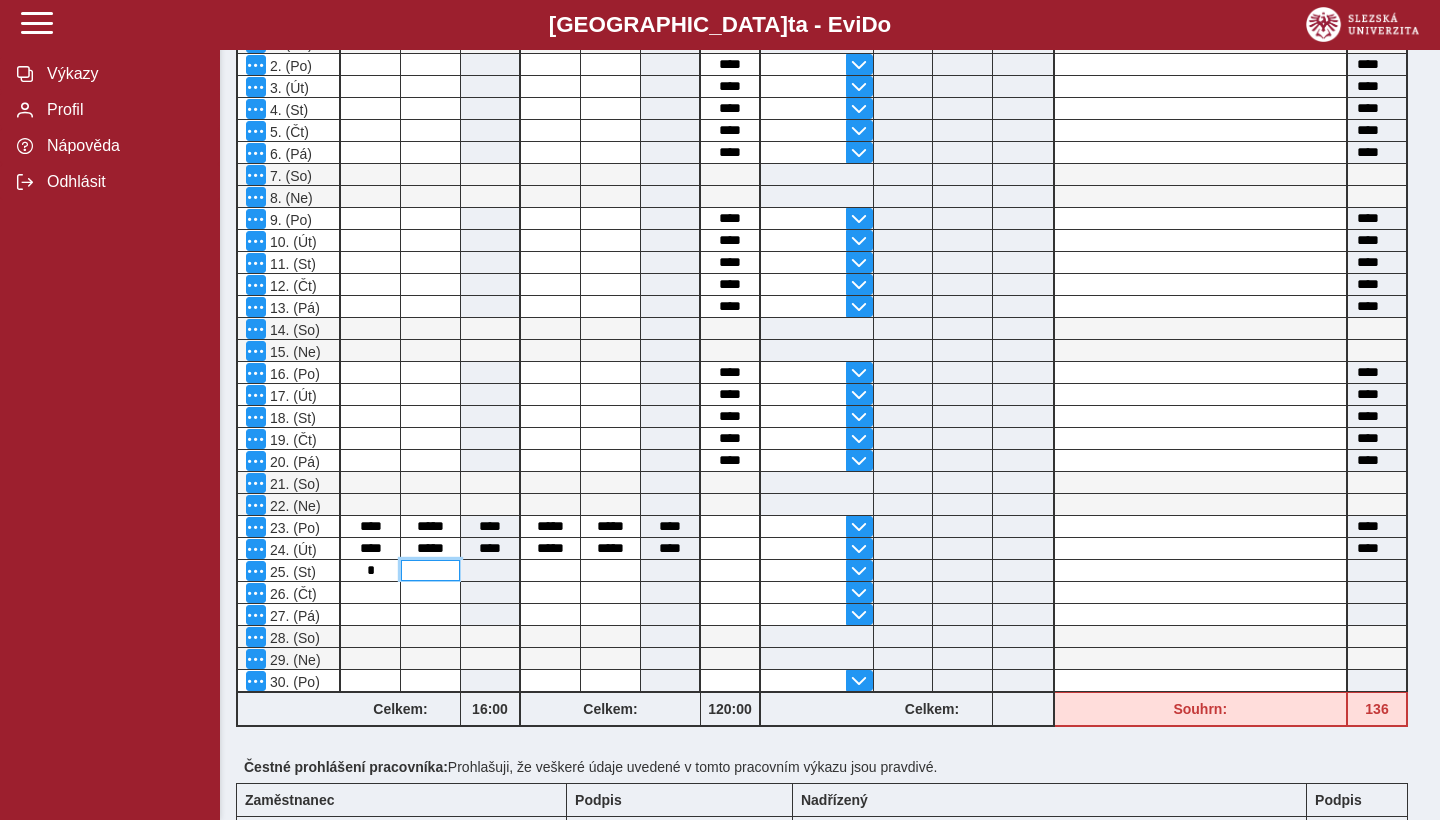 type on "****" 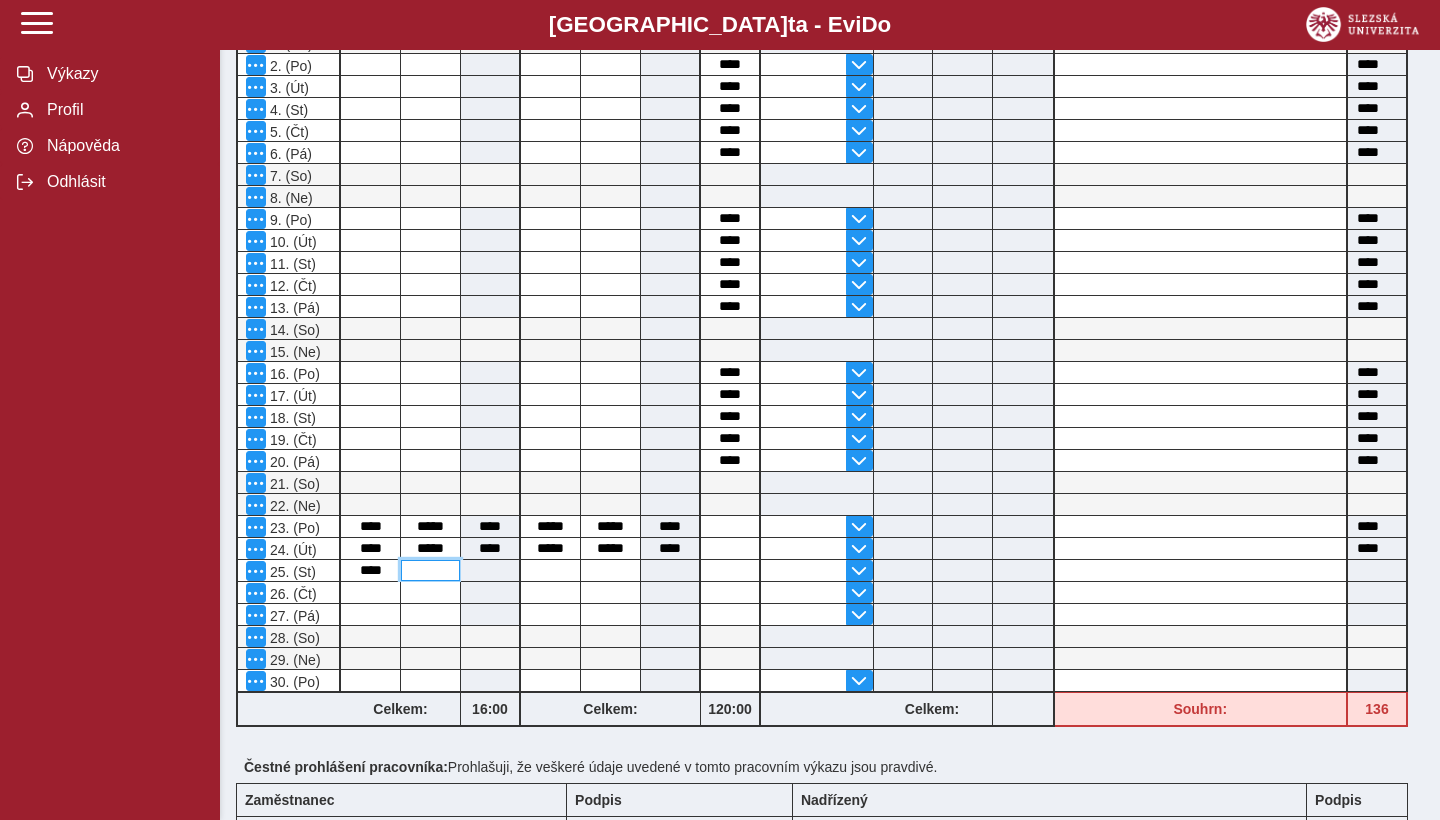 click at bounding box center (430, 570) 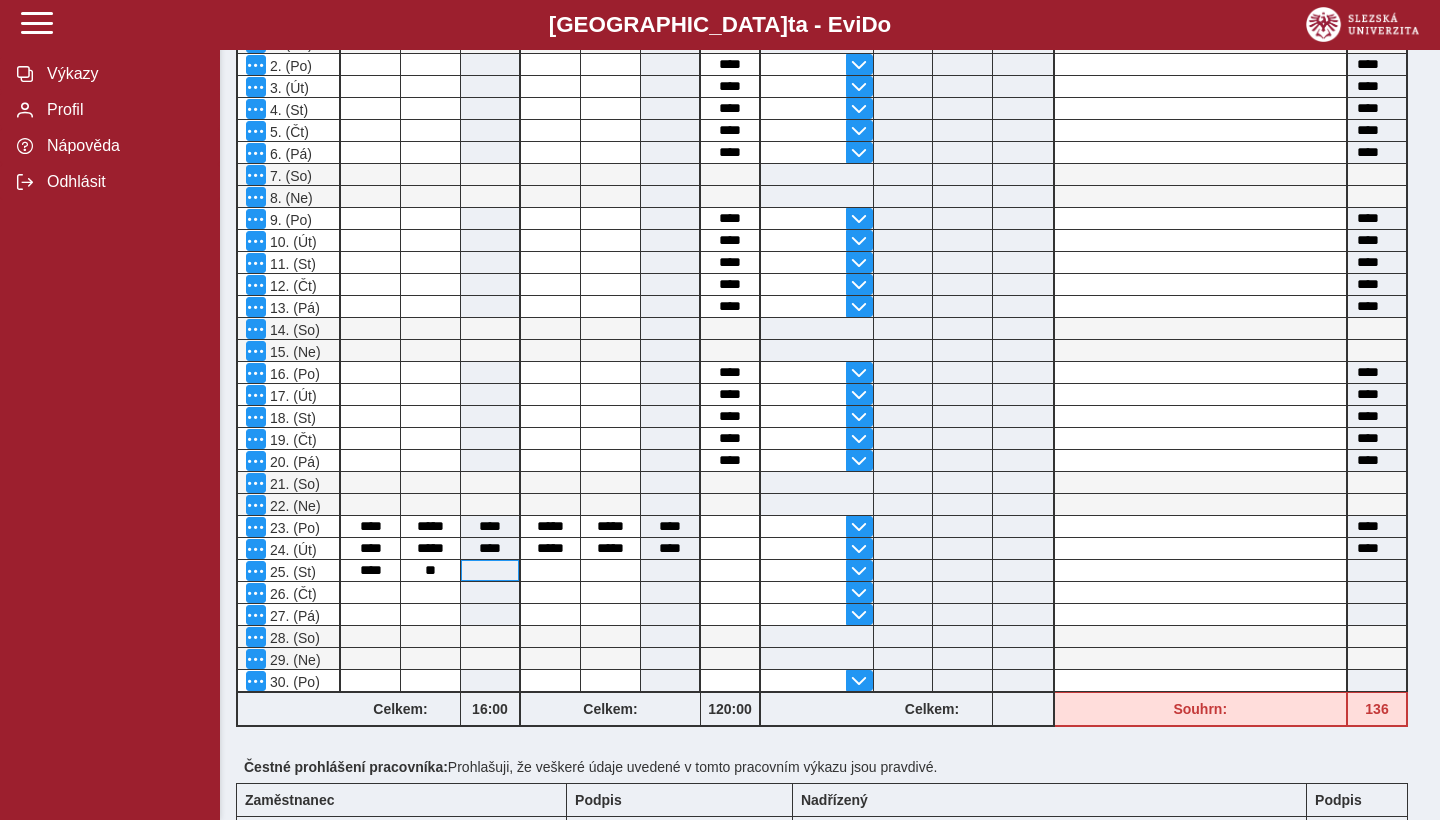 type on "*****" 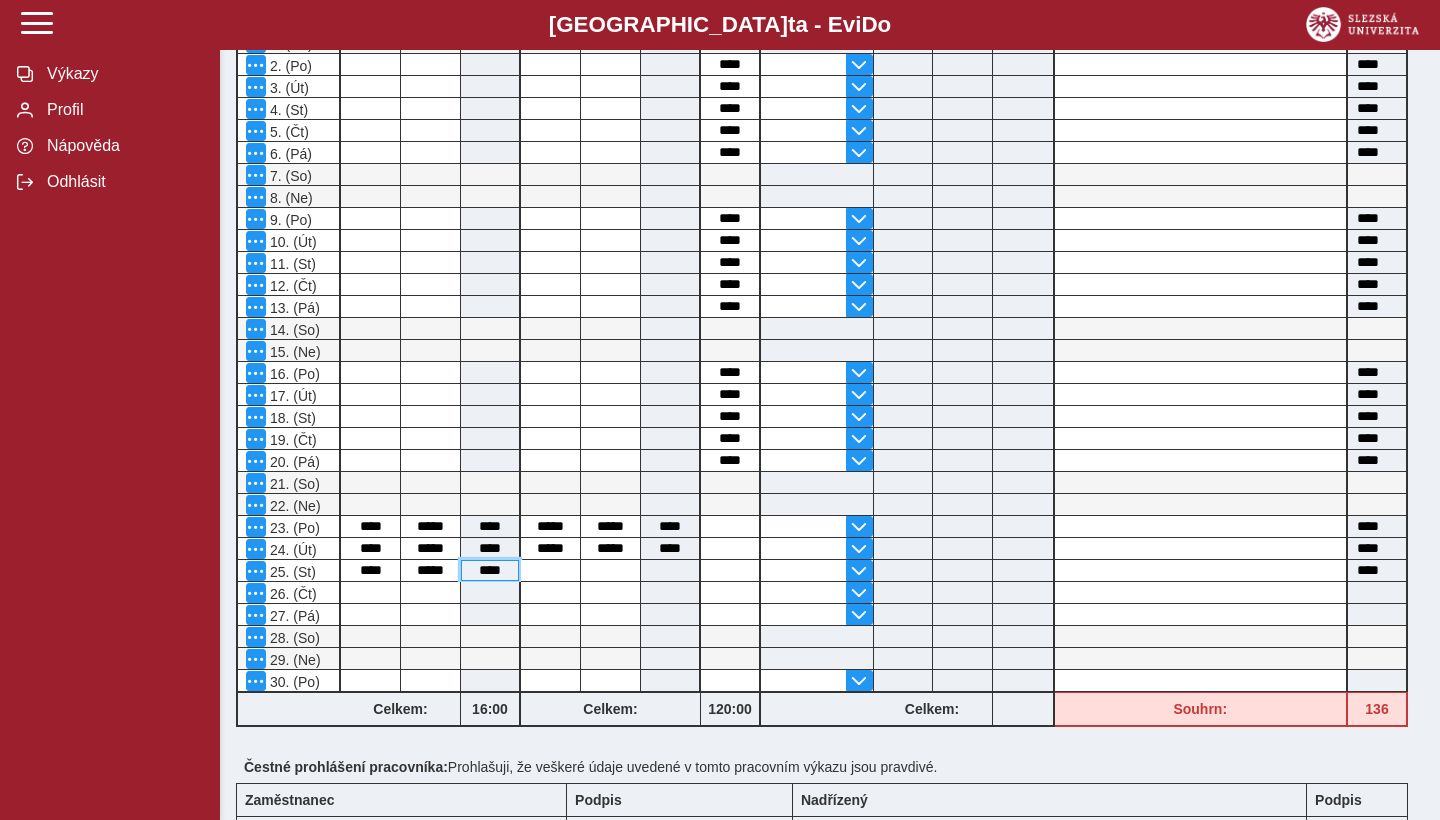 click on "****" at bounding box center [490, 570] 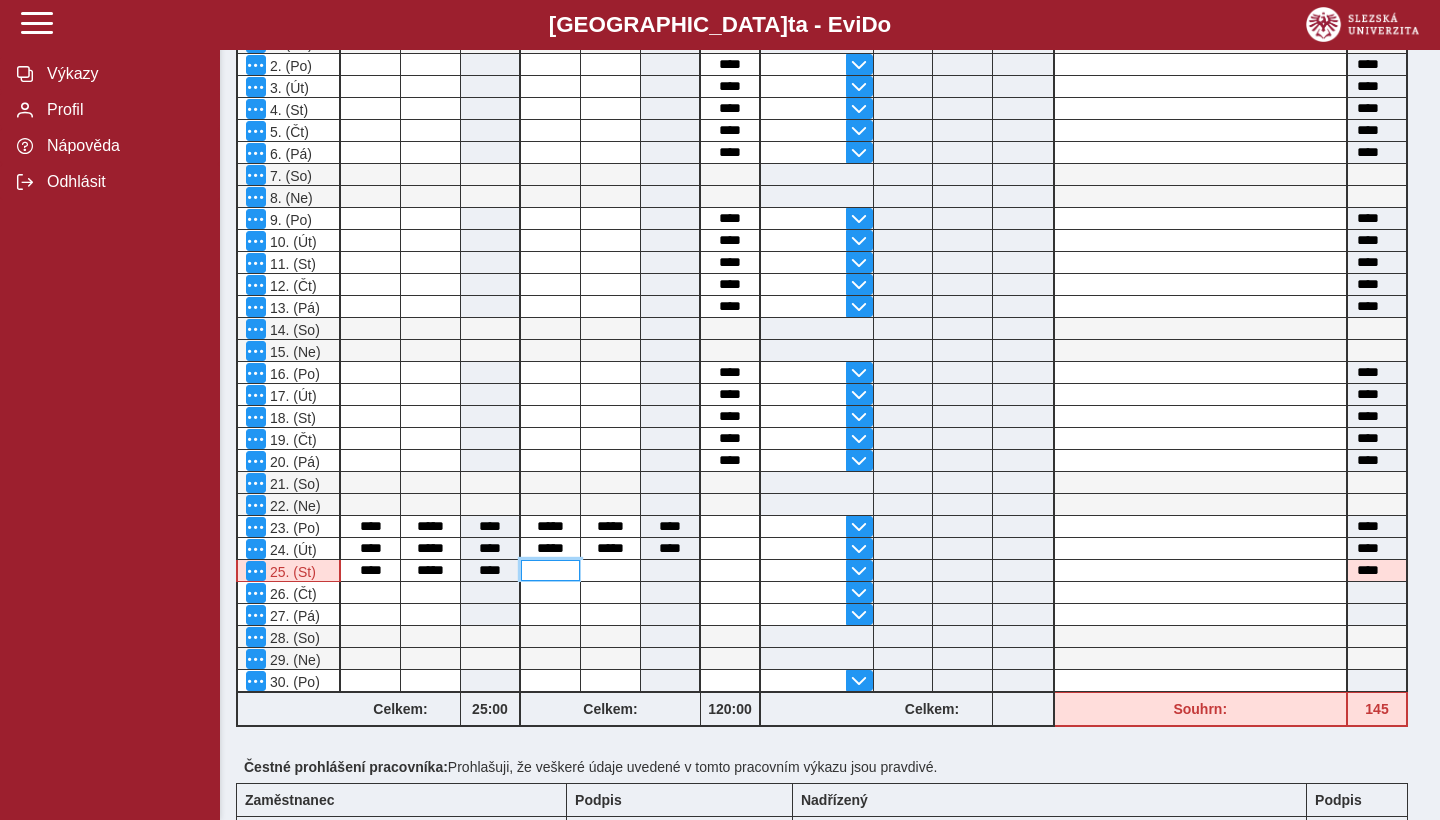 click at bounding box center (550, 570) 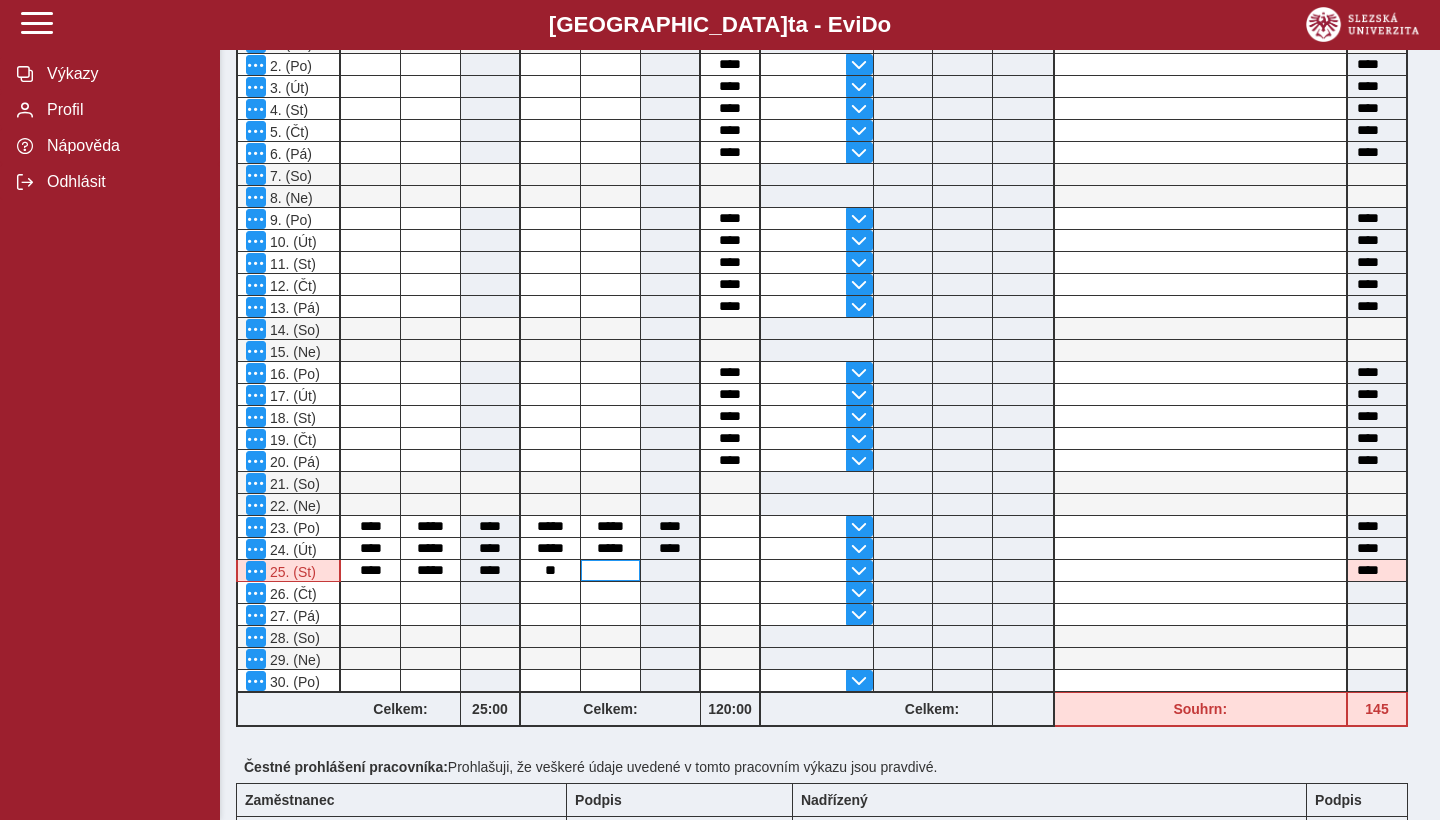 type on "*****" 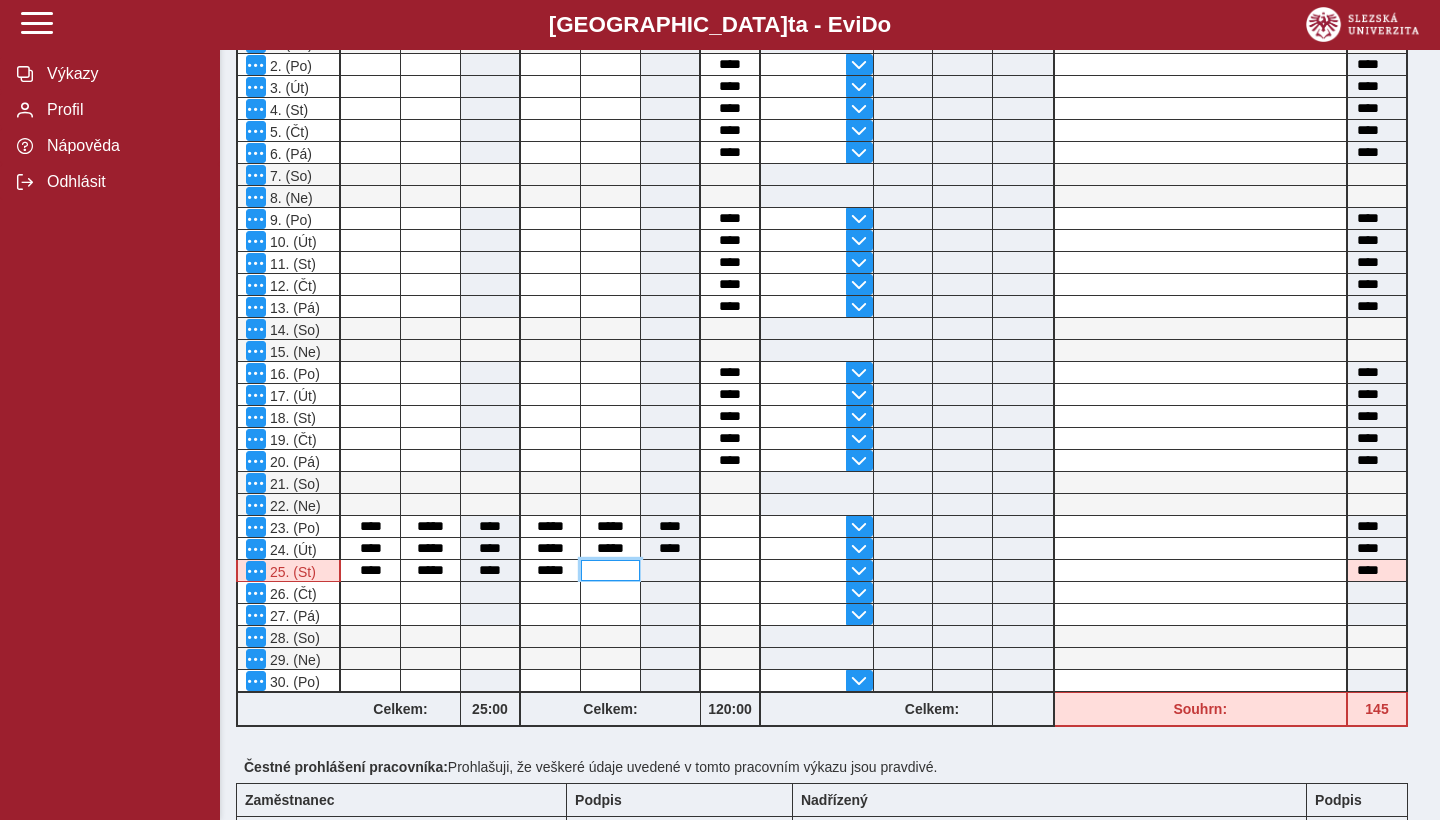 click at bounding box center (610, 570) 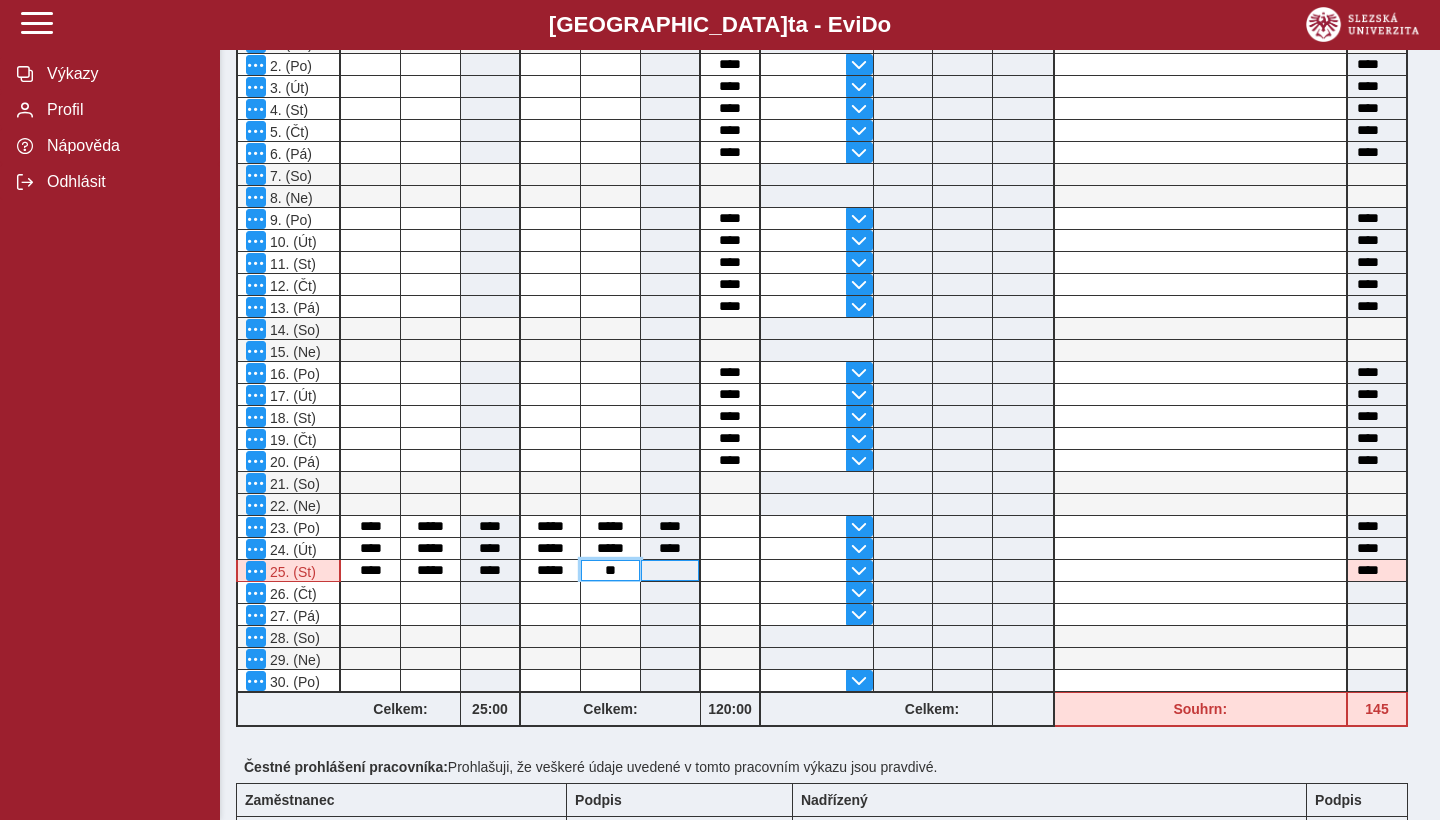 type on "**" 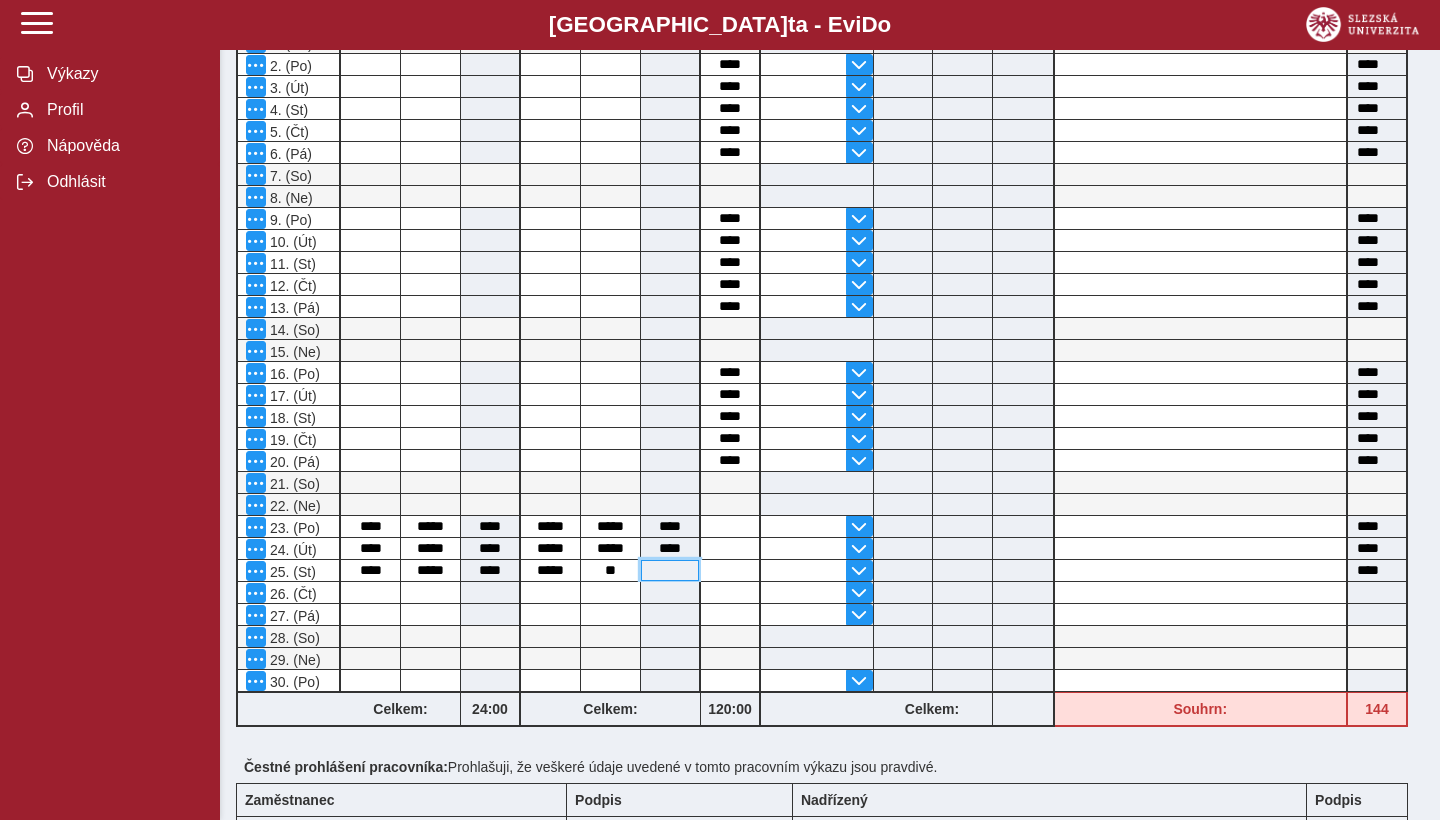type on "****" 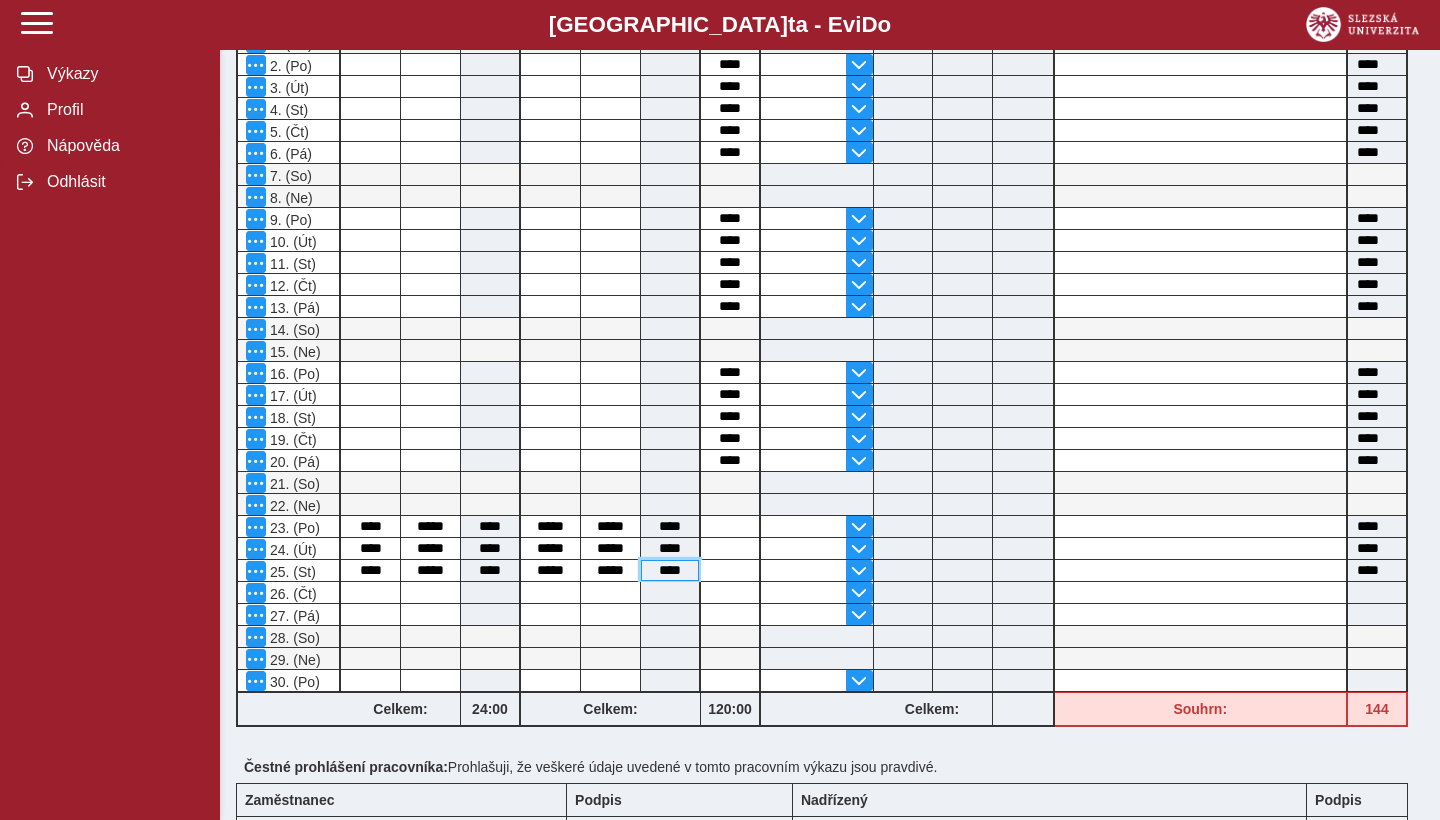 click on "****" at bounding box center [670, 570] 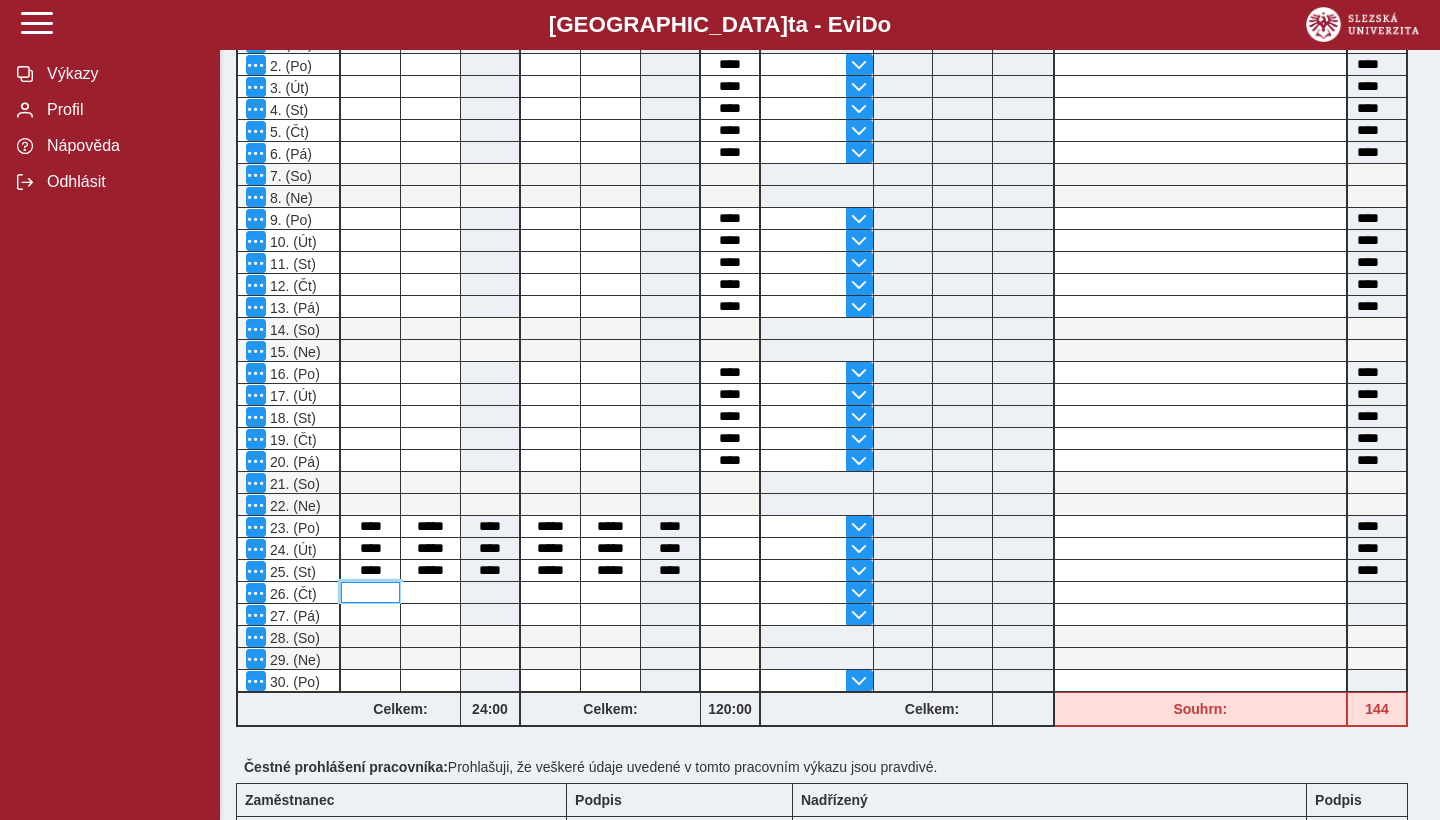 click at bounding box center [370, 592] 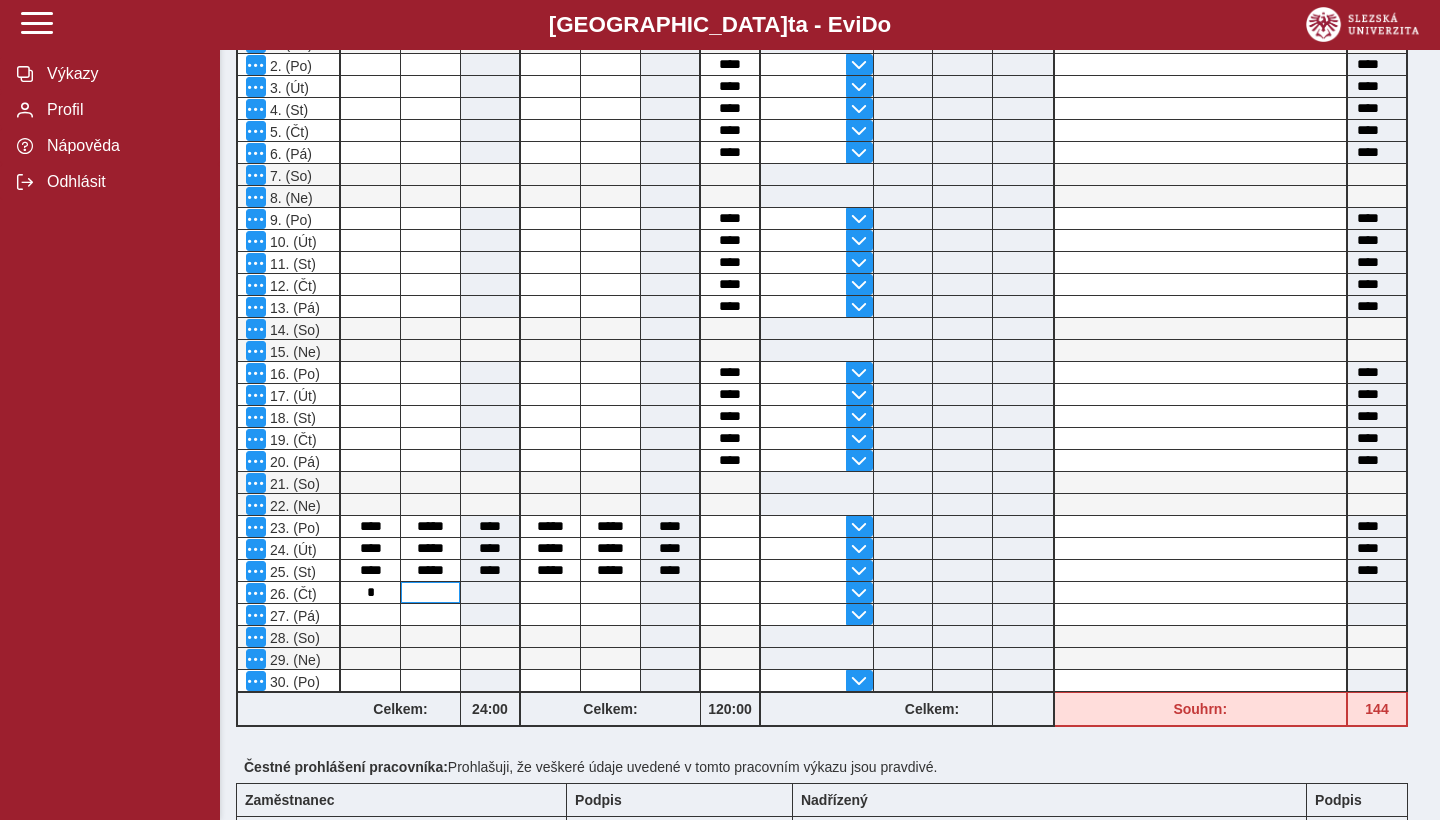 type on "****" 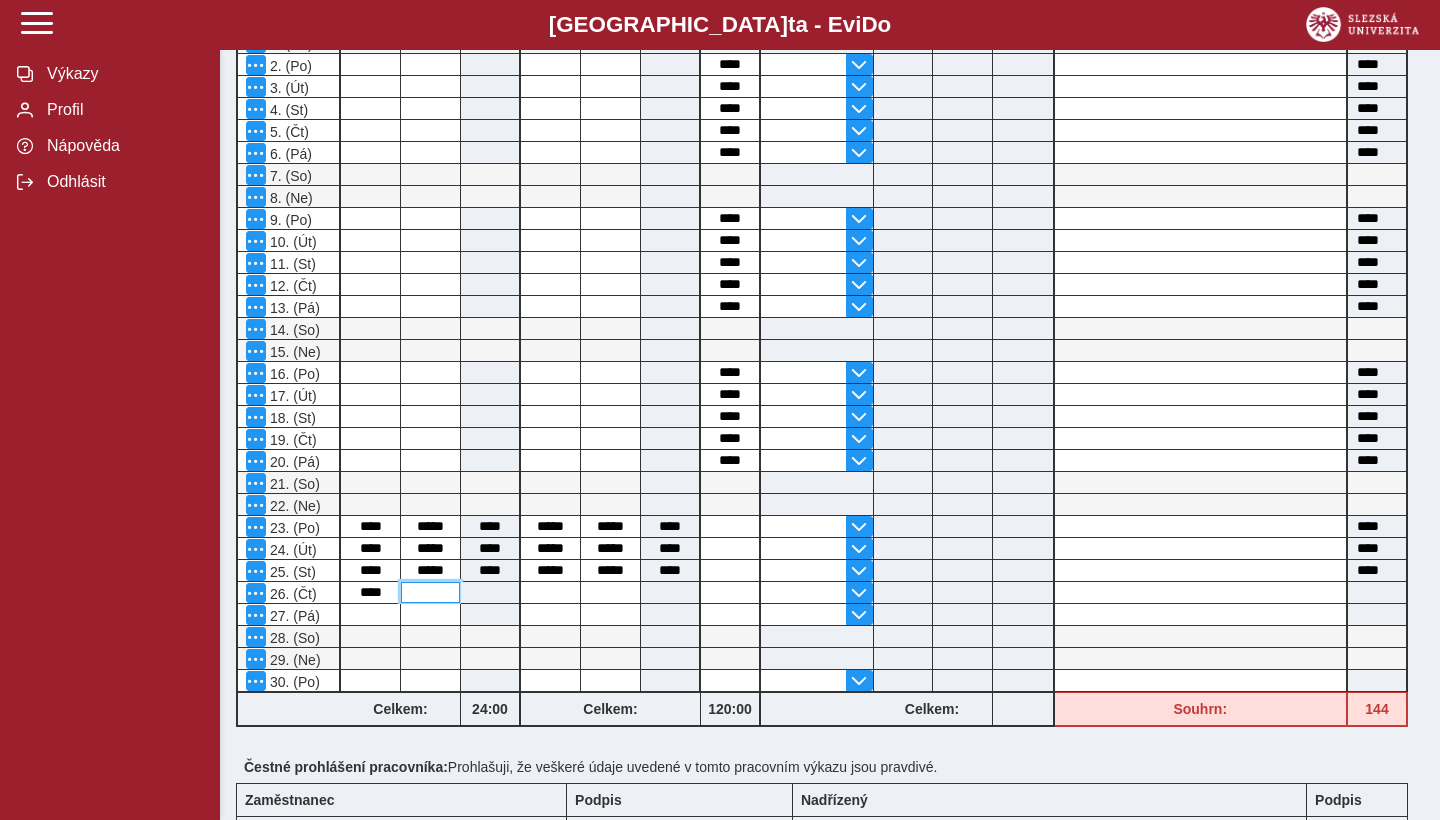click at bounding box center [430, 592] 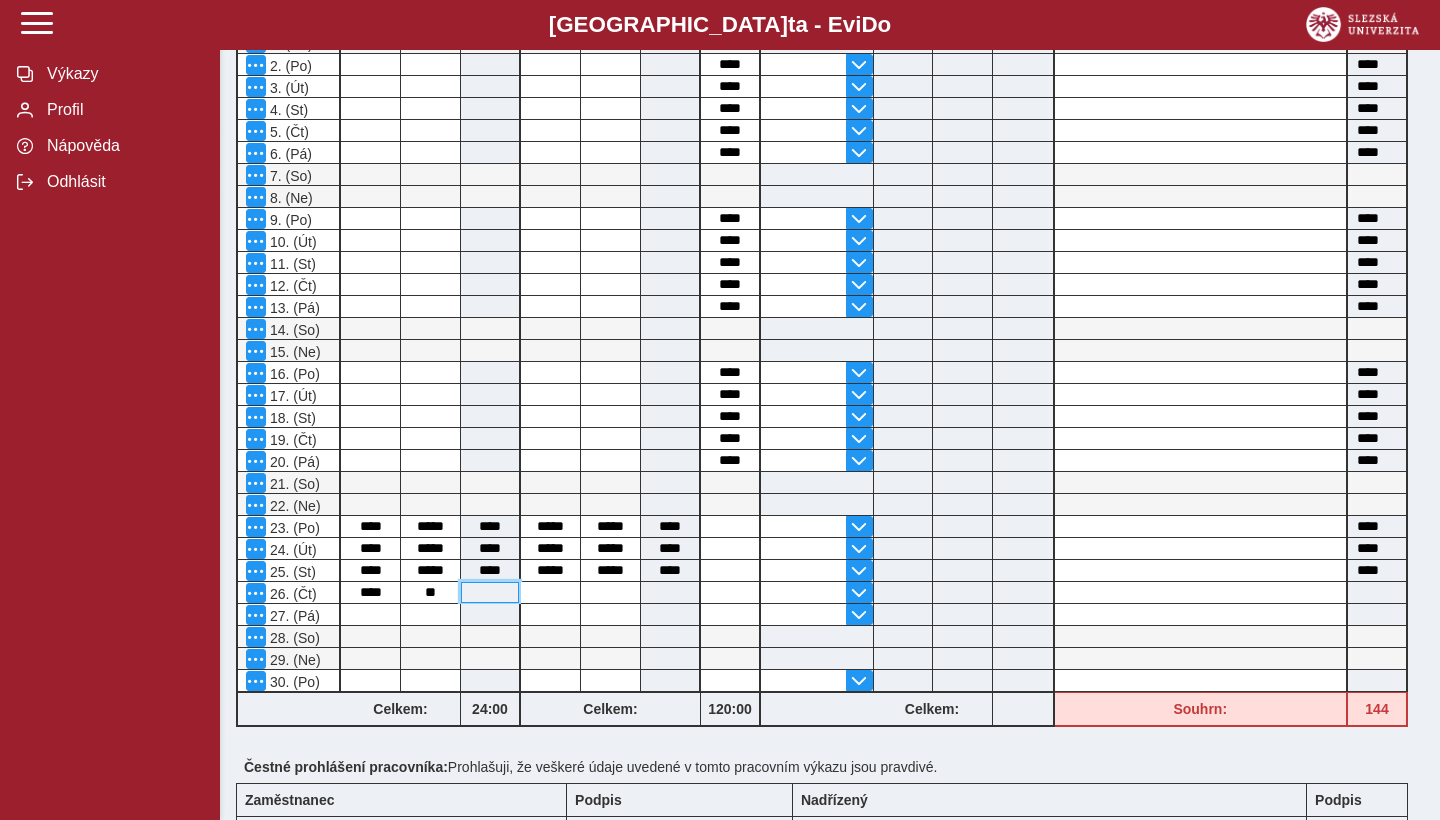 type on "*****" 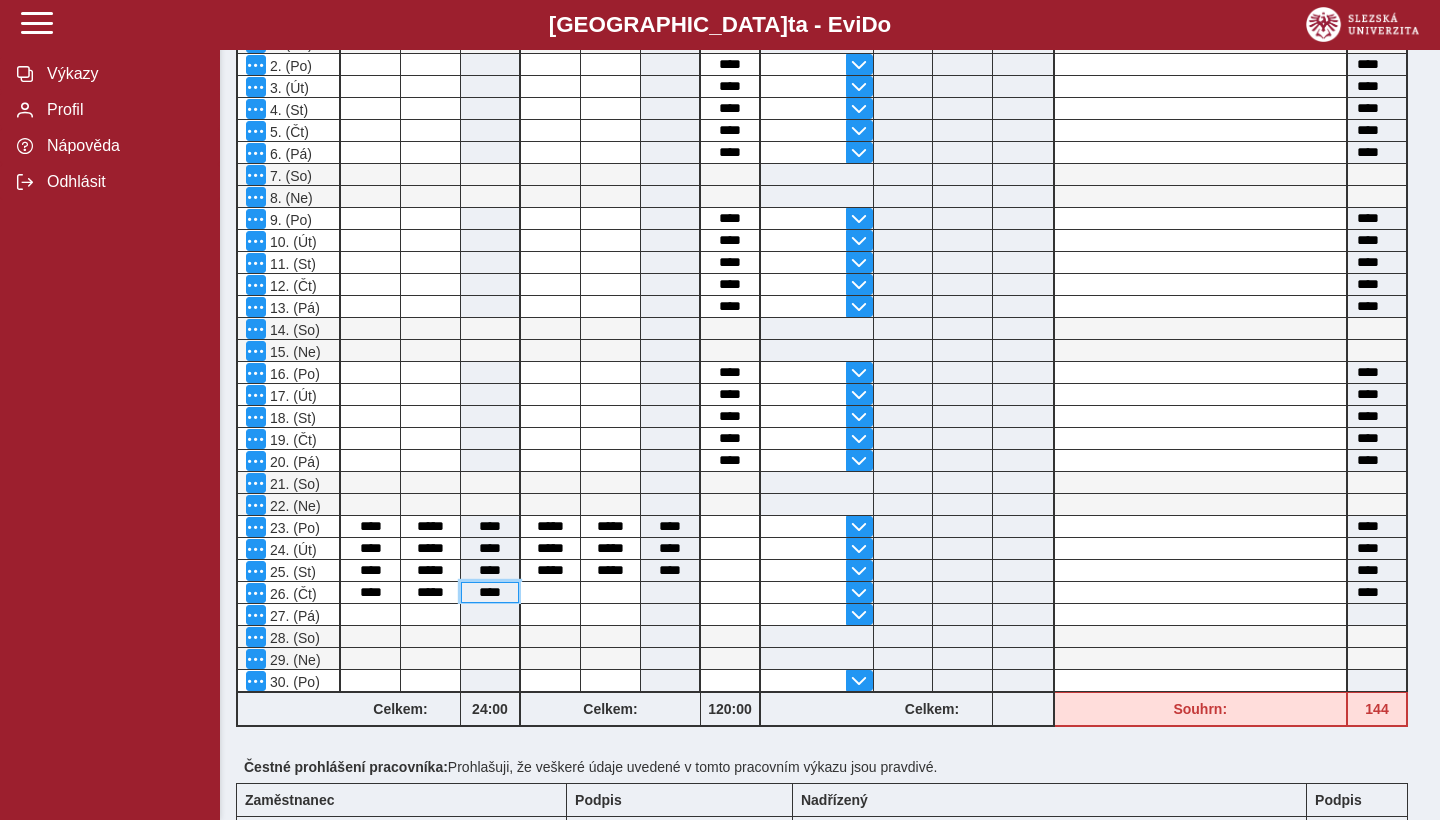click on "****" at bounding box center (490, 592) 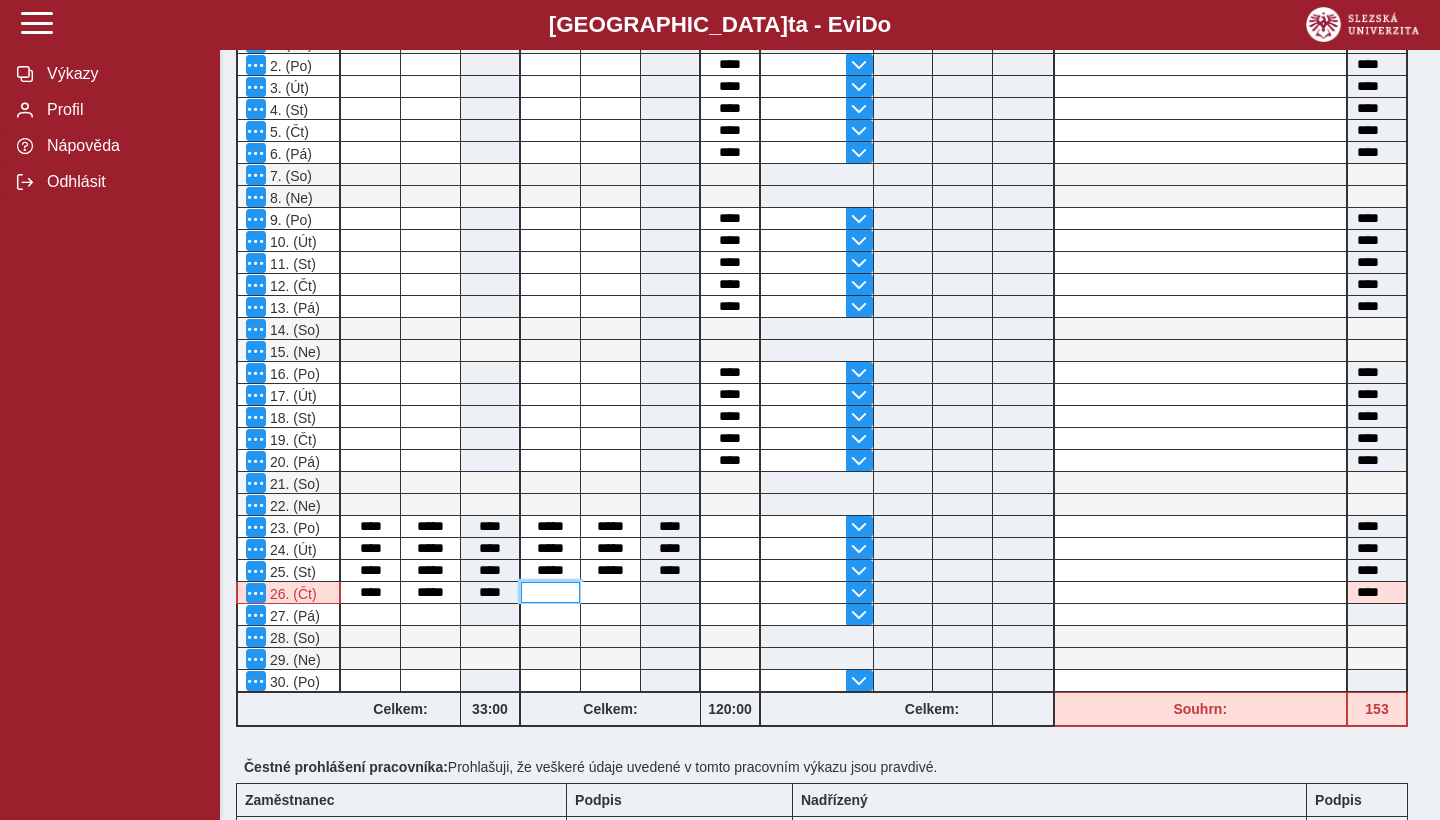 click at bounding box center (550, 592) 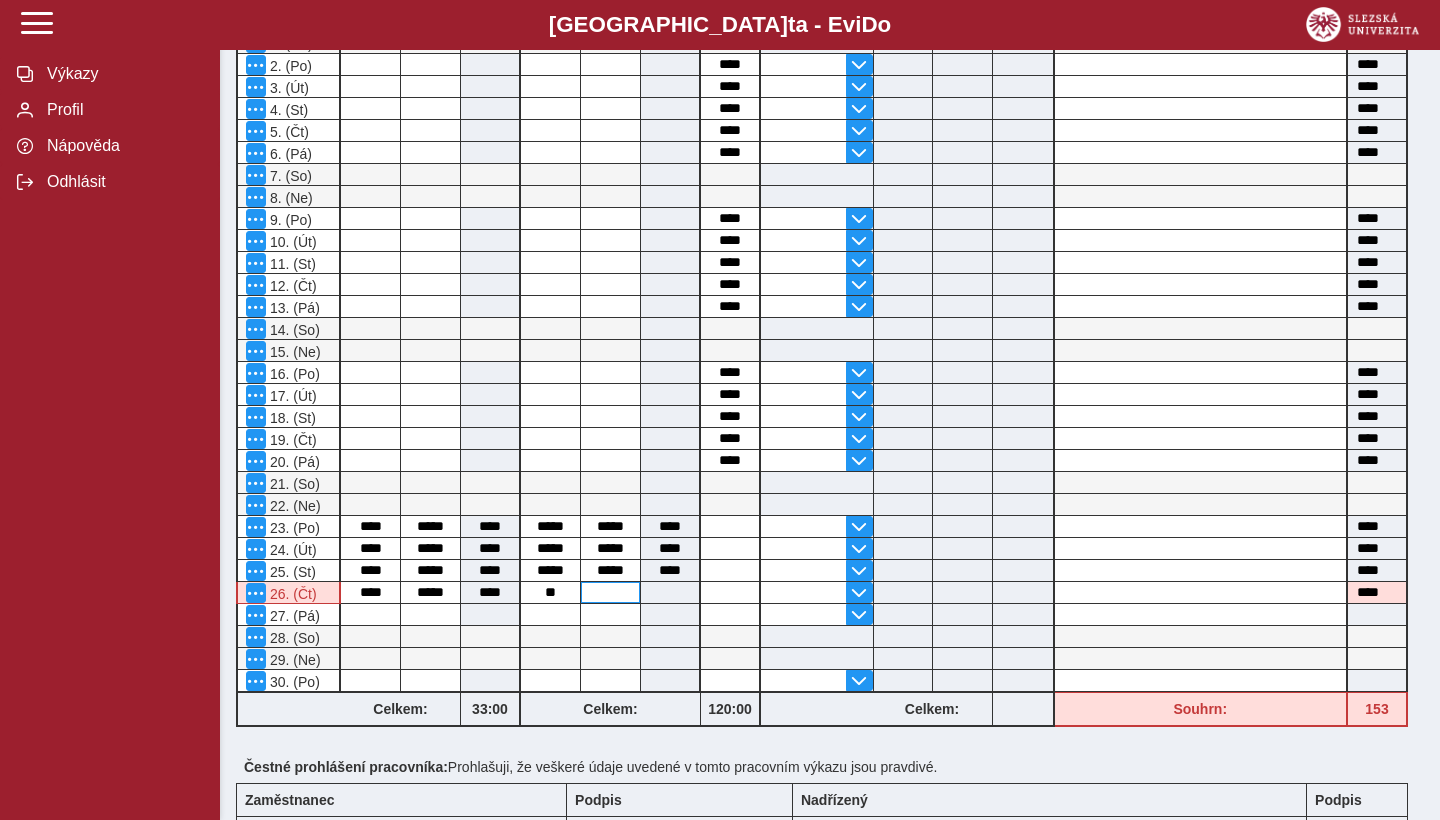 type on "*****" 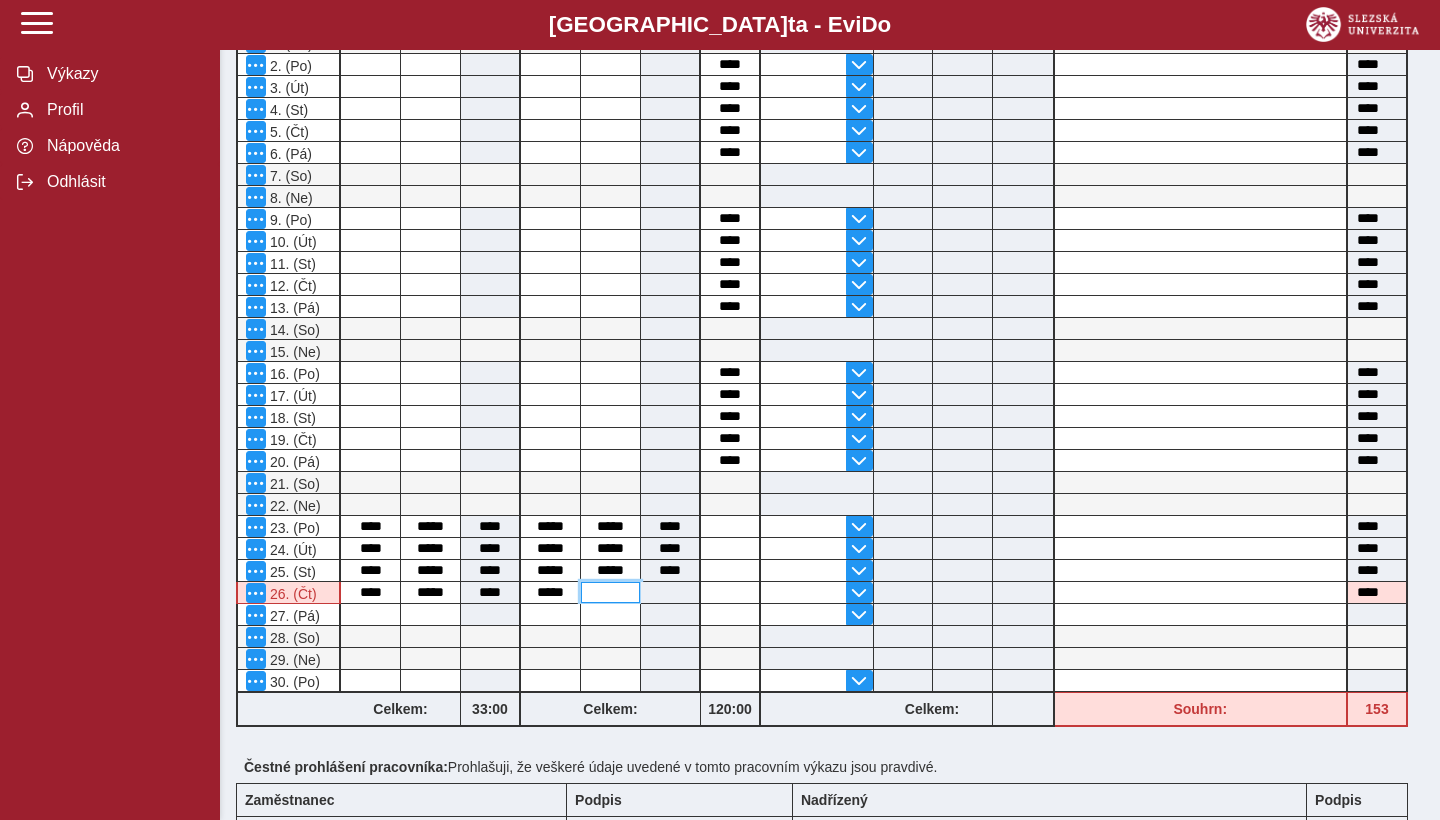 click at bounding box center [610, 592] 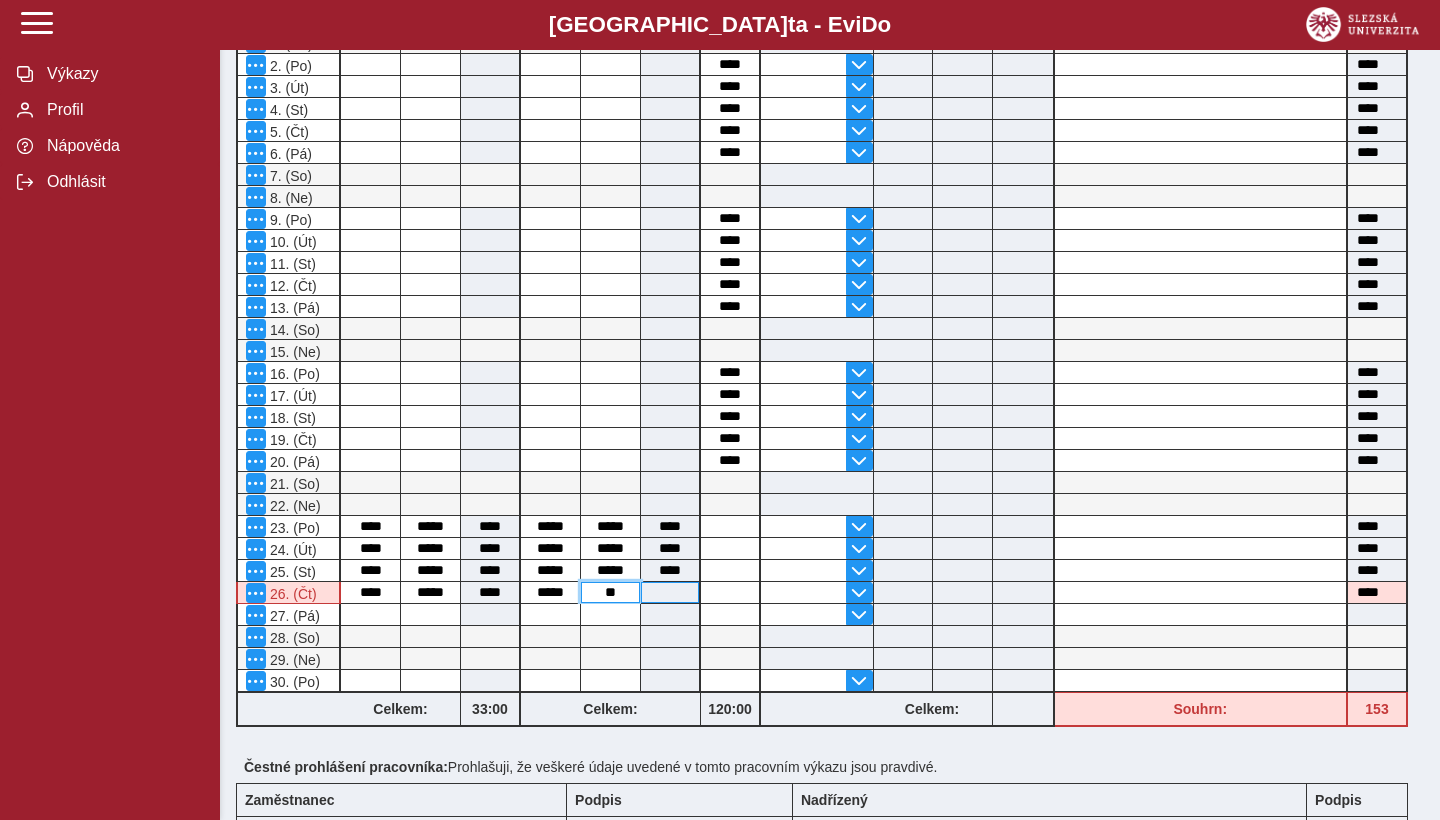 type on "**" 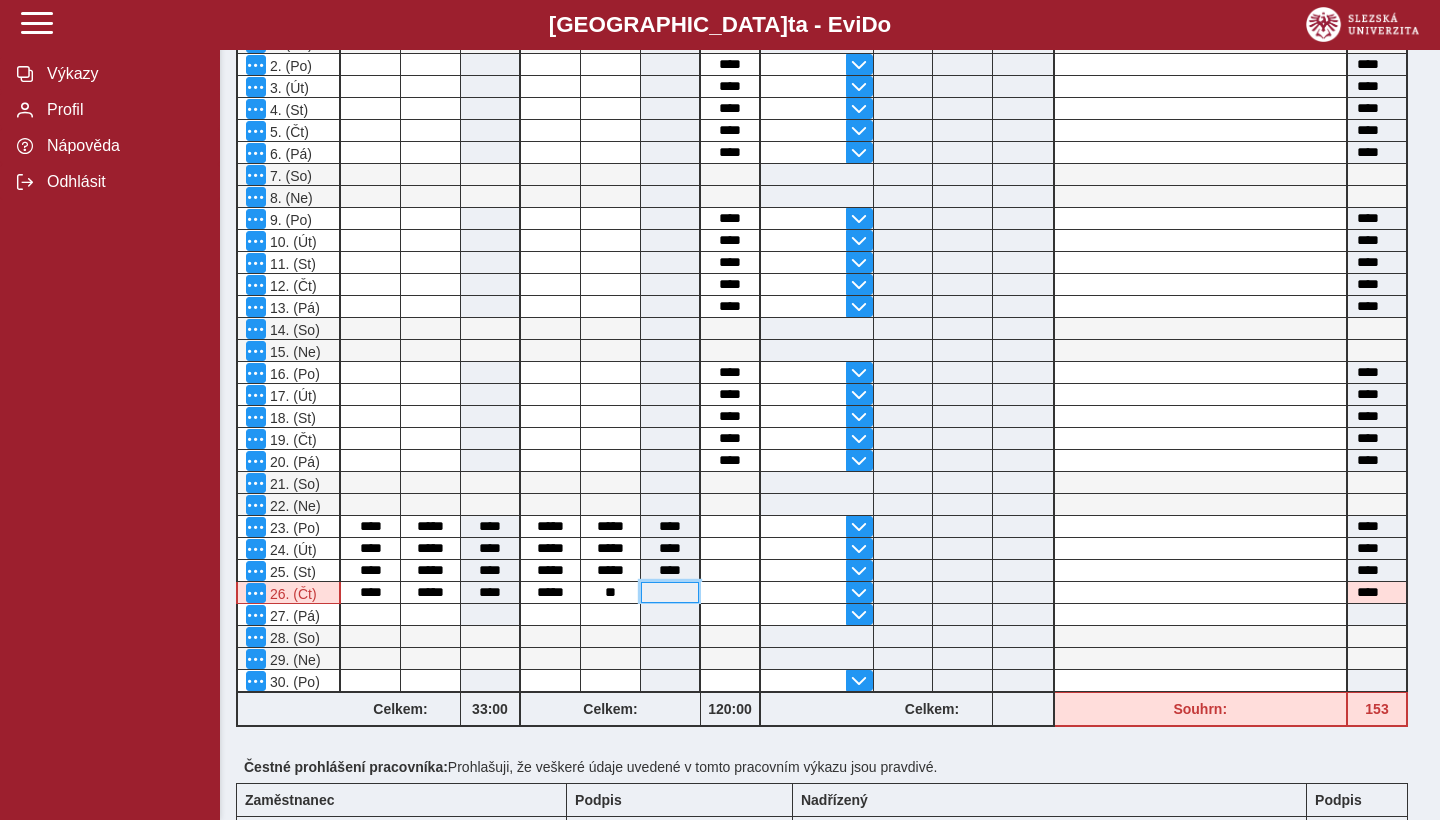type on "****" 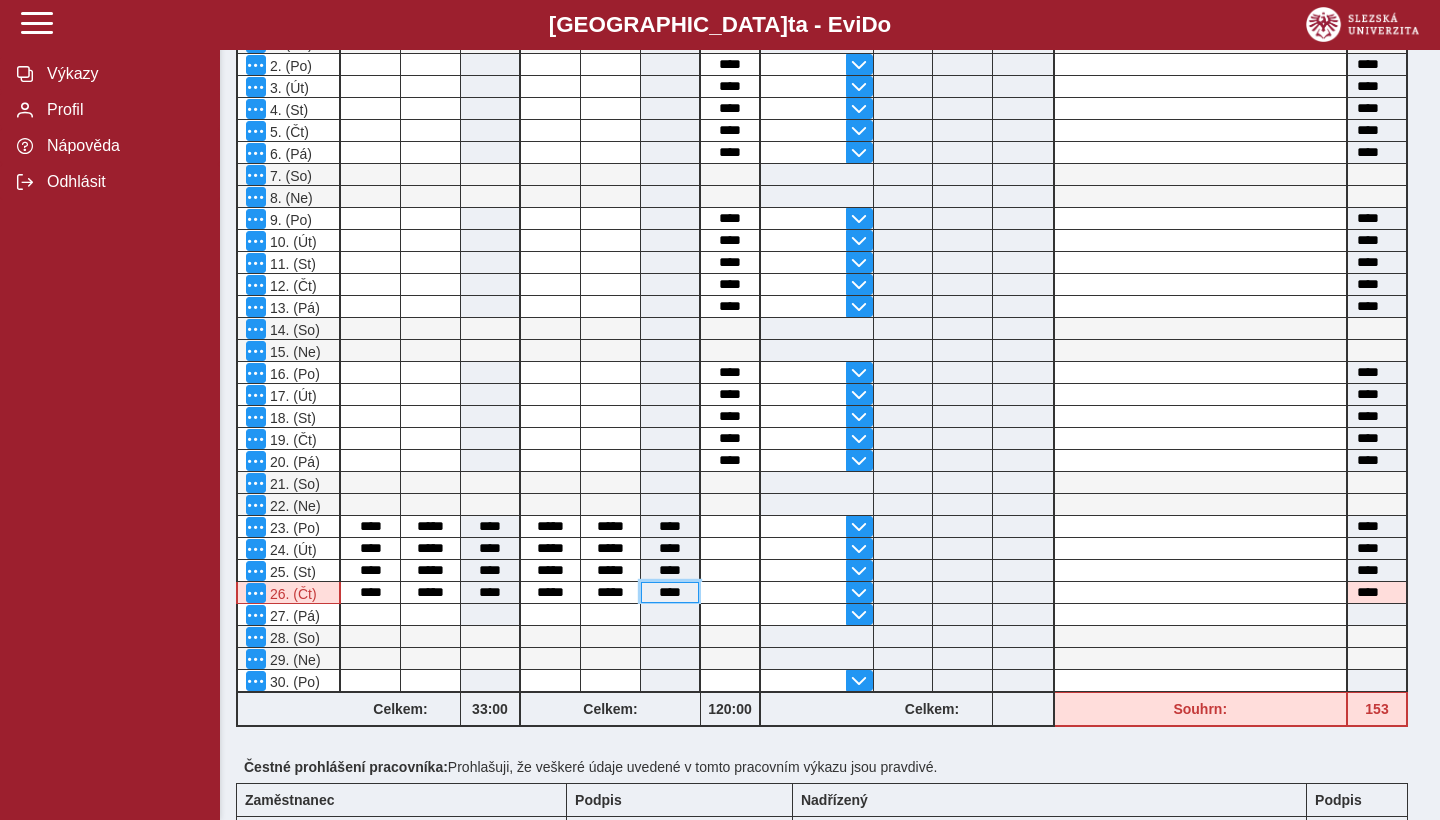 click on "****" at bounding box center [670, 592] 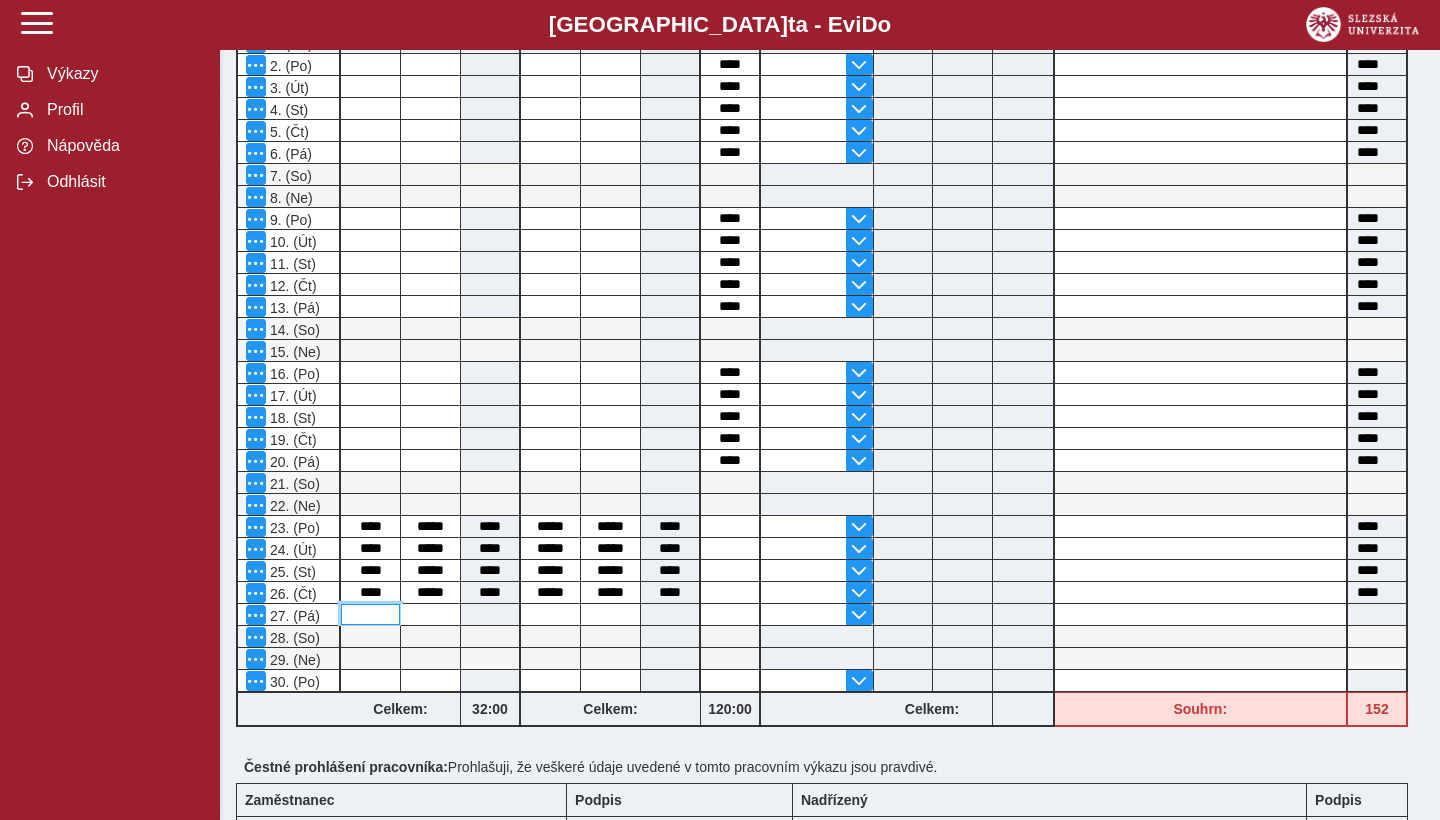 click at bounding box center [370, 614] 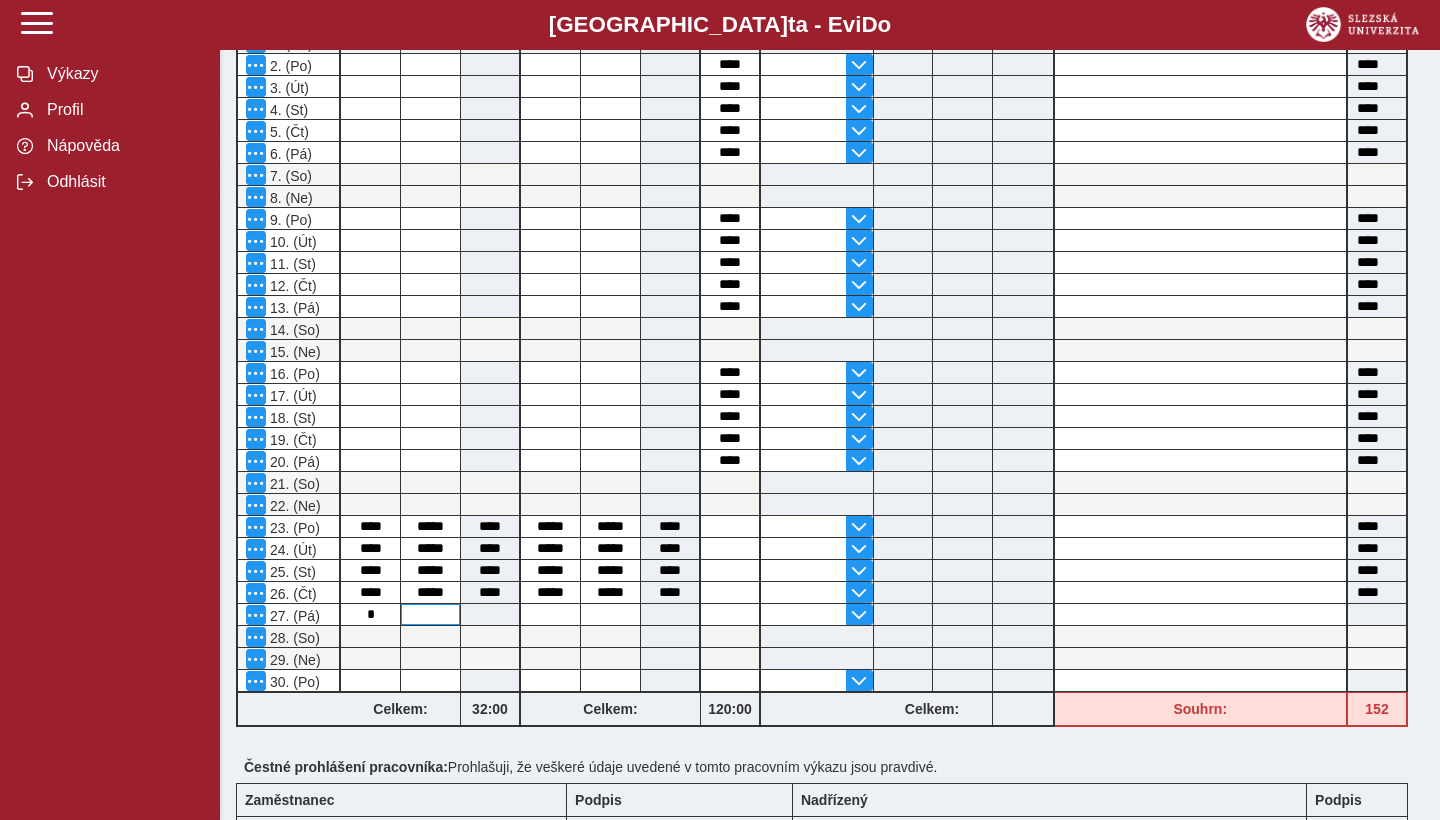 type on "****" 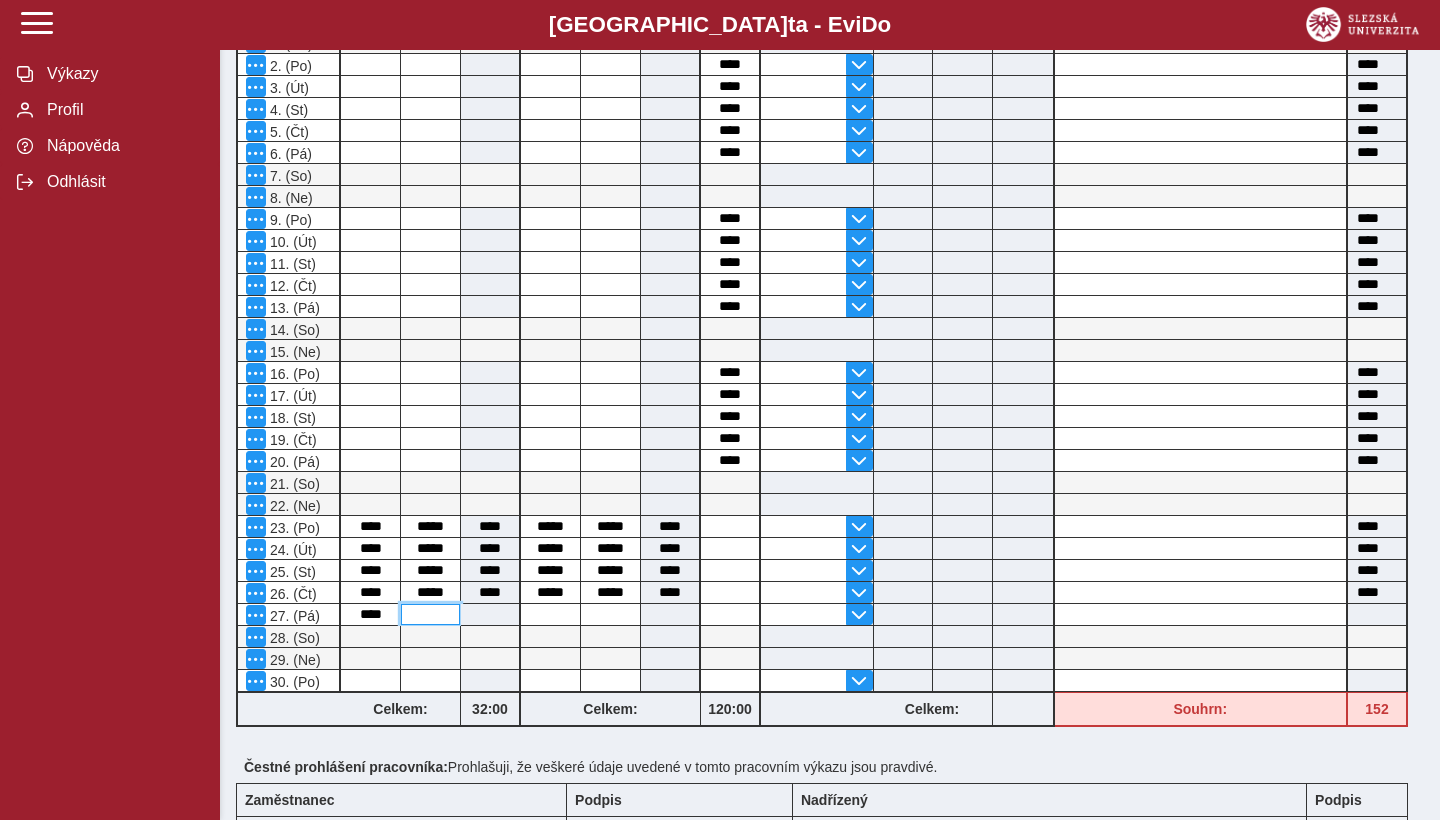 click at bounding box center [430, 614] 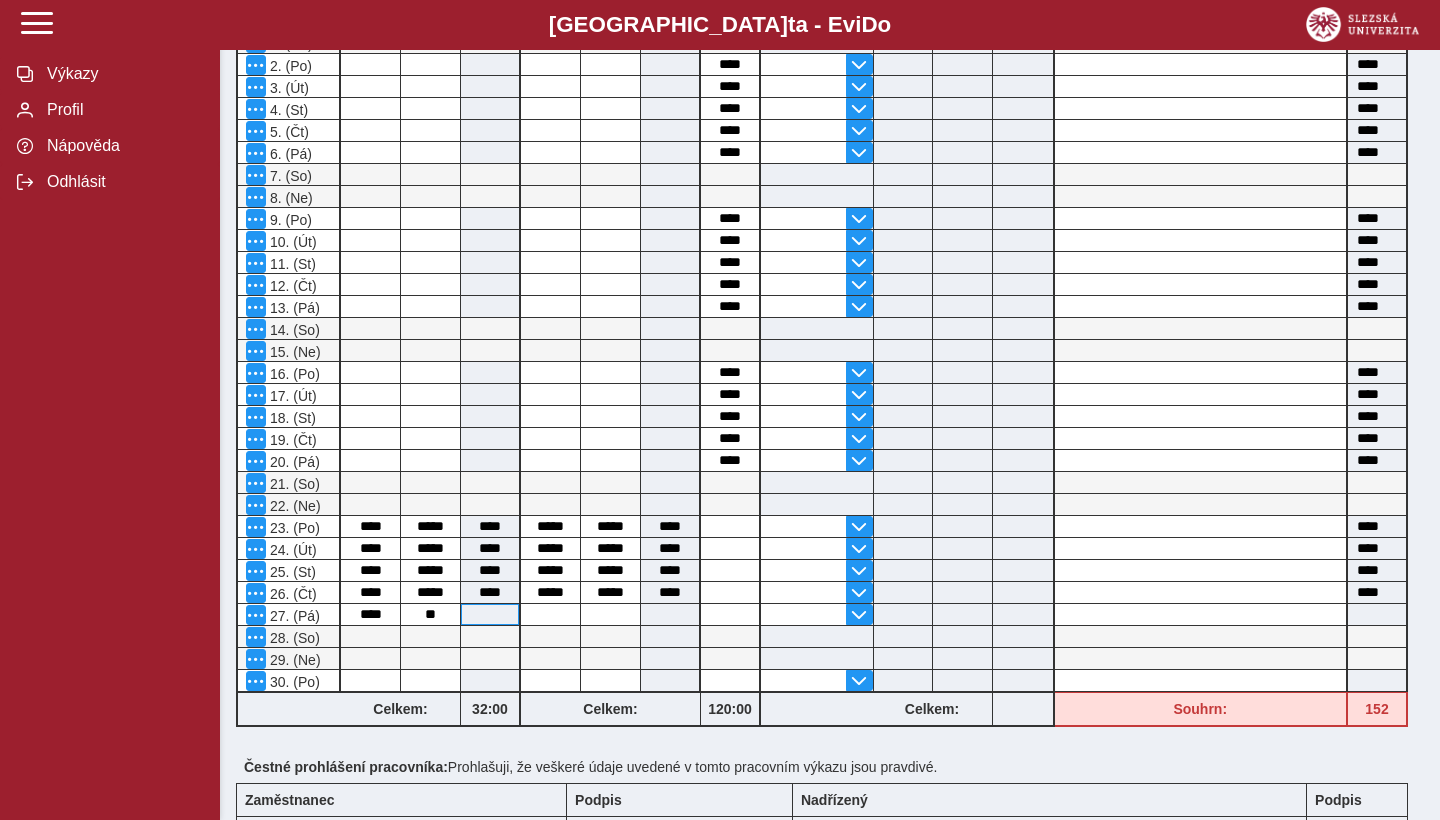 type on "*****" 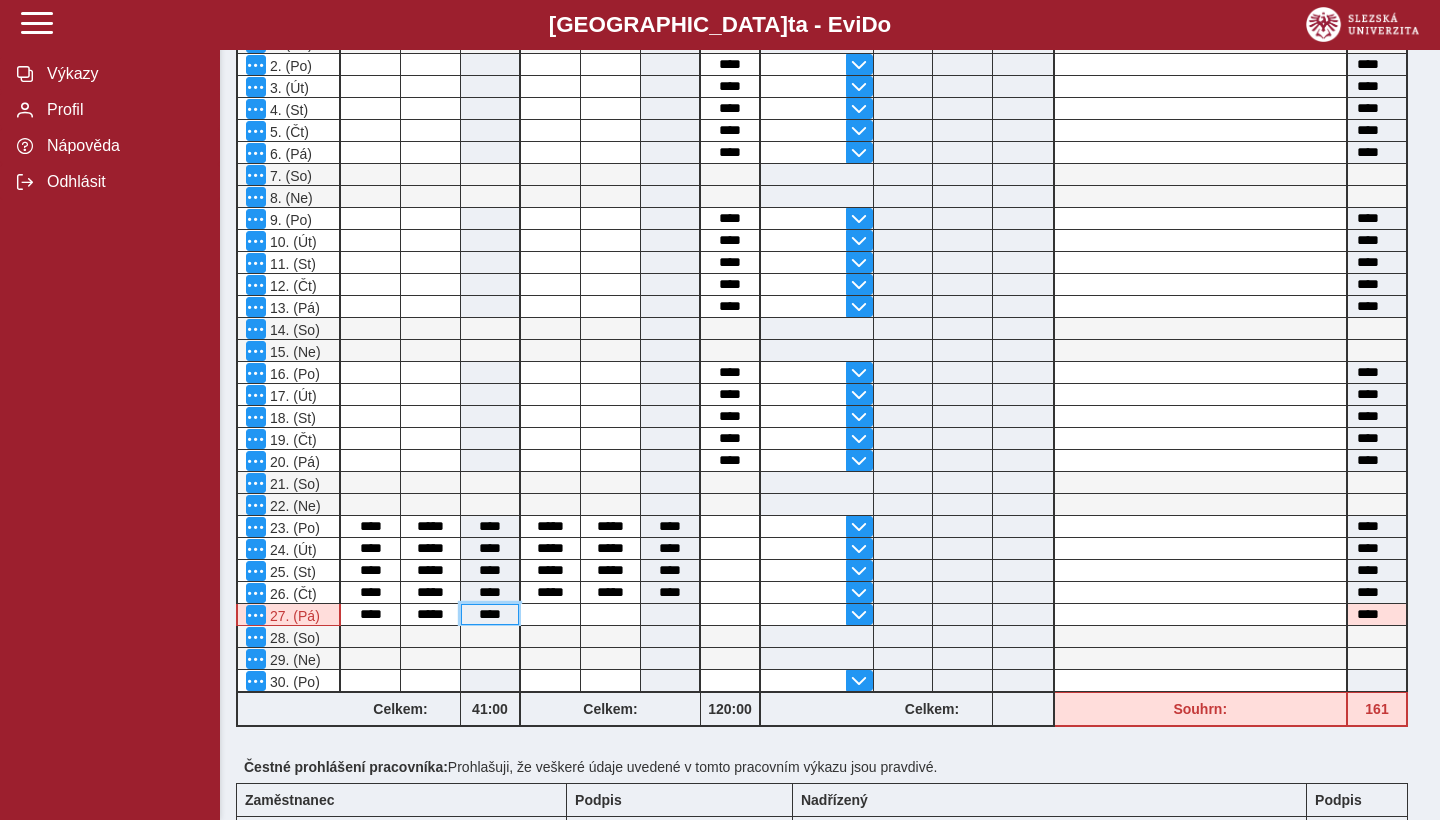 click on "****" at bounding box center [490, 614] 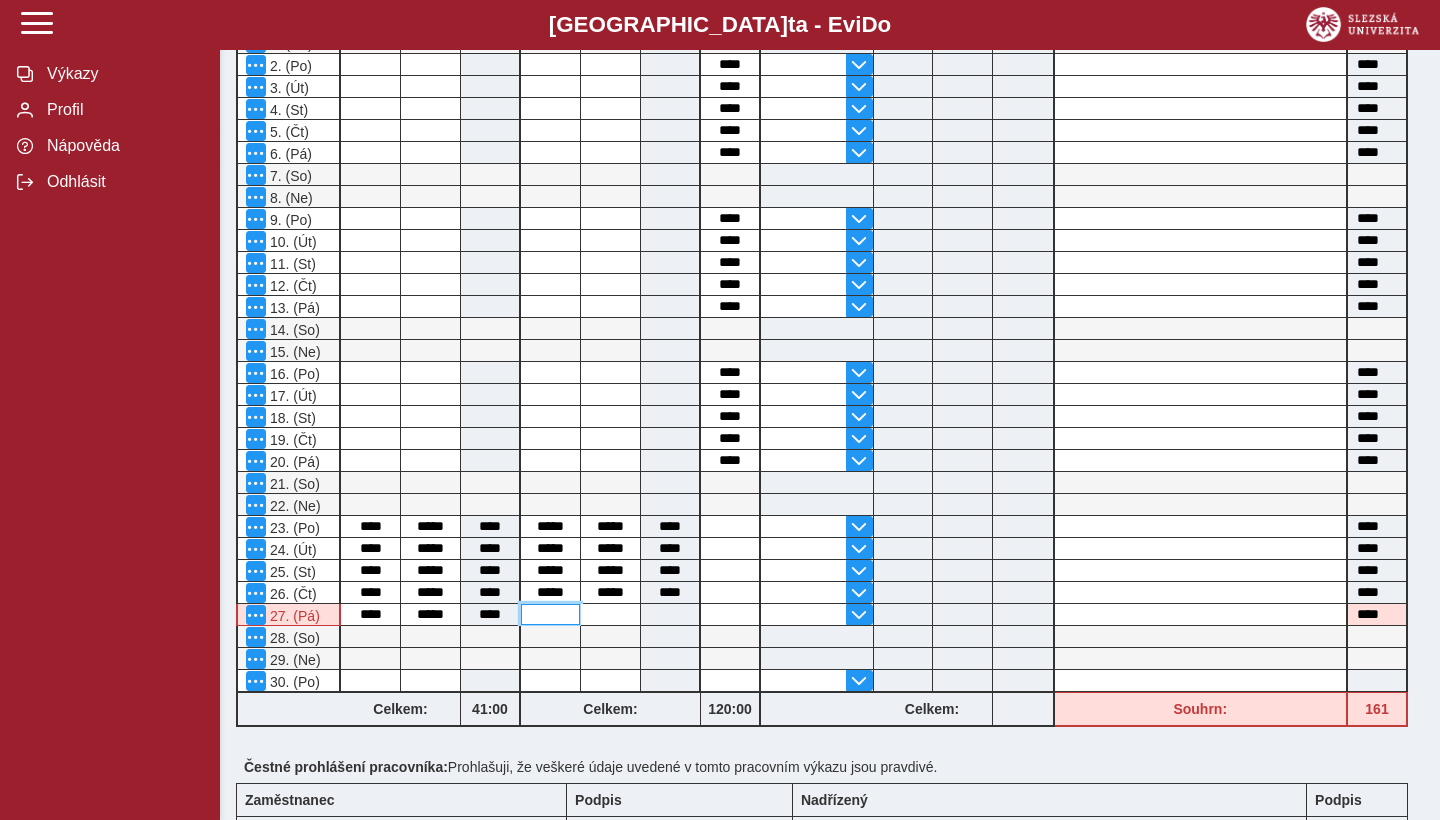 click at bounding box center (550, 614) 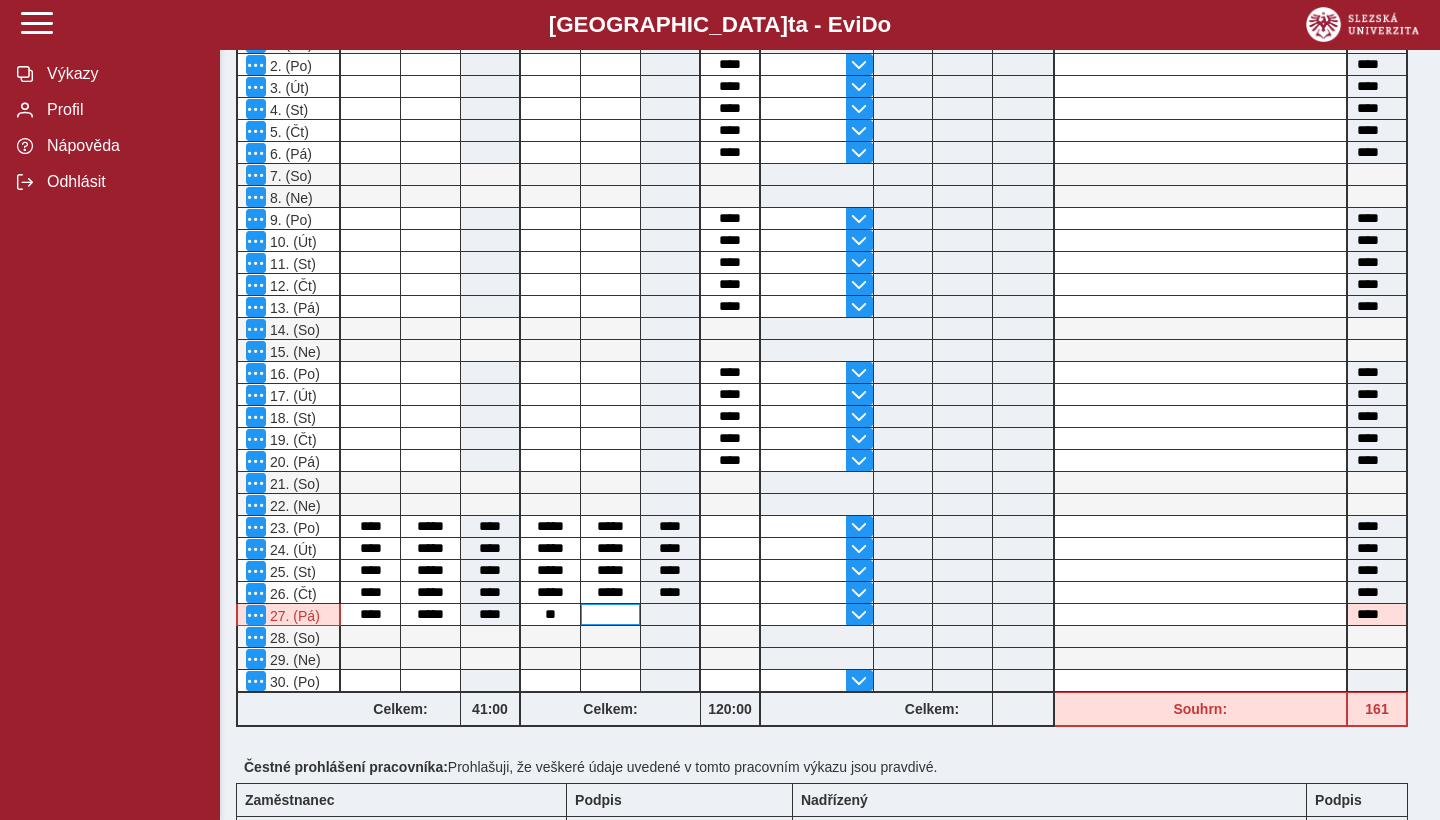 type on "*****" 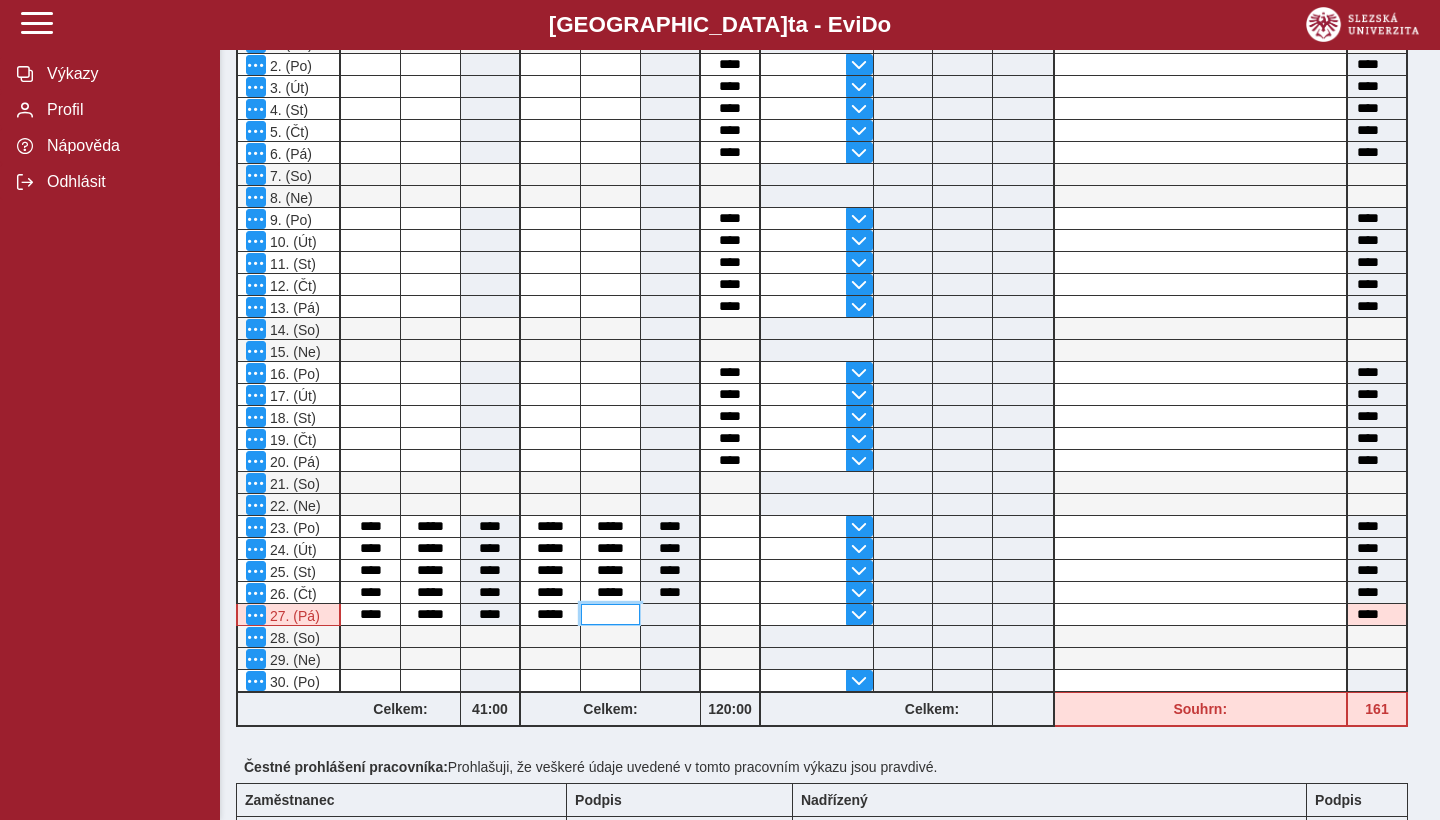 click at bounding box center [610, 614] 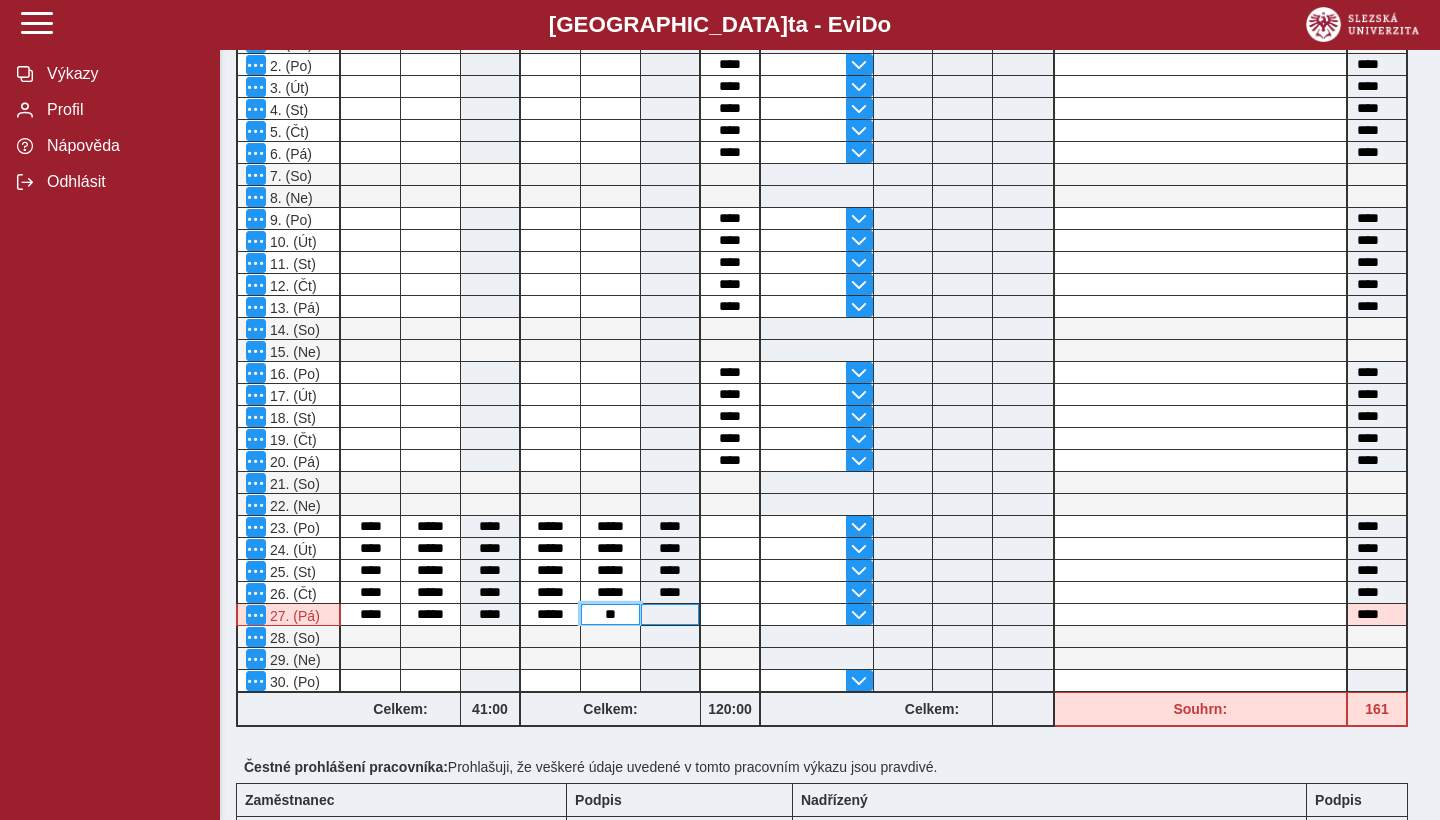 type on "**" 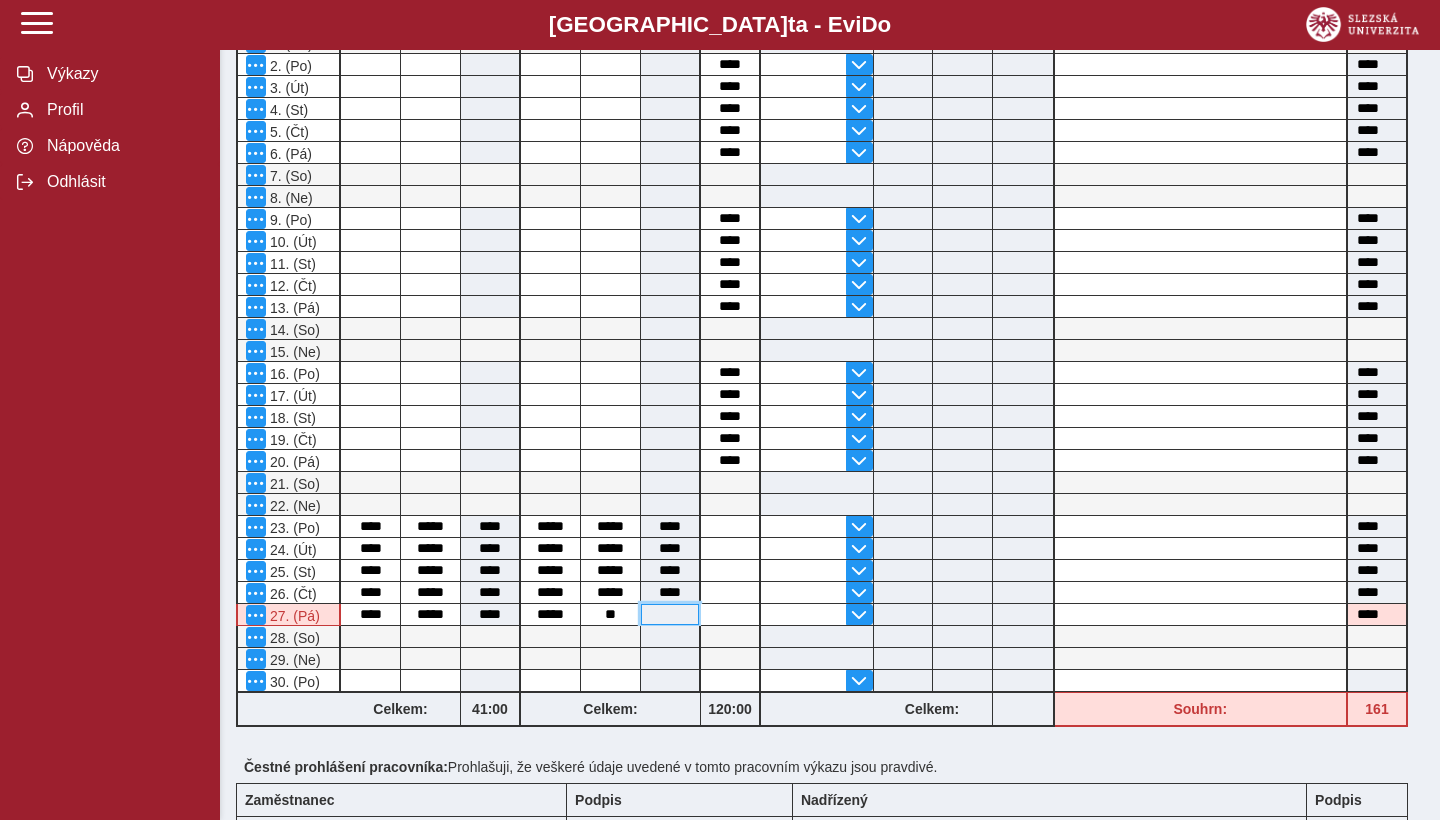 type on "****" 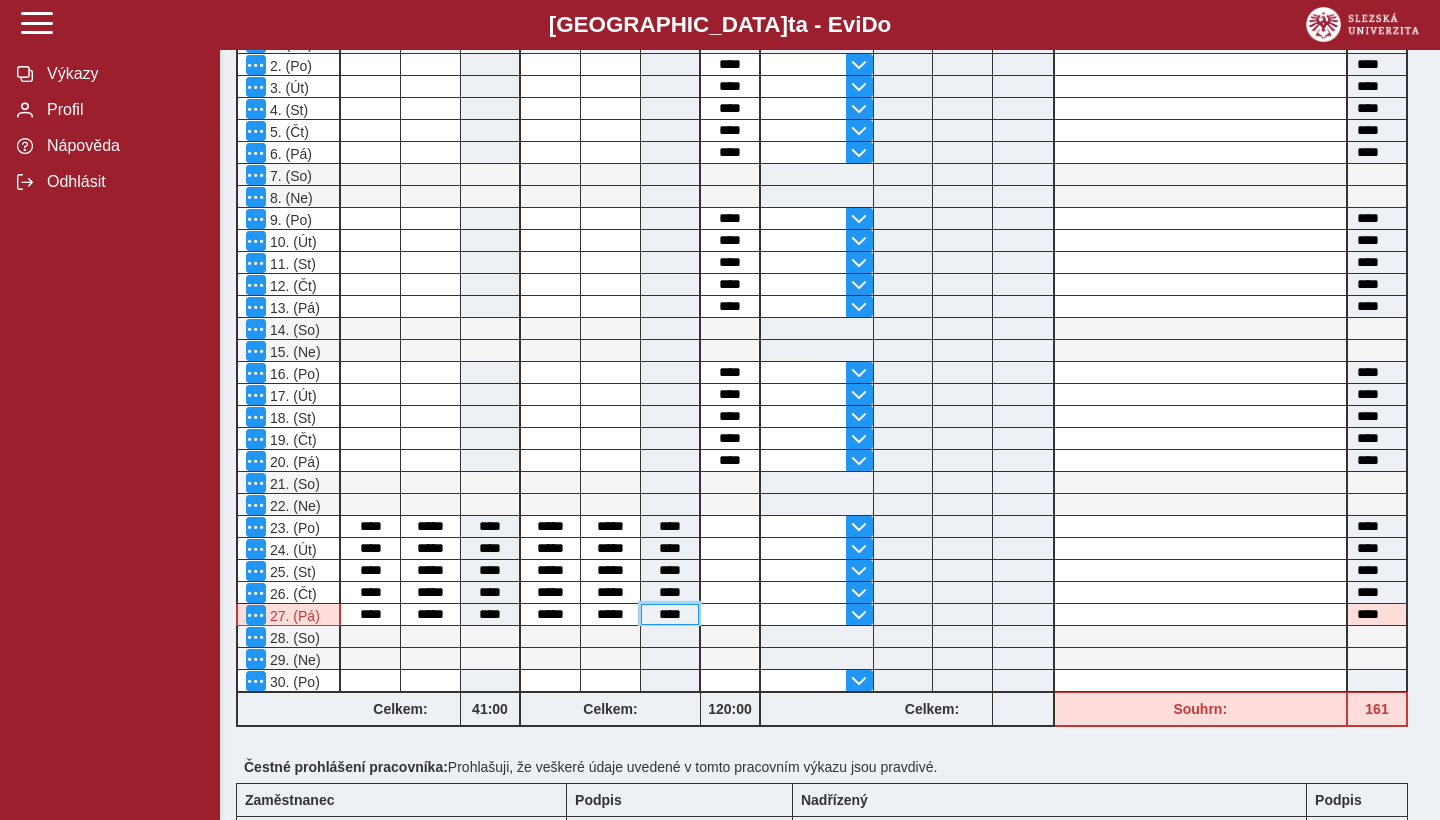 click on "****" at bounding box center (670, 614) 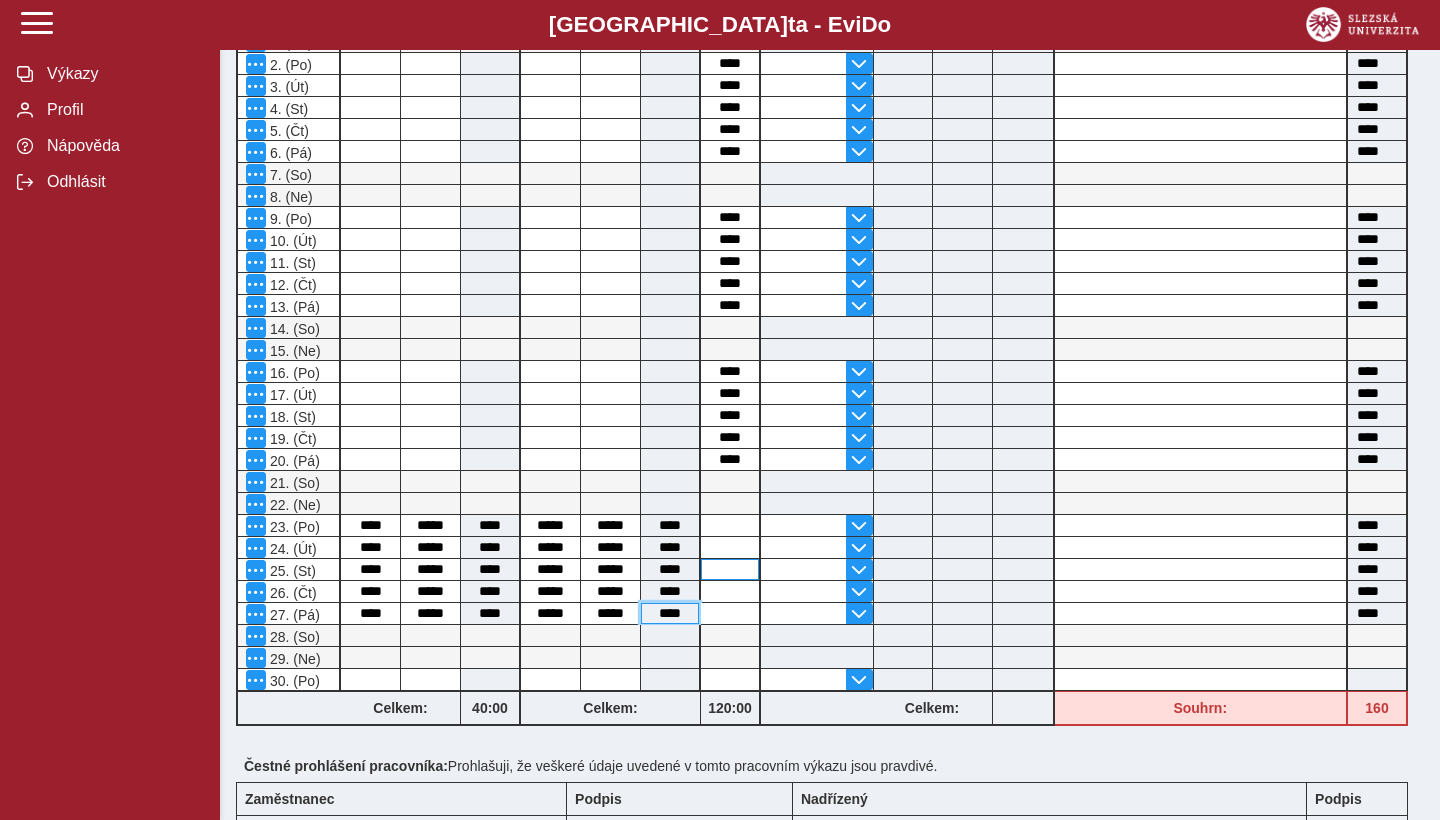 scroll, scrollTop: 427, scrollLeft: 0, axis: vertical 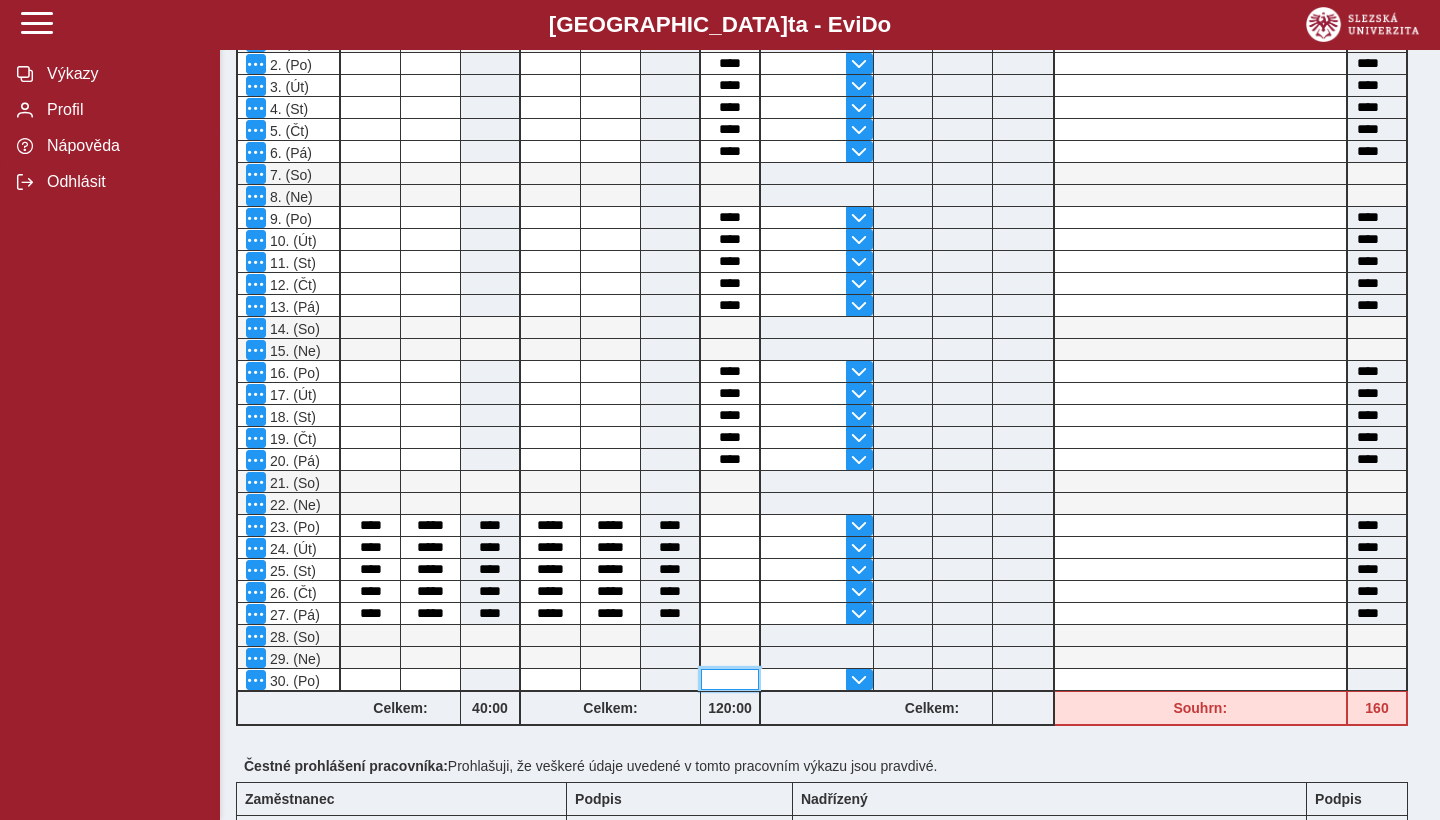 click at bounding box center [730, 679] 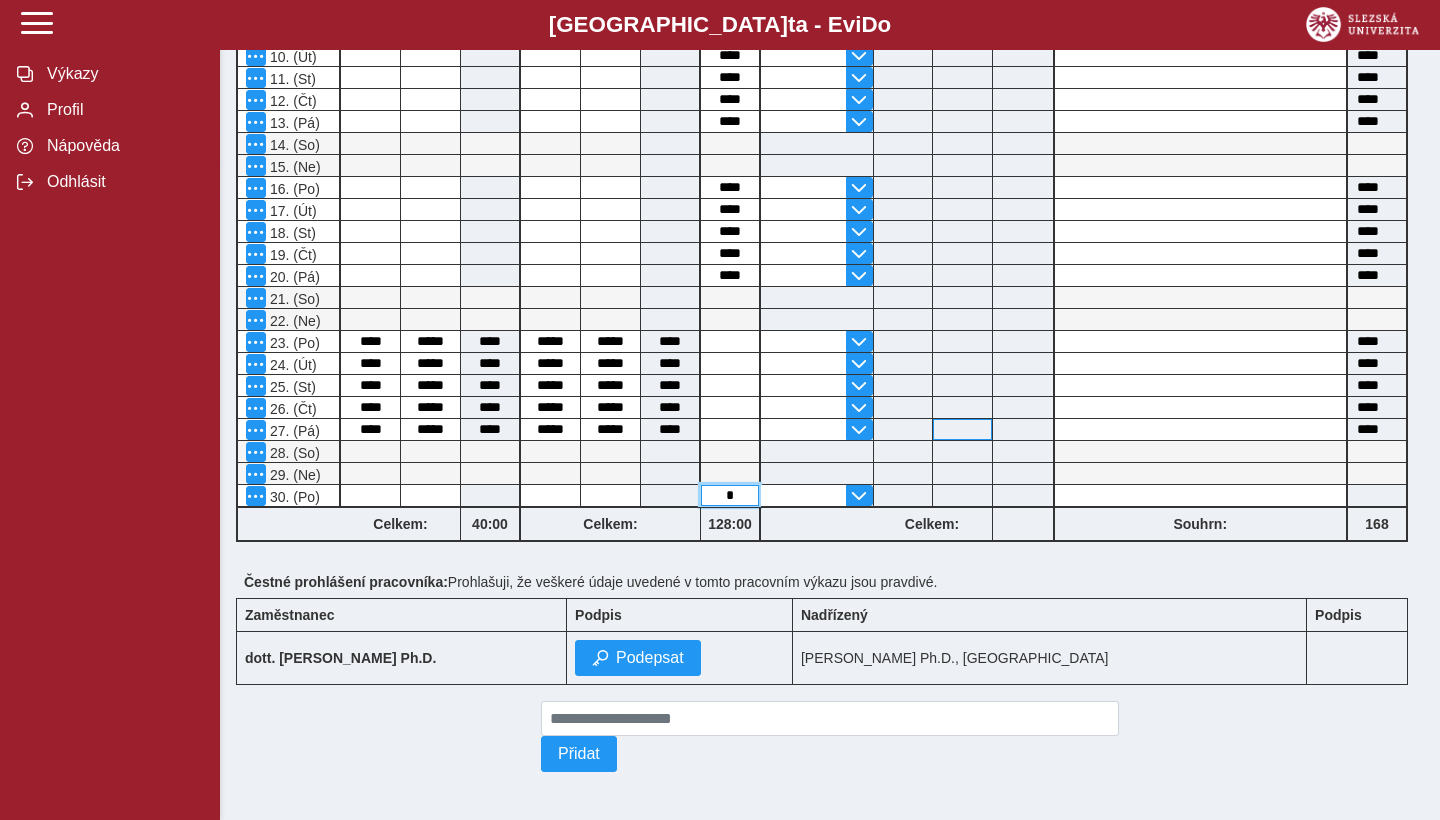 scroll, scrollTop: 624, scrollLeft: 0, axis: vertical 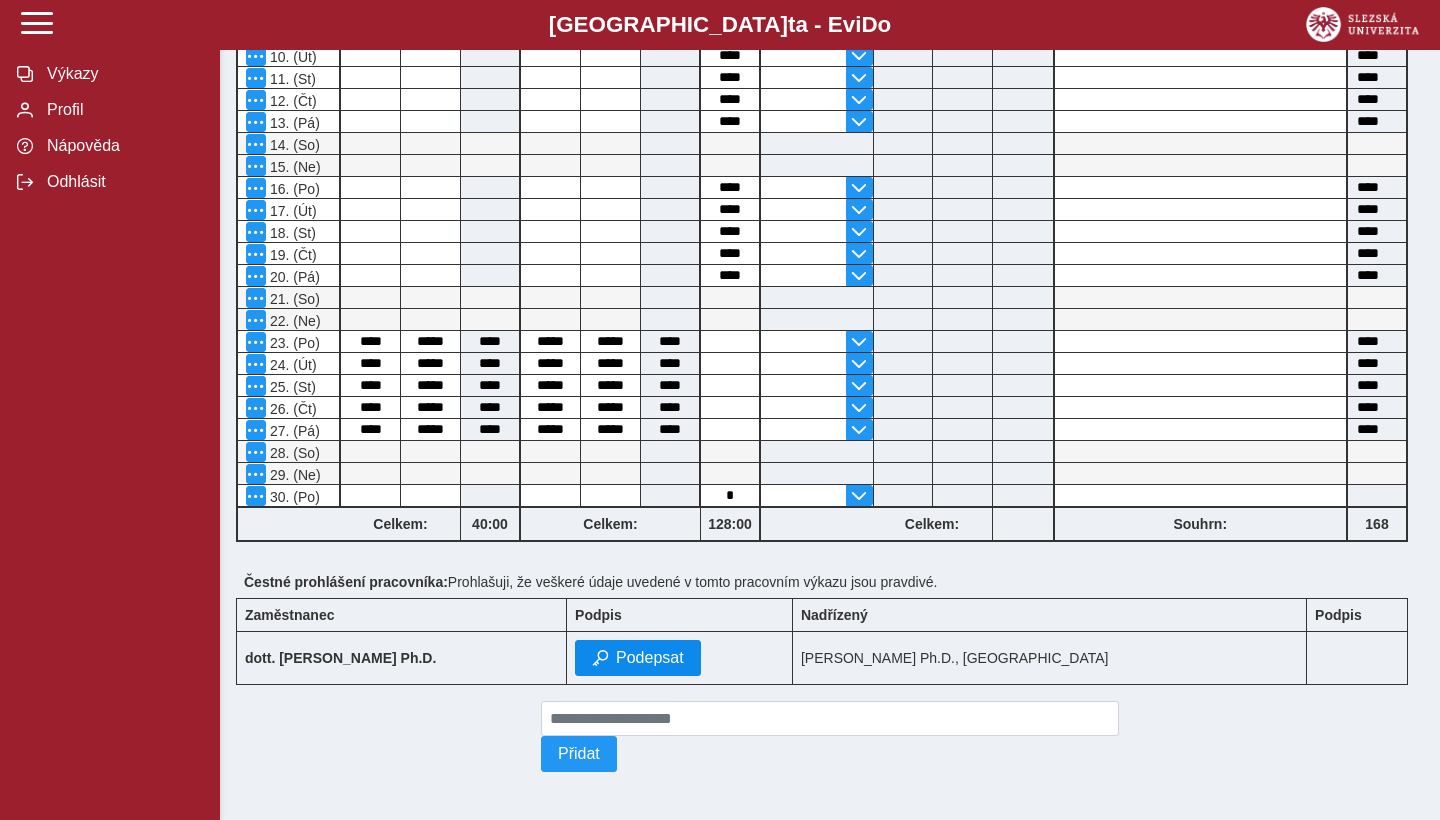 type on "****" 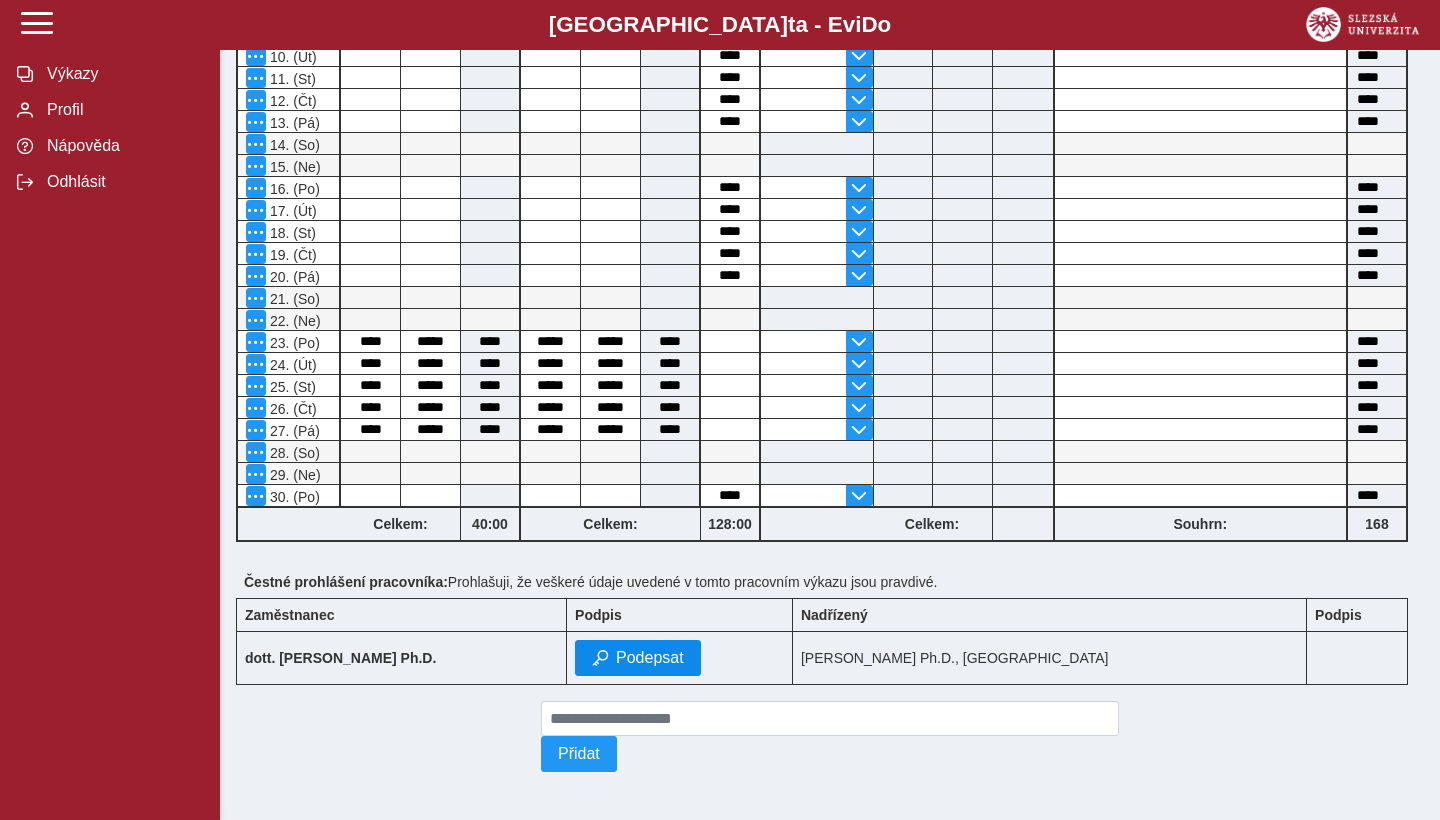click on "Podepsat" at bounding box center (638, 658) 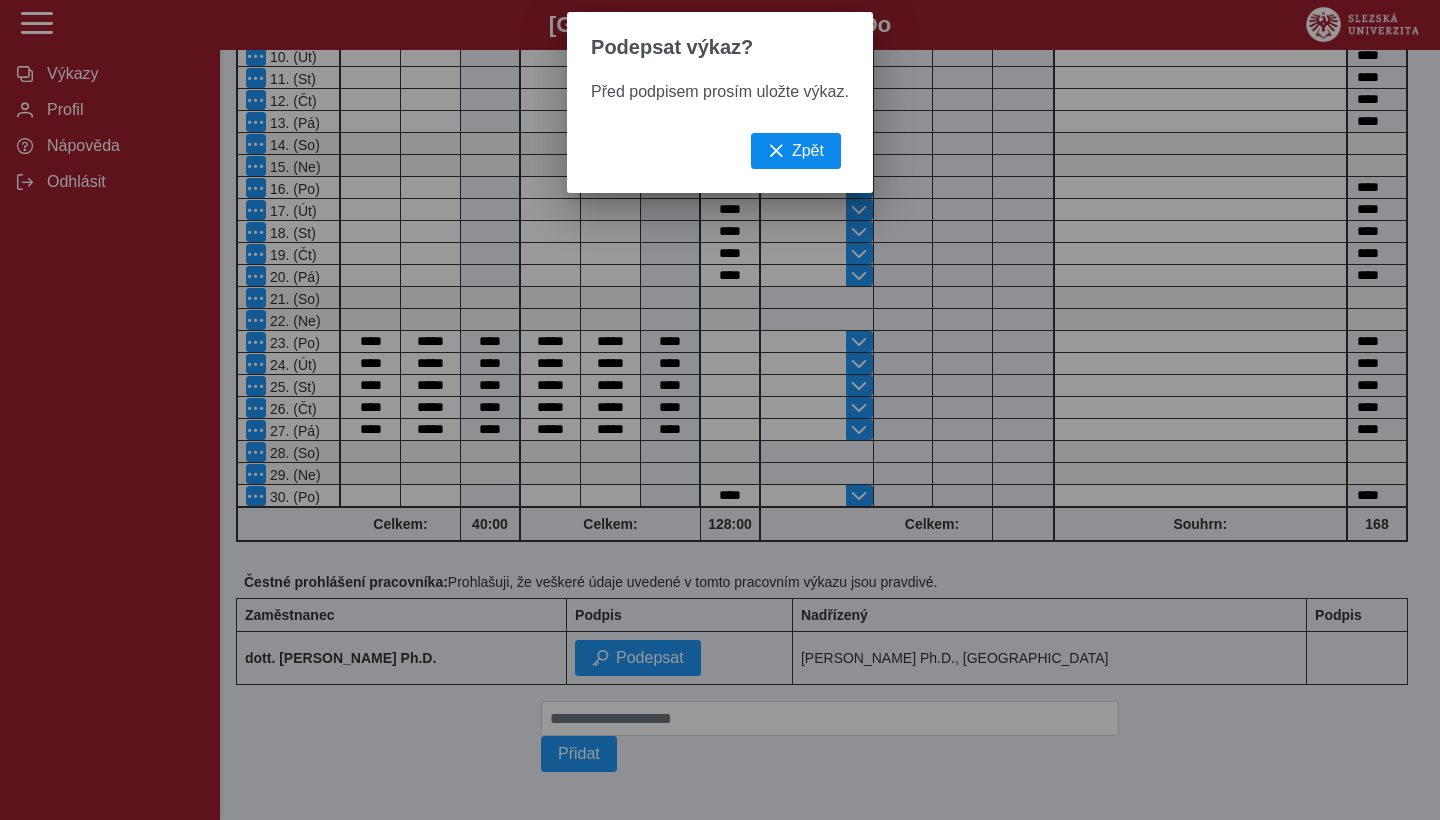 click at bounding box center (776, 151) 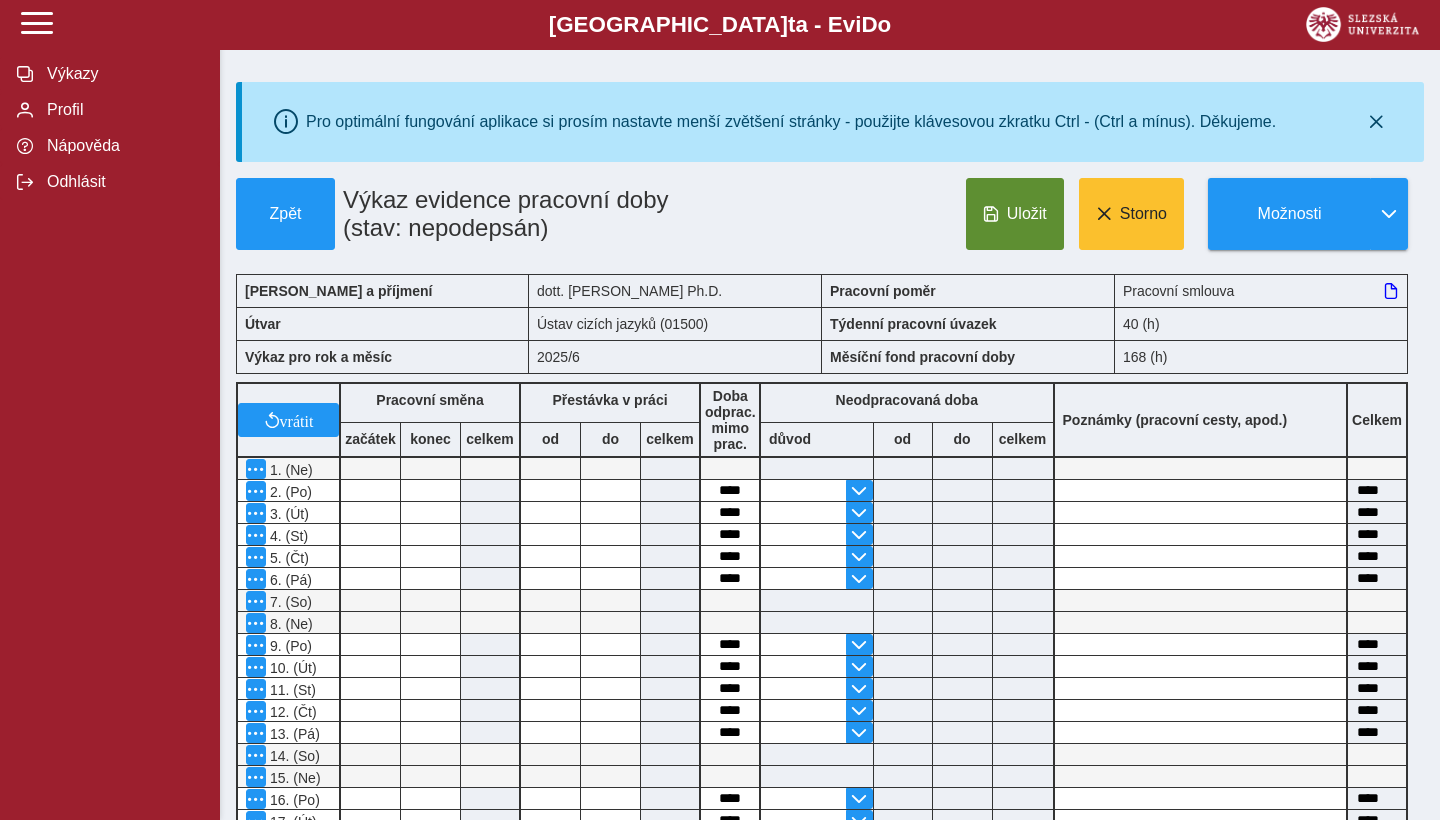 scroll, scrollTop: 0, scrollLeft: 0, axis: both 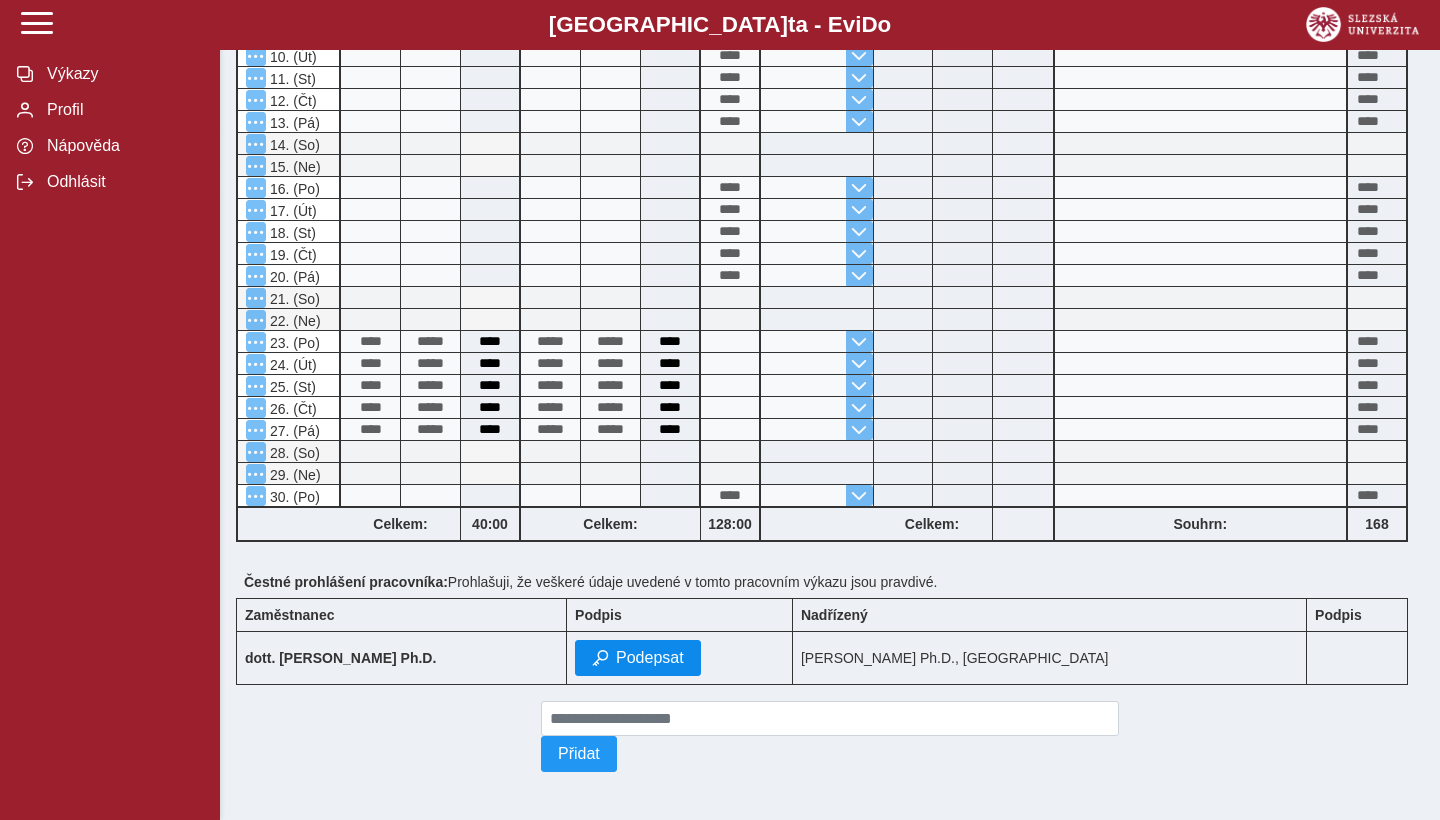 click on "Podepsat" at bounding box center [650, 658] 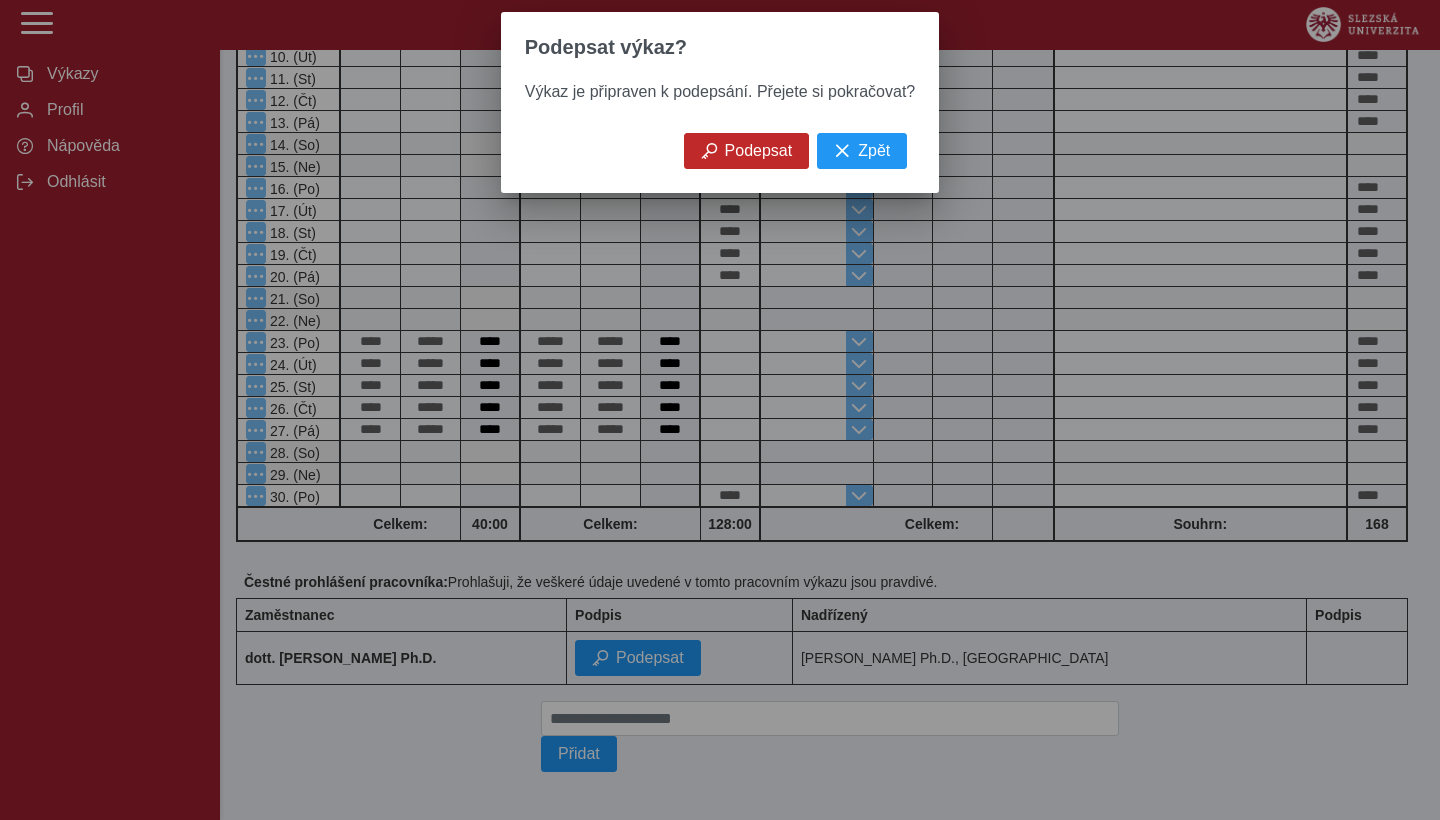 click on "Podepsat" at bounding box center [747, 151] 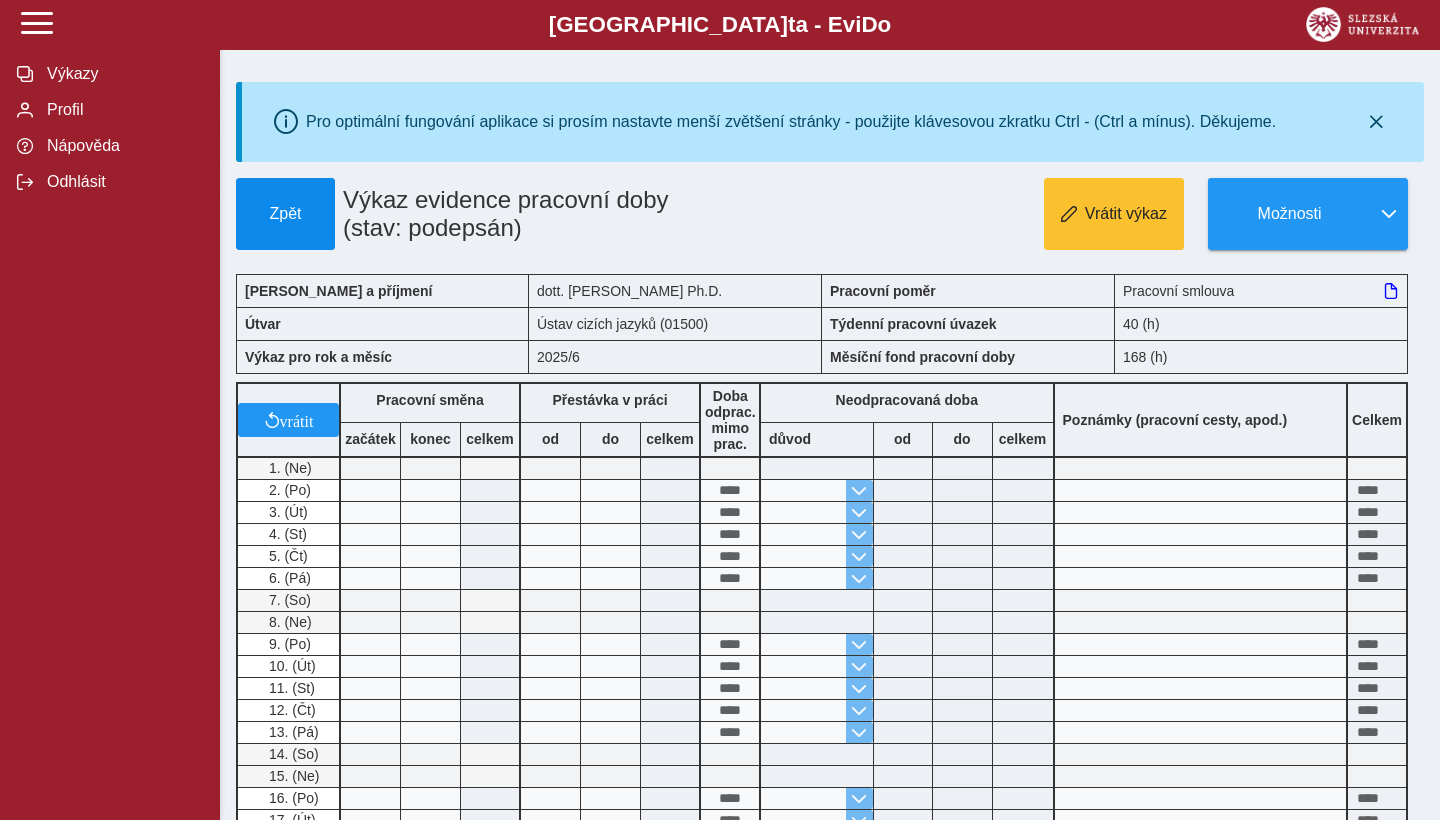 scroll, scrollTop: 0, scrollLeft: 0, axis: both 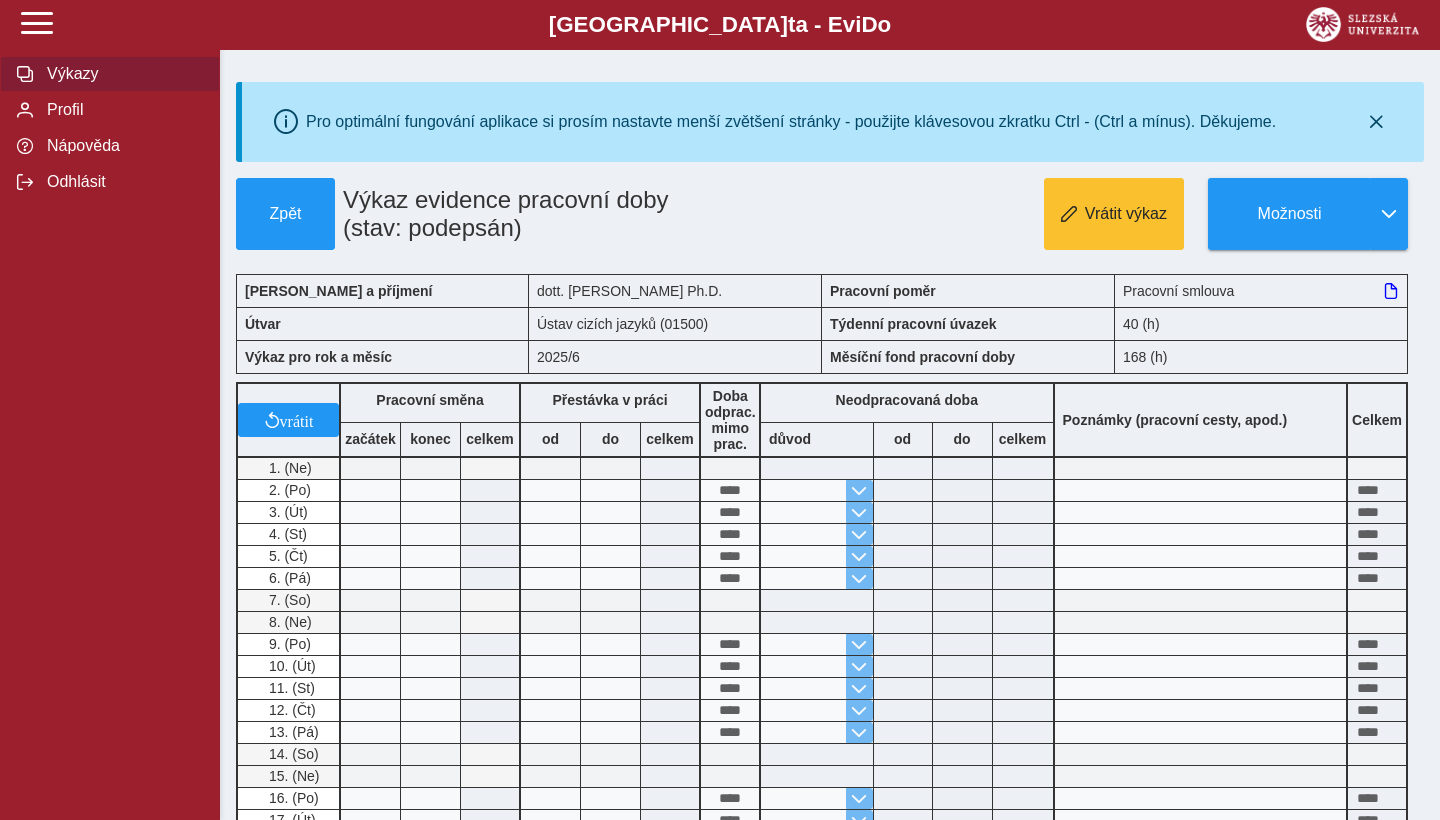 click on "Výkazy" at bounding box center (122, 74) 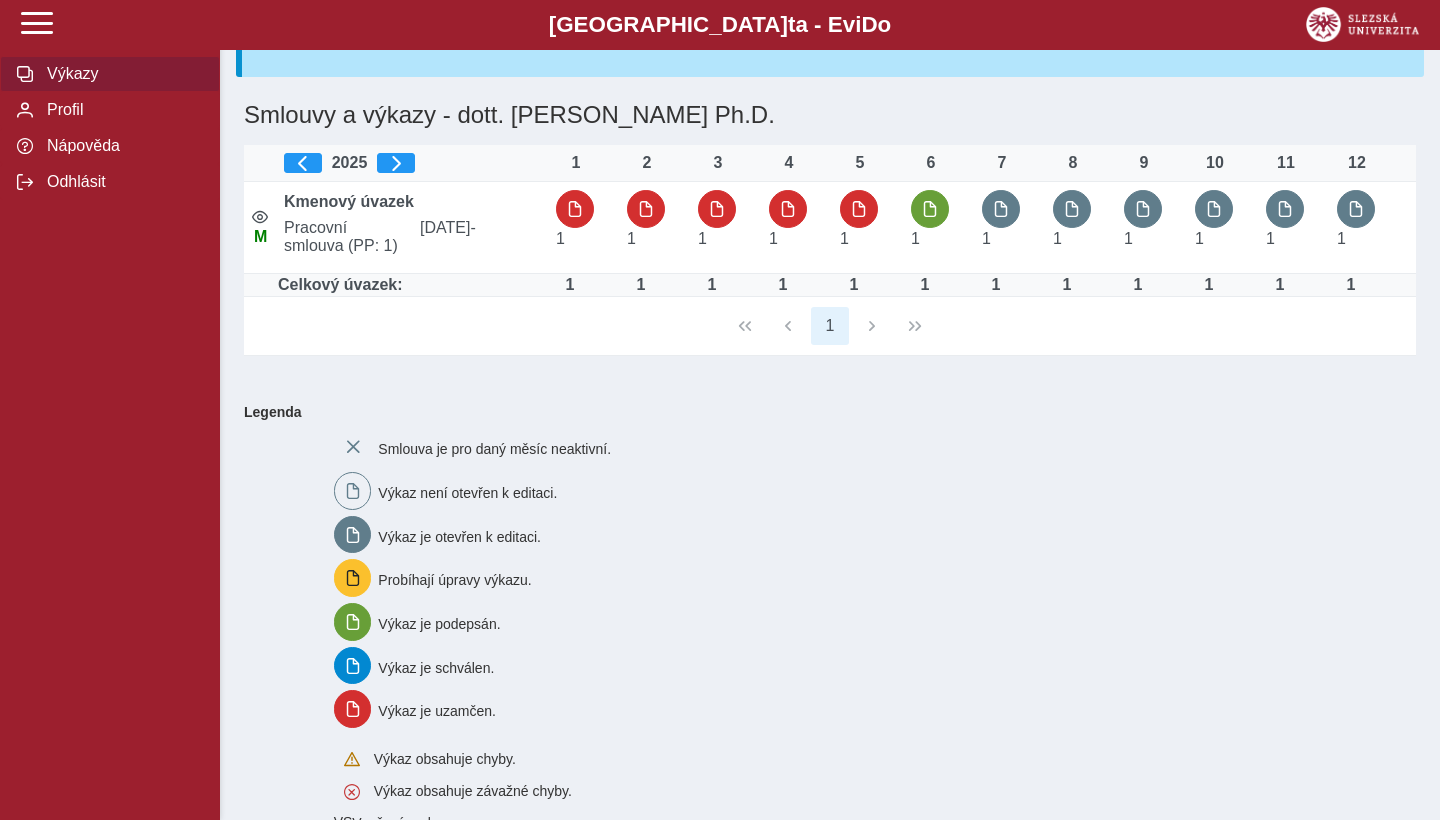 scroll, scrollTop: 88, scrollLeft: 0, axis: vertical 